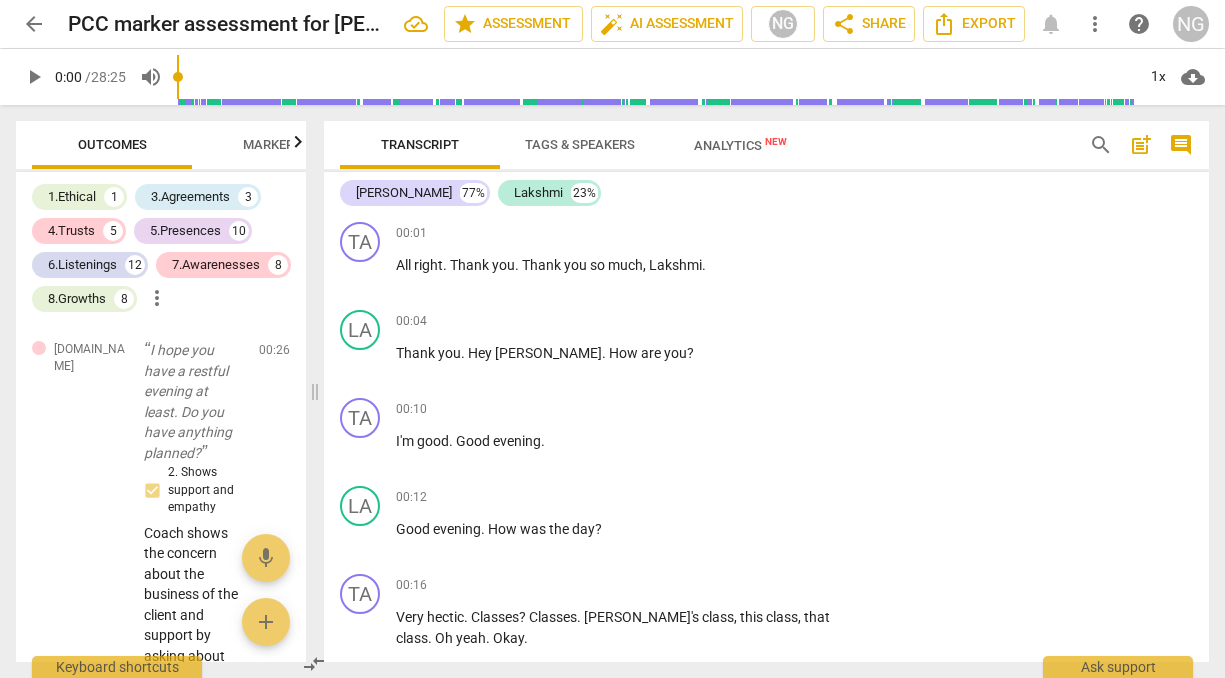 scroll, scrollTop: 0, scrollLeft: 0, axis: both 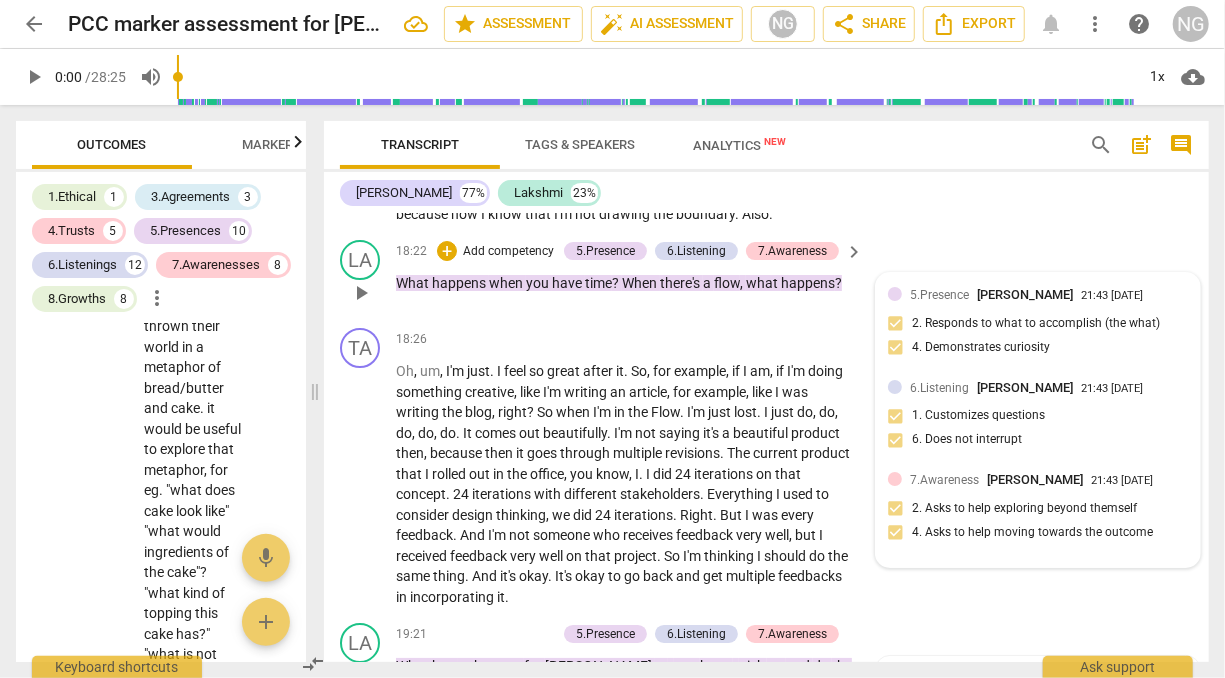 click on "7.Awareness [PERSON_NAME] 21:43 [DATE]" at bounding box center [1049, 479] 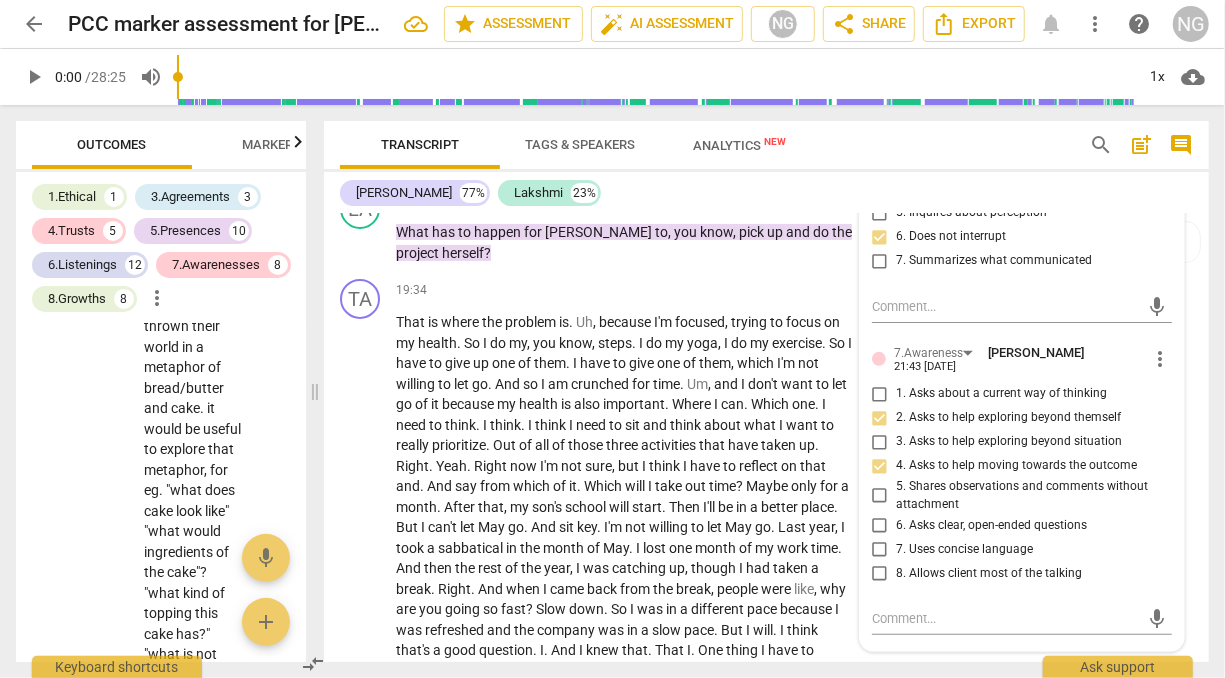 scroll, scrollTop: 7684, scrollLeft: 0, axis: vertical 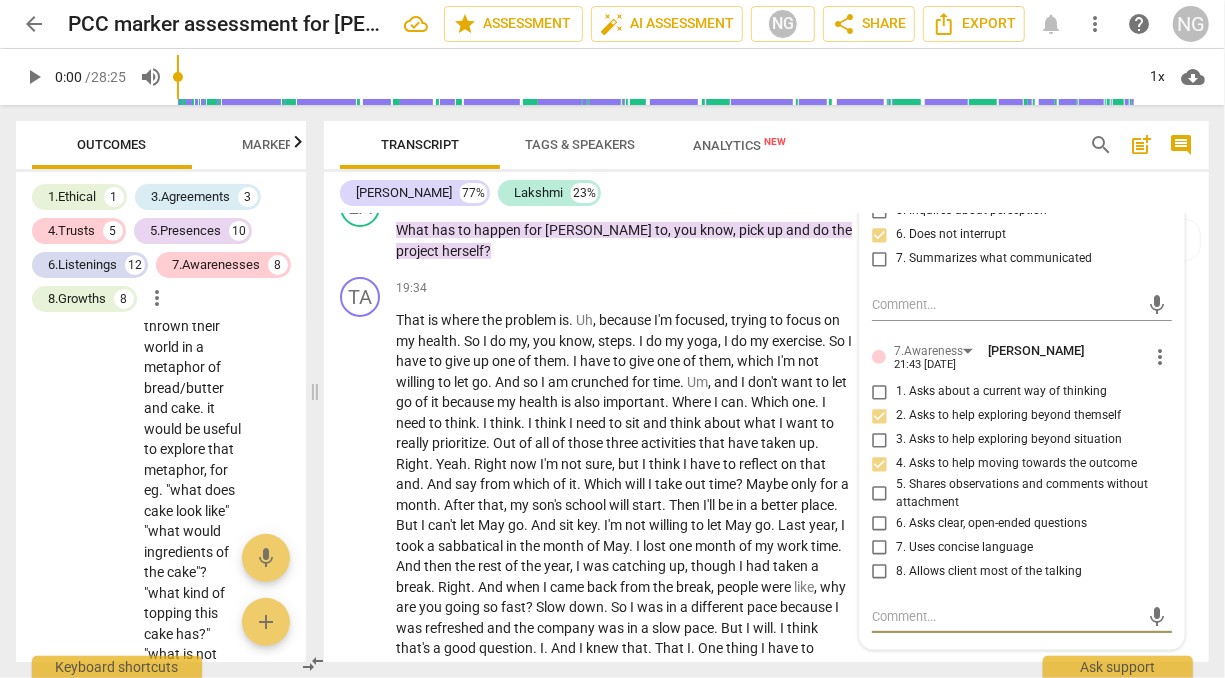 click at bounding box center (1006, 616) 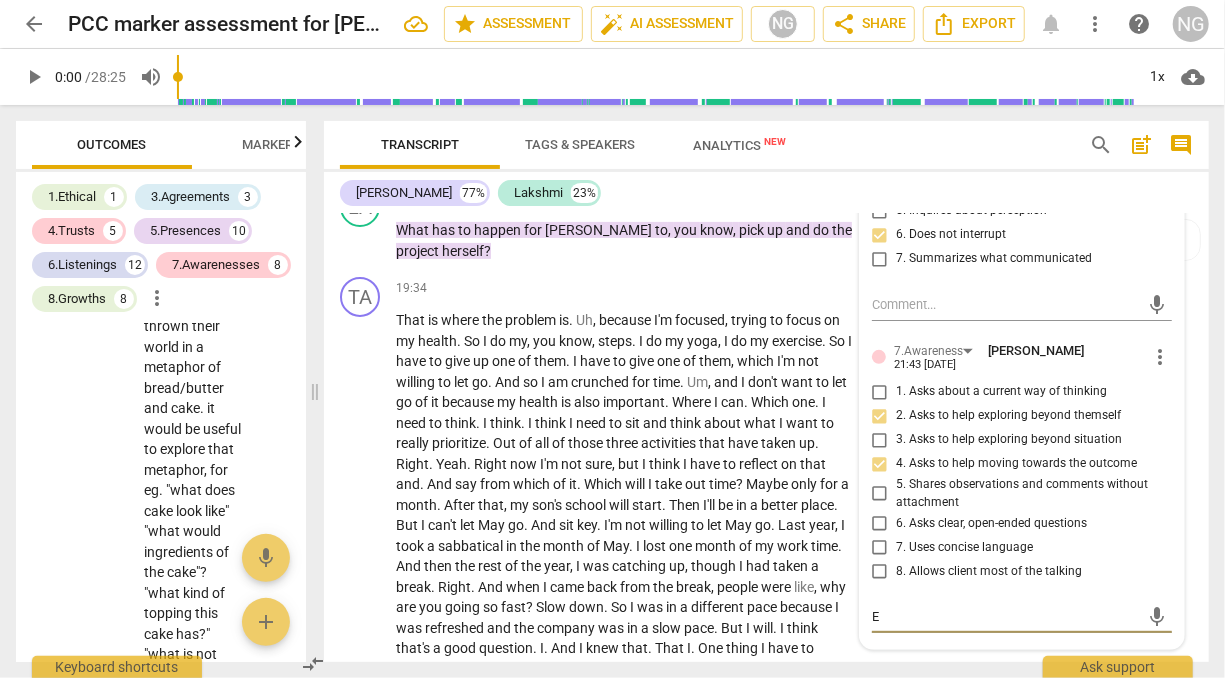 type on "Ex" 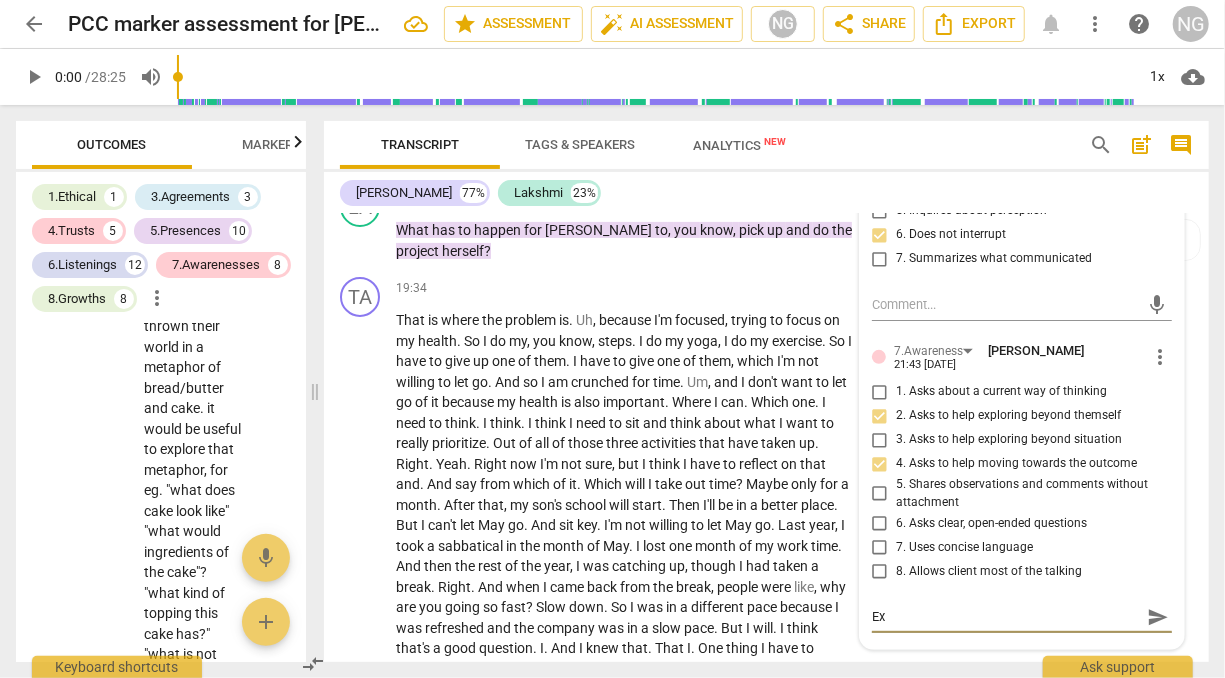 type on "Exc" 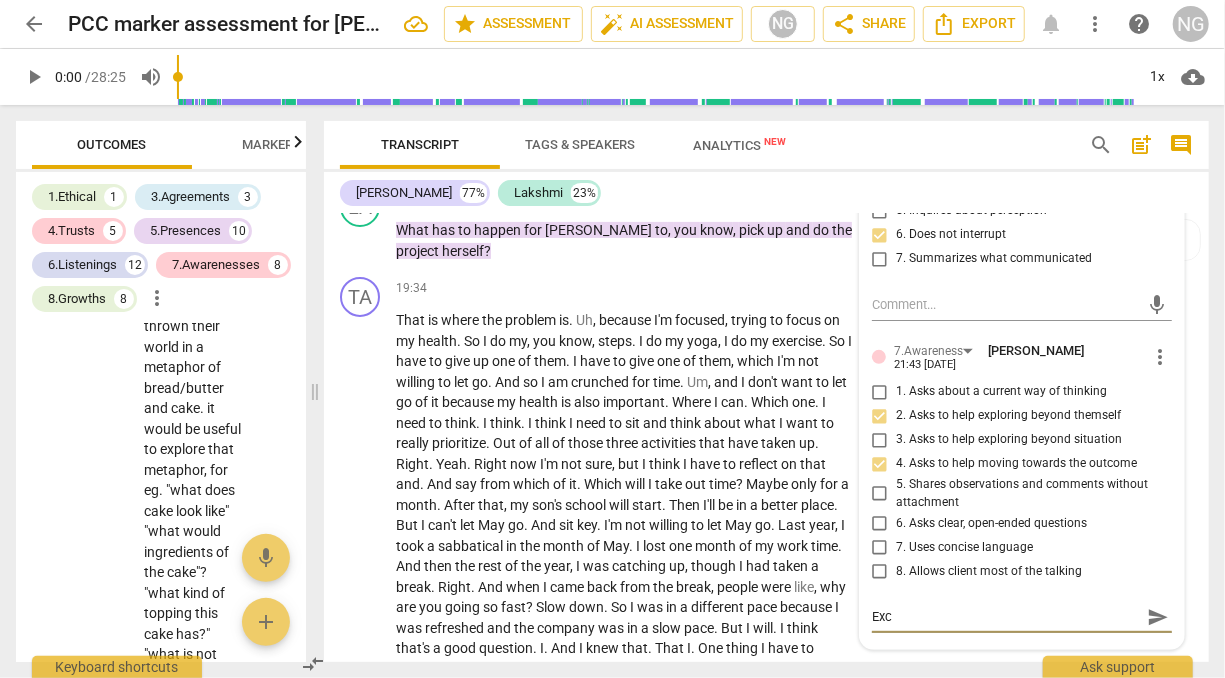 type on "Exce" 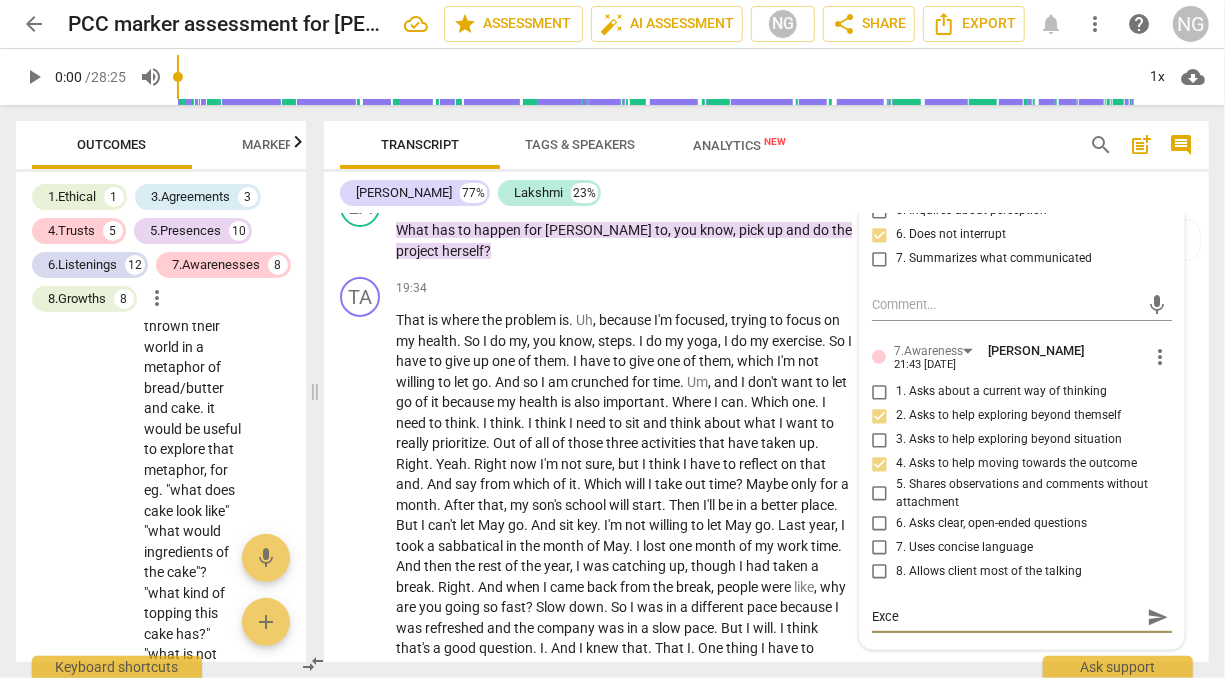 type on "Excel" 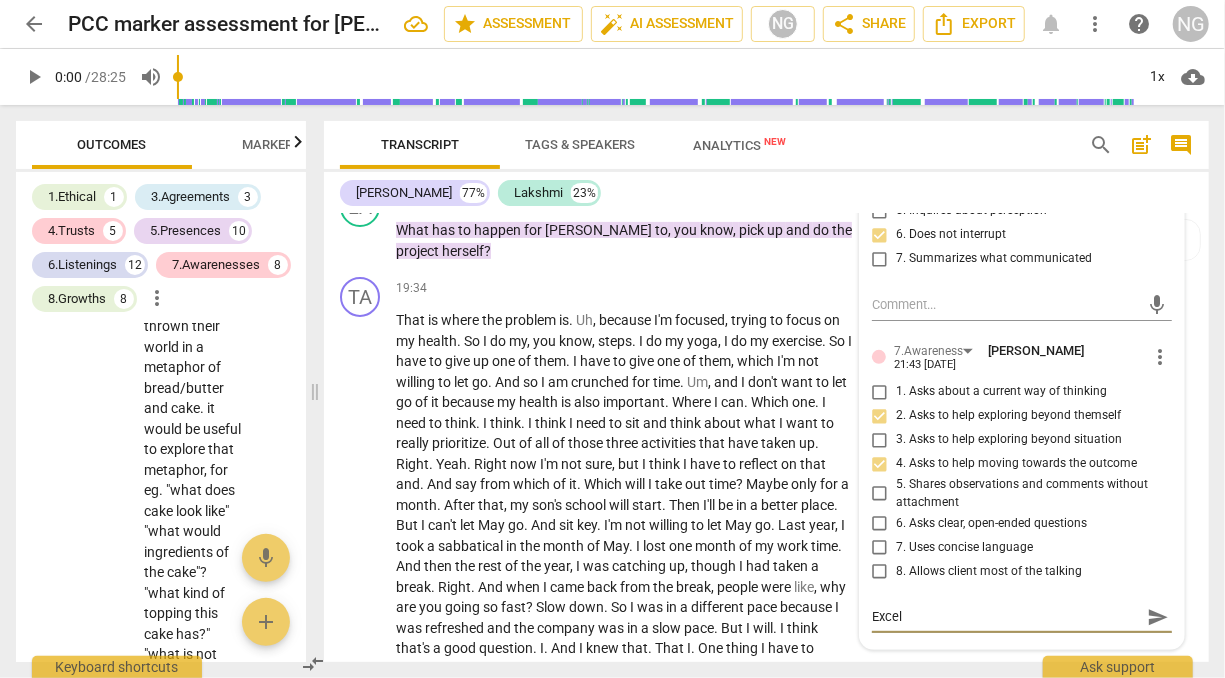 type on "Excell" 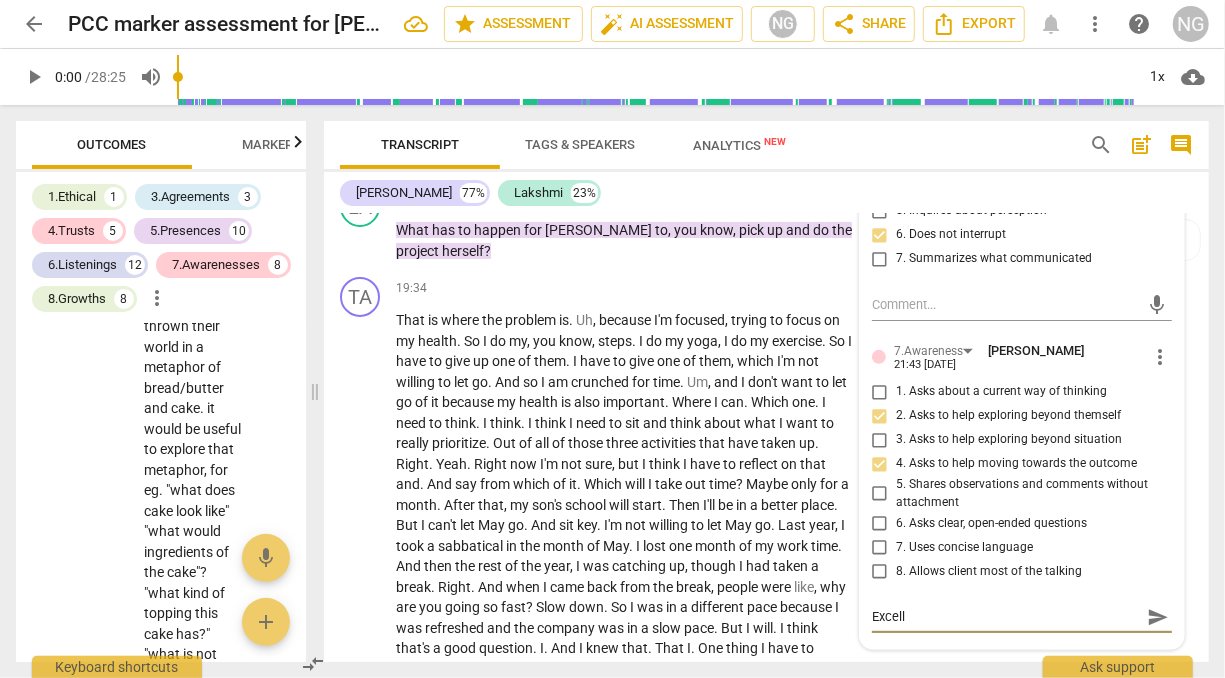 type on "Excelle" 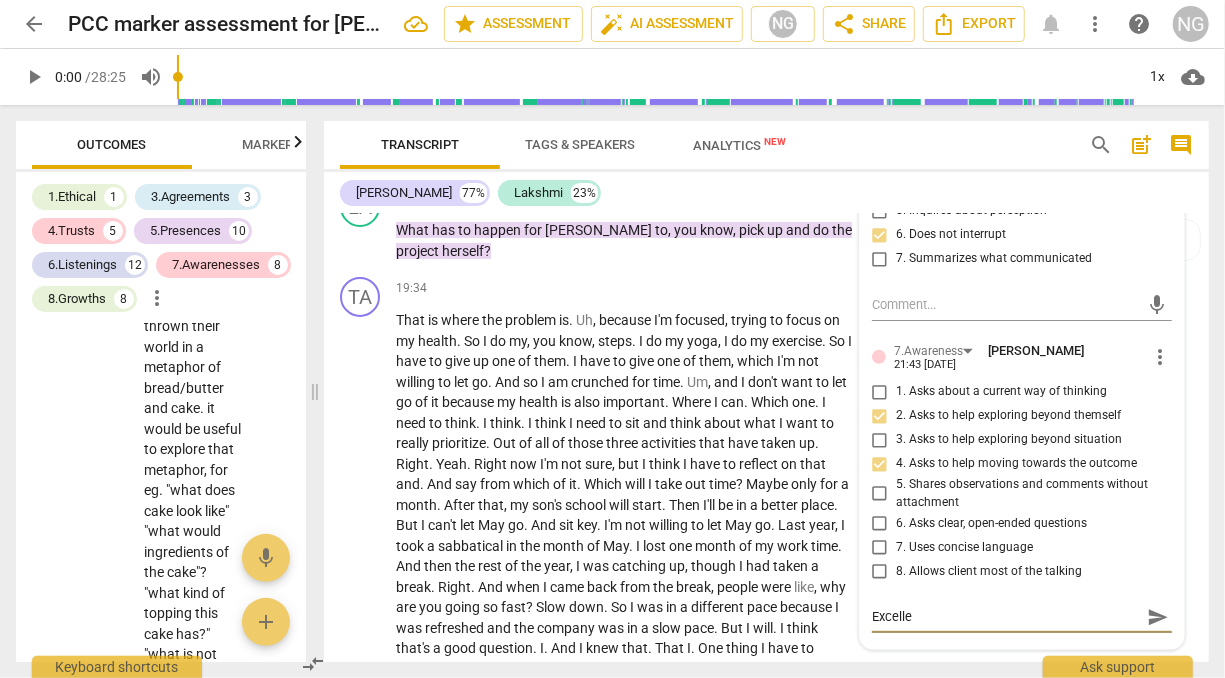 type on "Excellen" 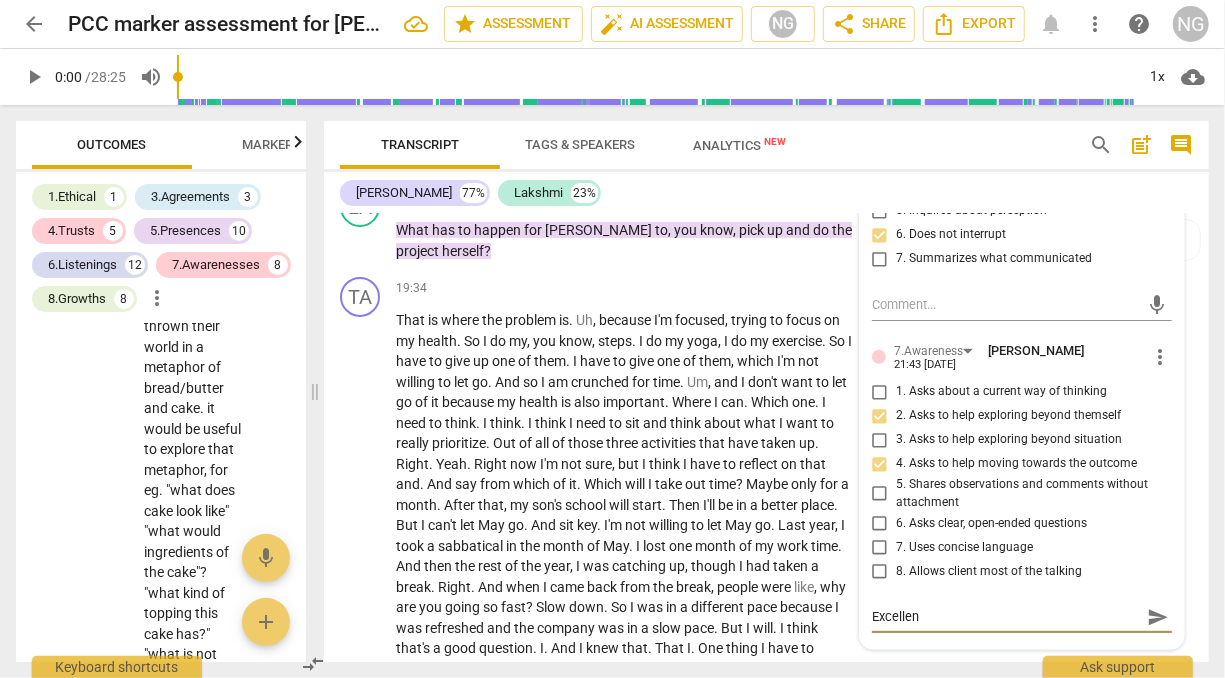 type on "Excellent" 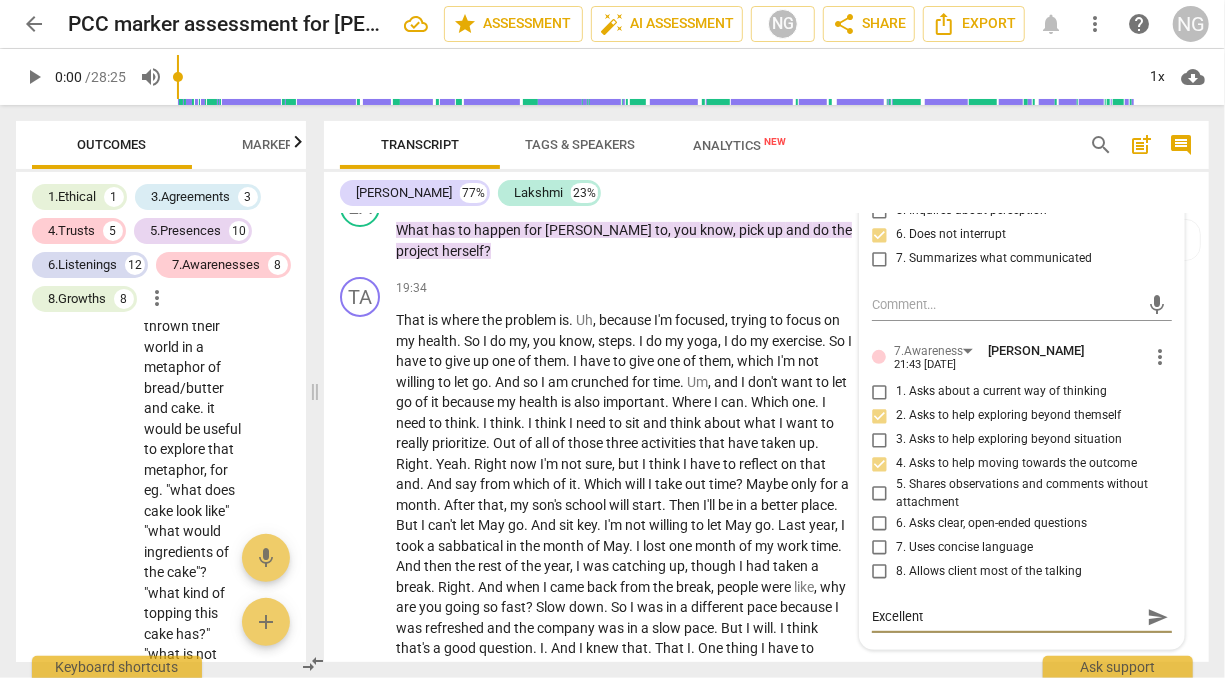 type on "Excellent" 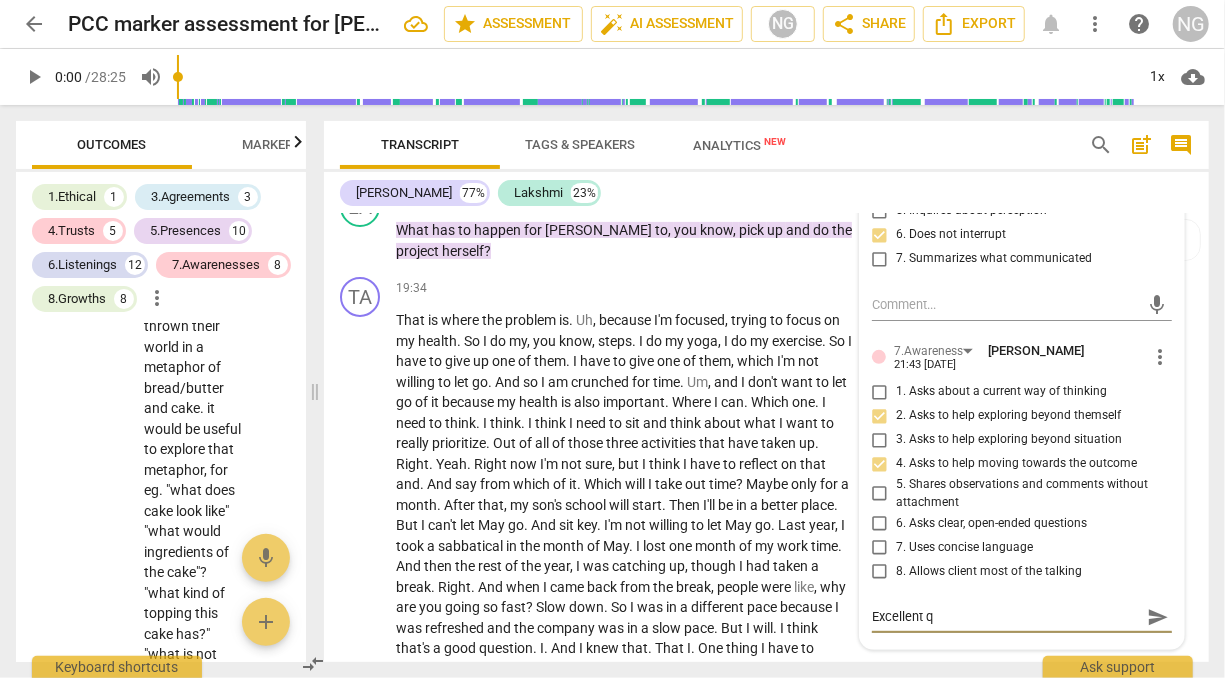 type on "Excellent qu" 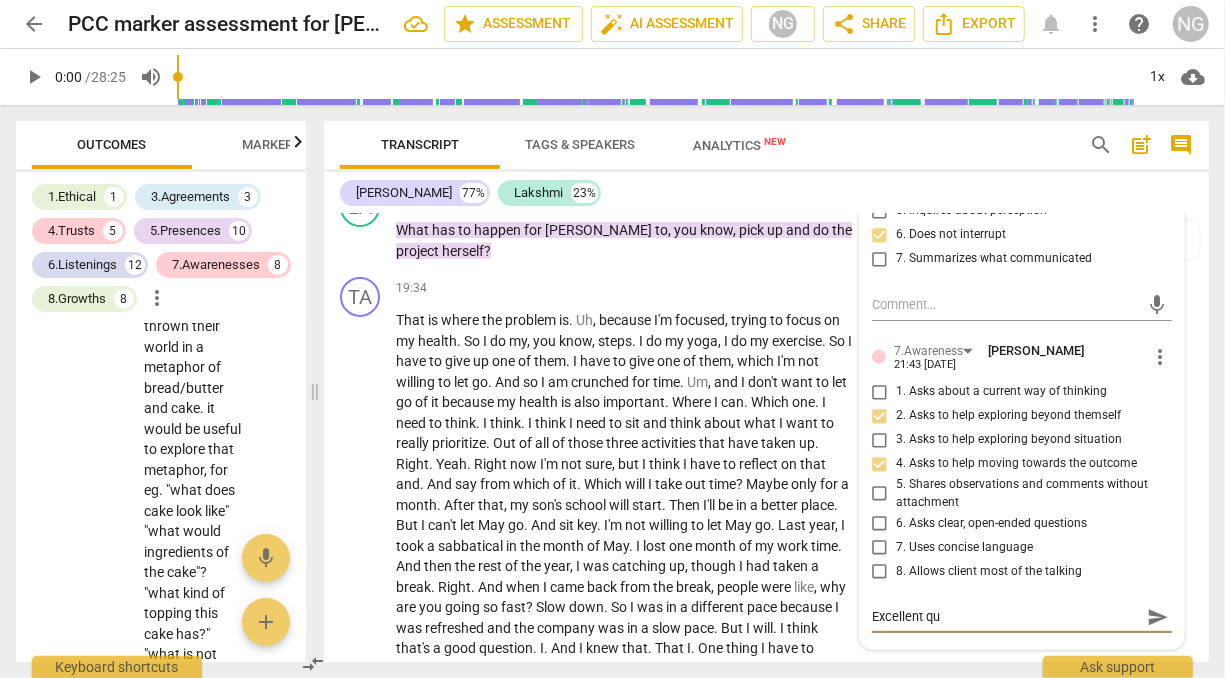 type on "Excellent que" 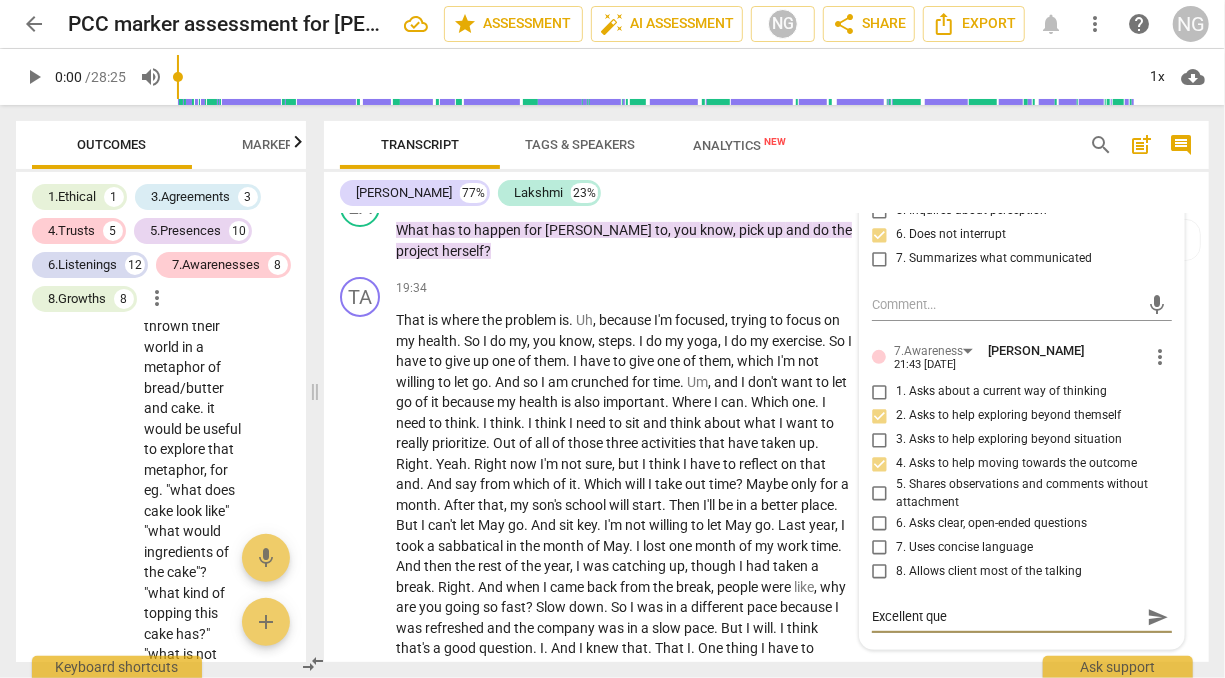 type on "Excellent ques" 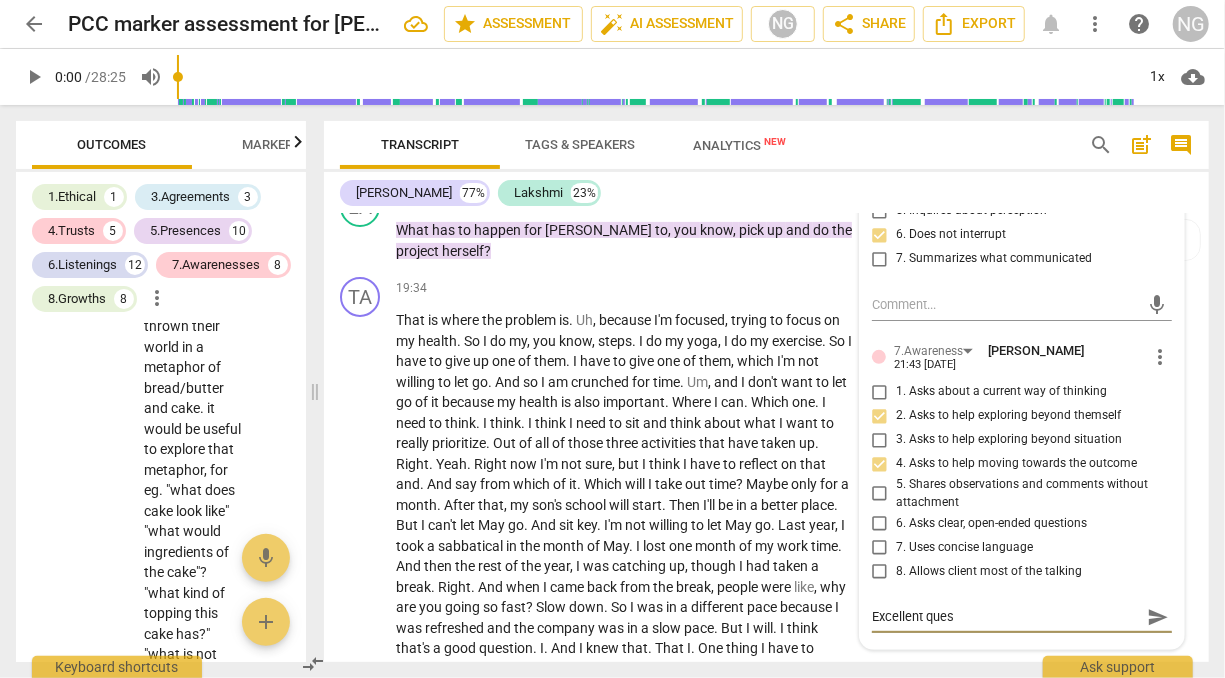 type on "Excellent quest" 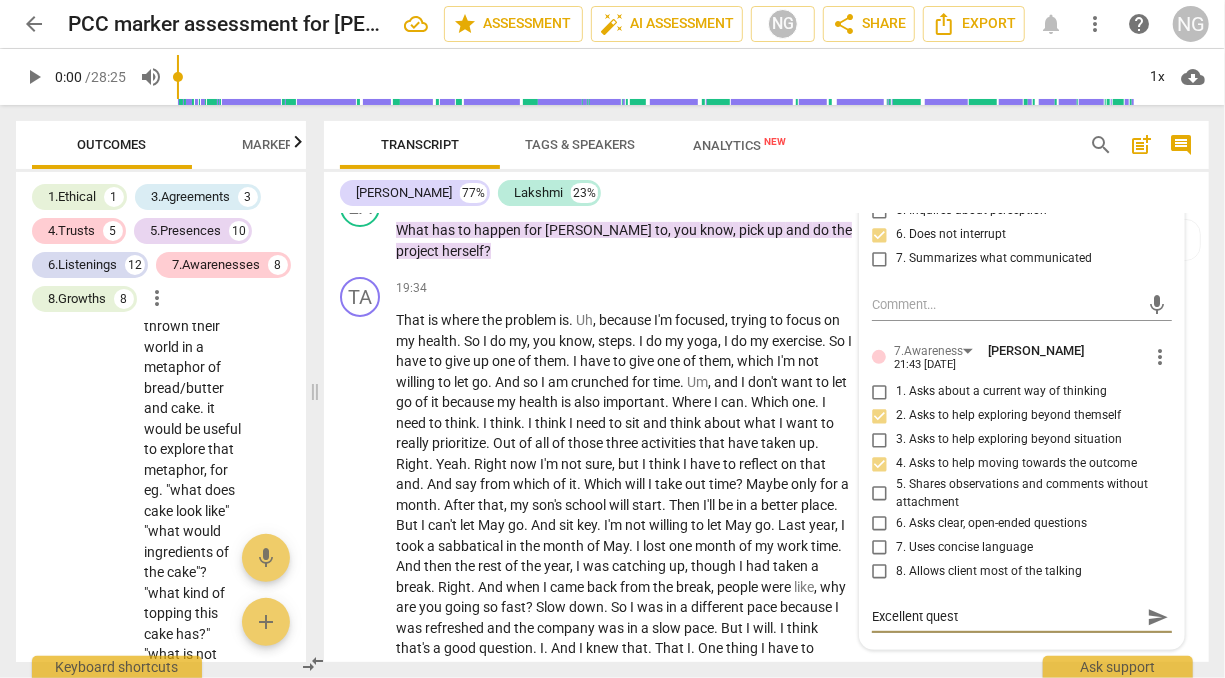 type on "Excellent questi" 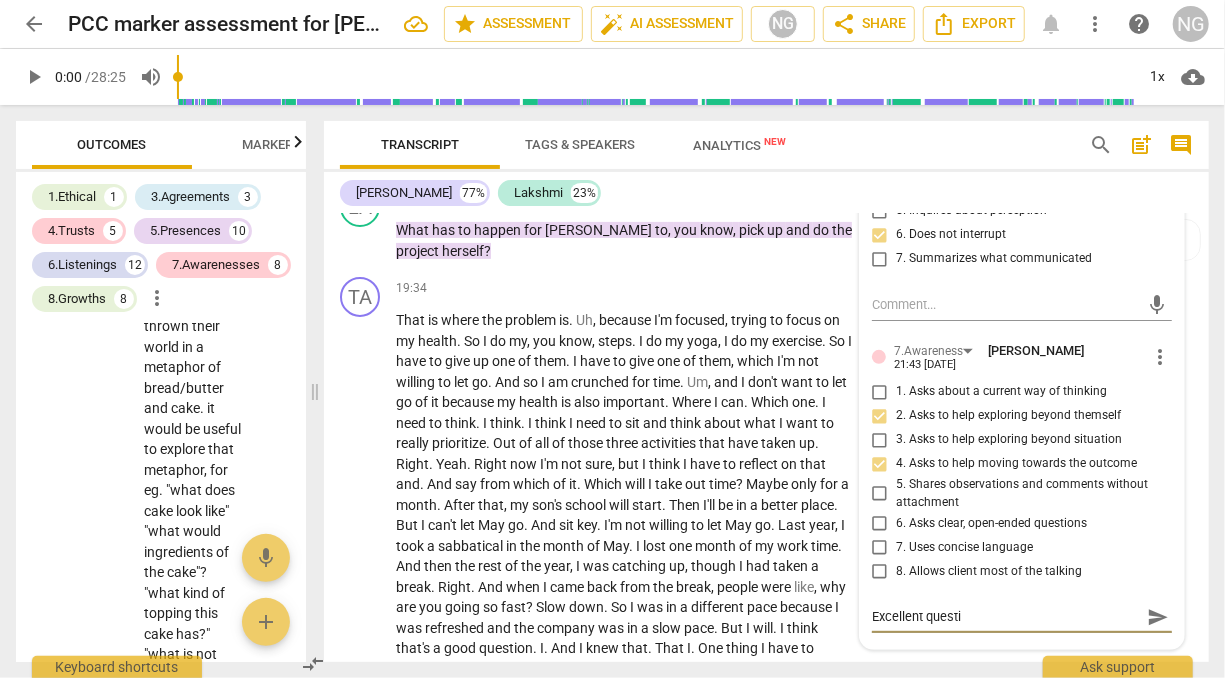 type on "Excellent questio" 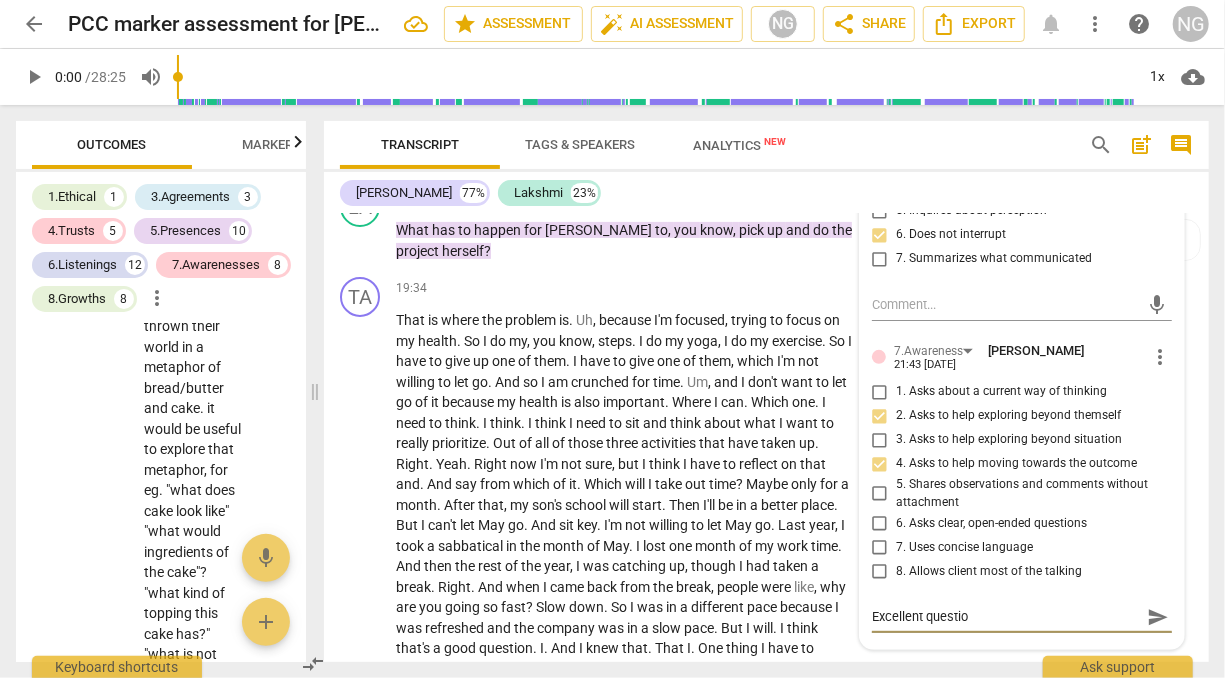 type on "Excellent question" 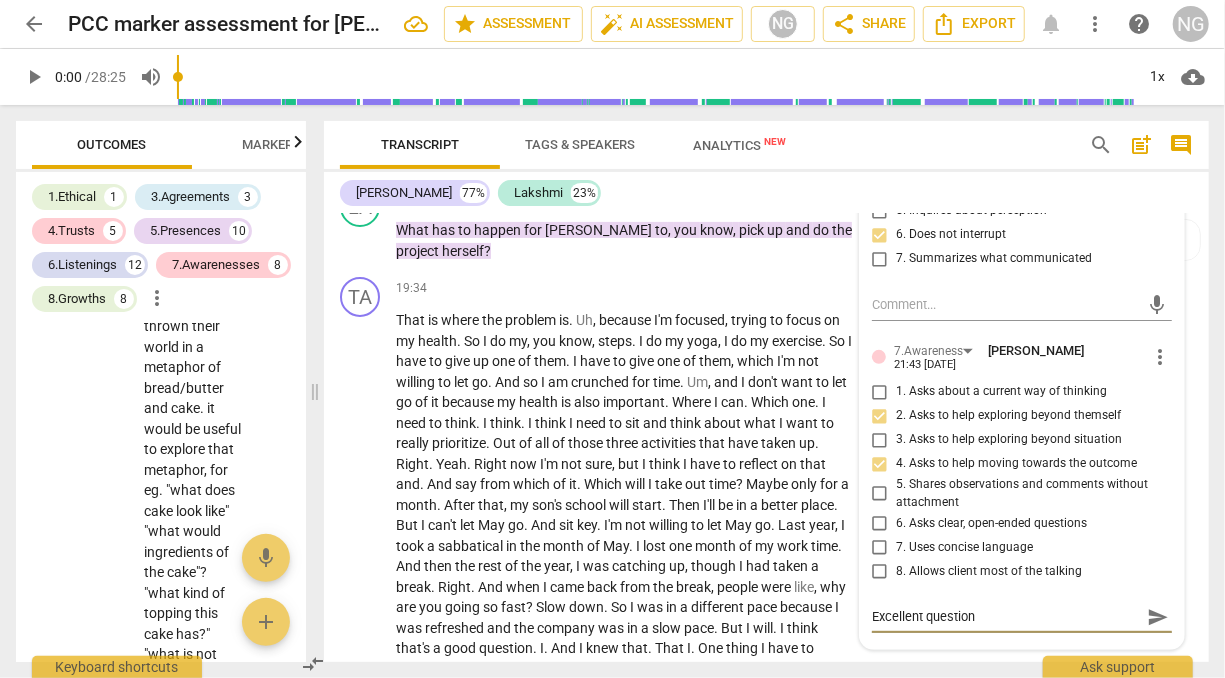 type on "Excellent questio" 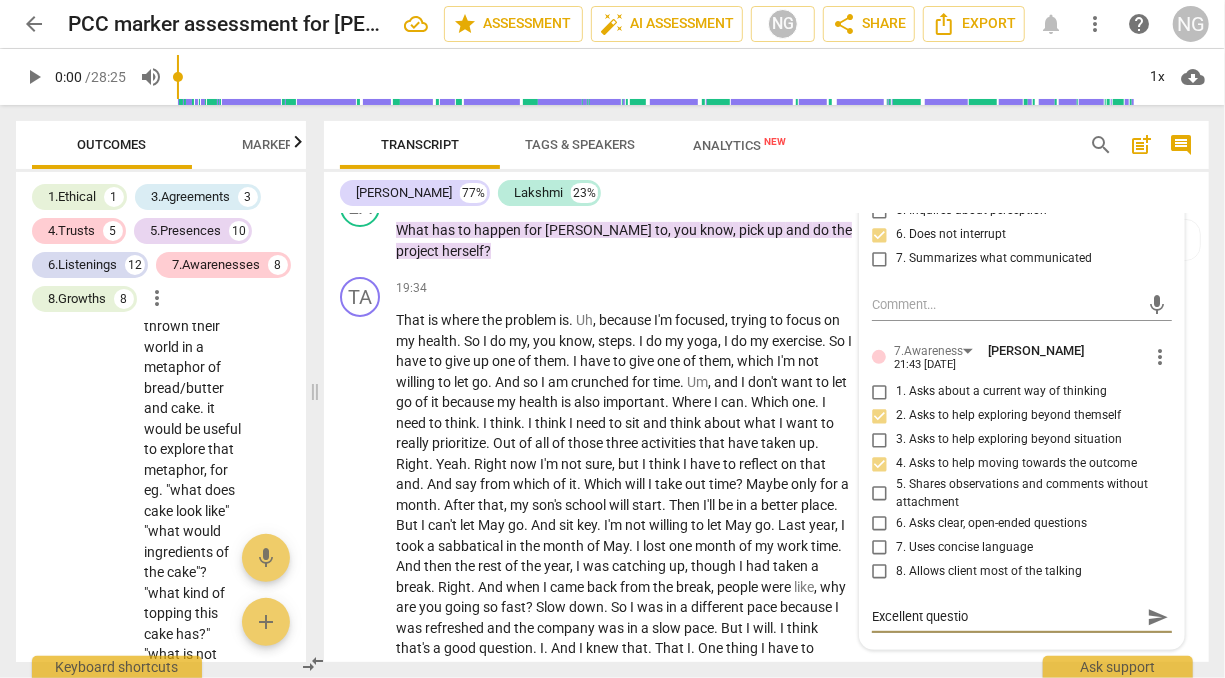 type on "Excellent questi" 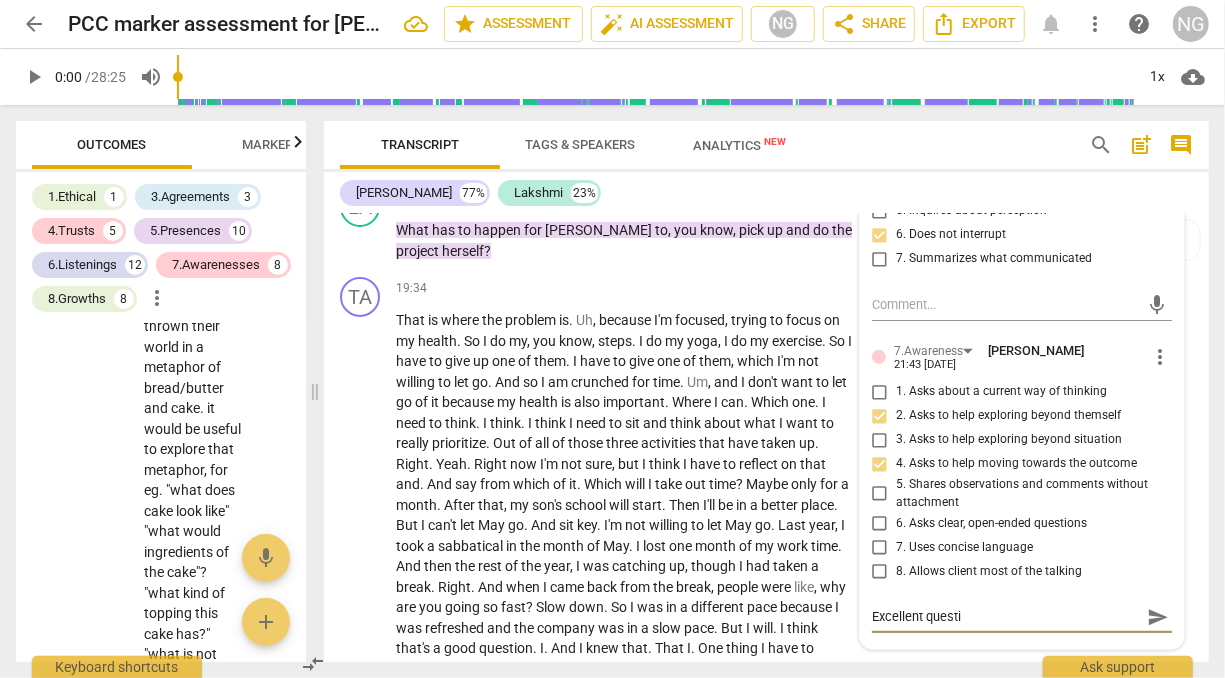 type on "Excellent quest" 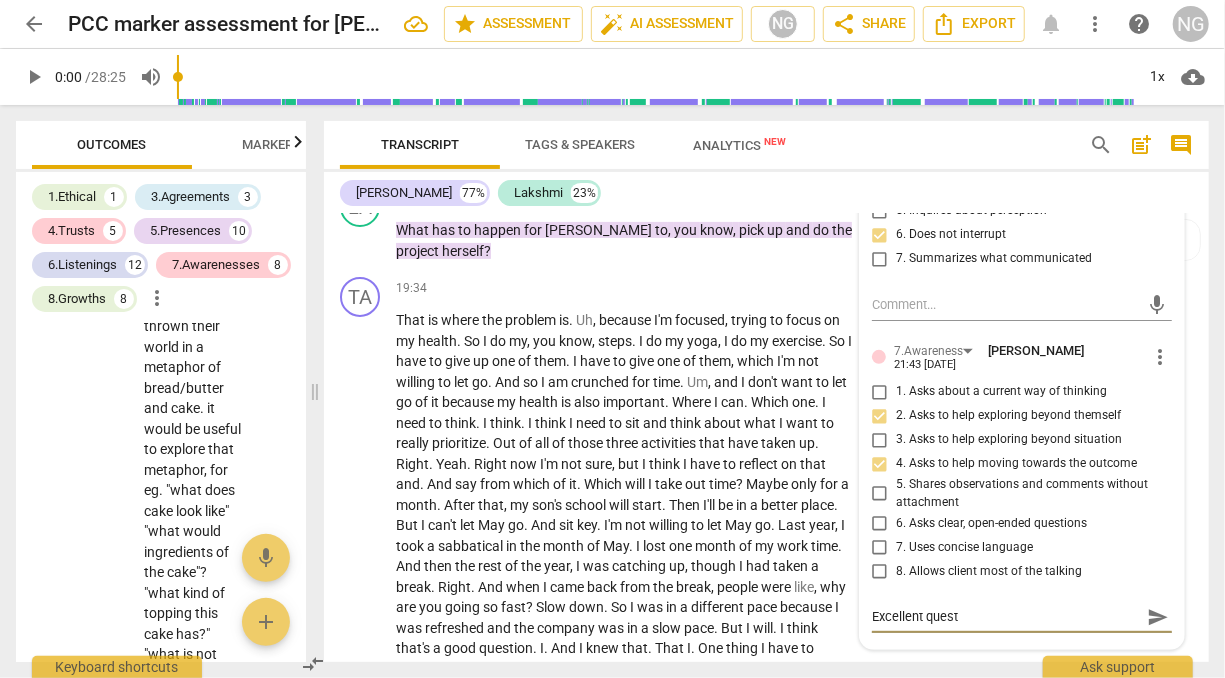 type on "Excellent ques" 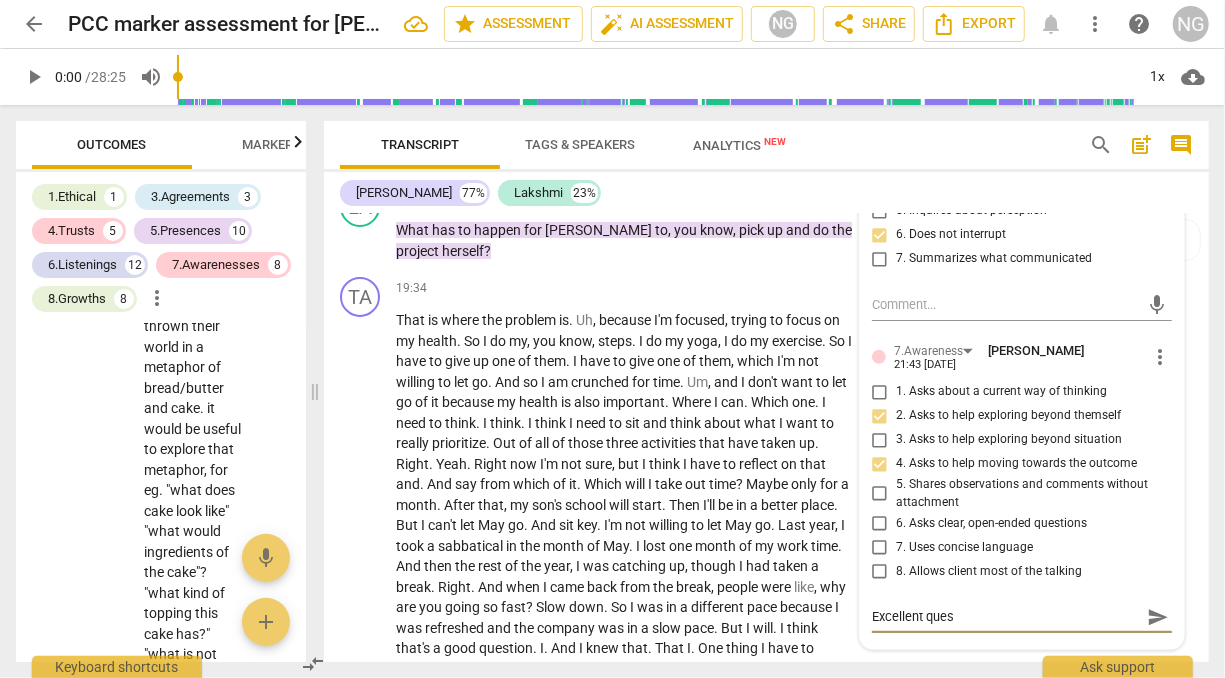 type on "Excellent que" 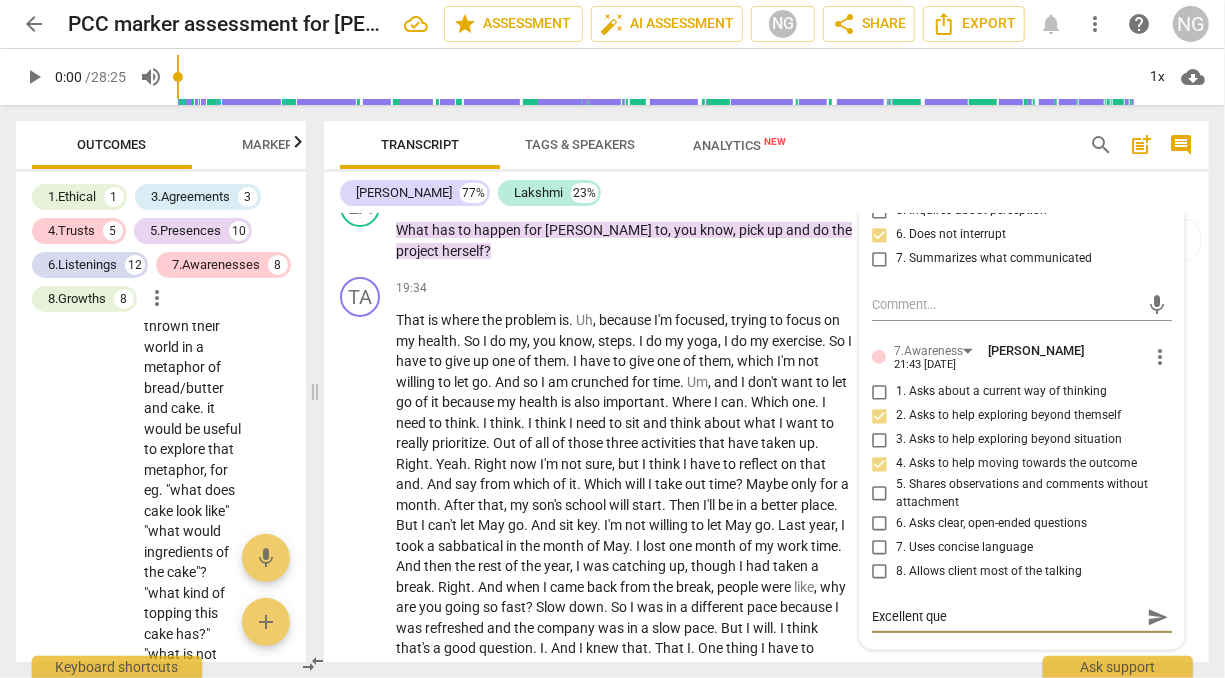 type on "Excellent qu" 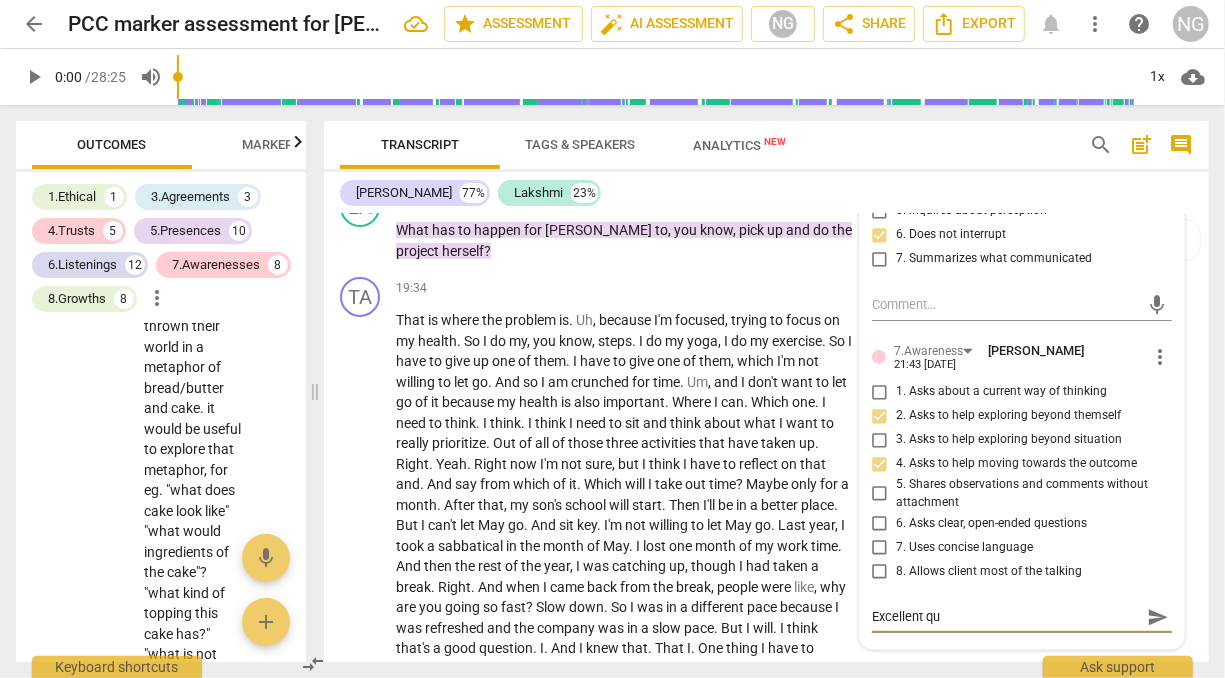 type on "Excellent q" 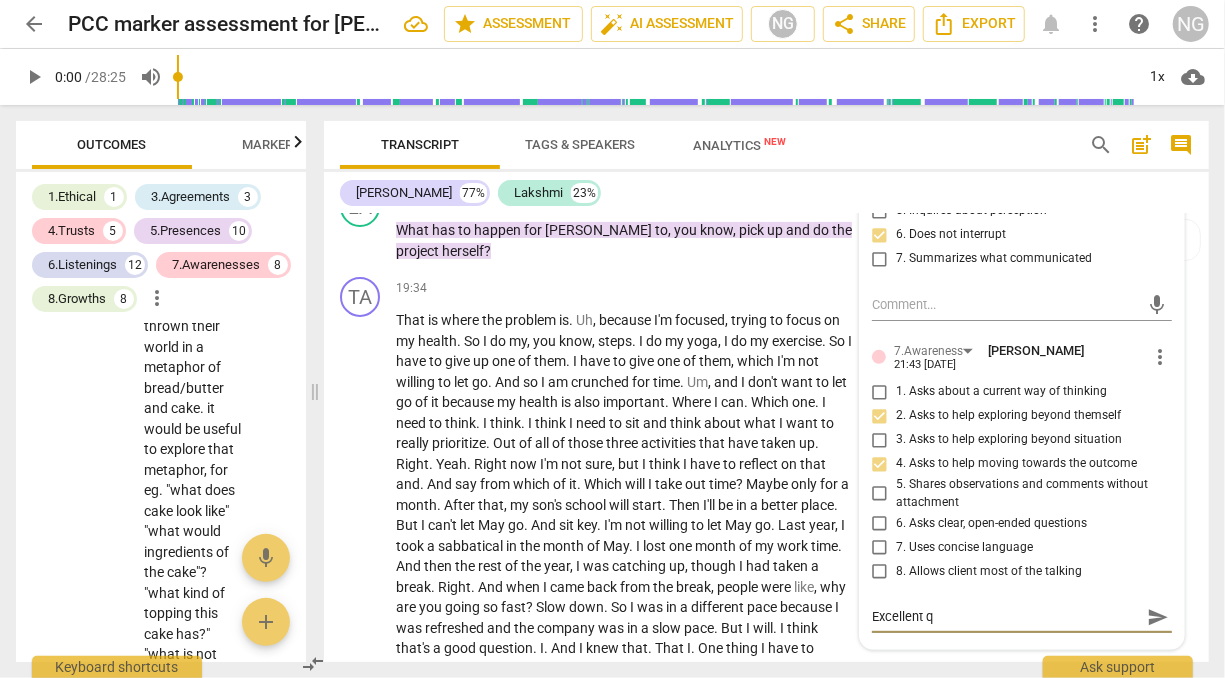type on "Excellent" 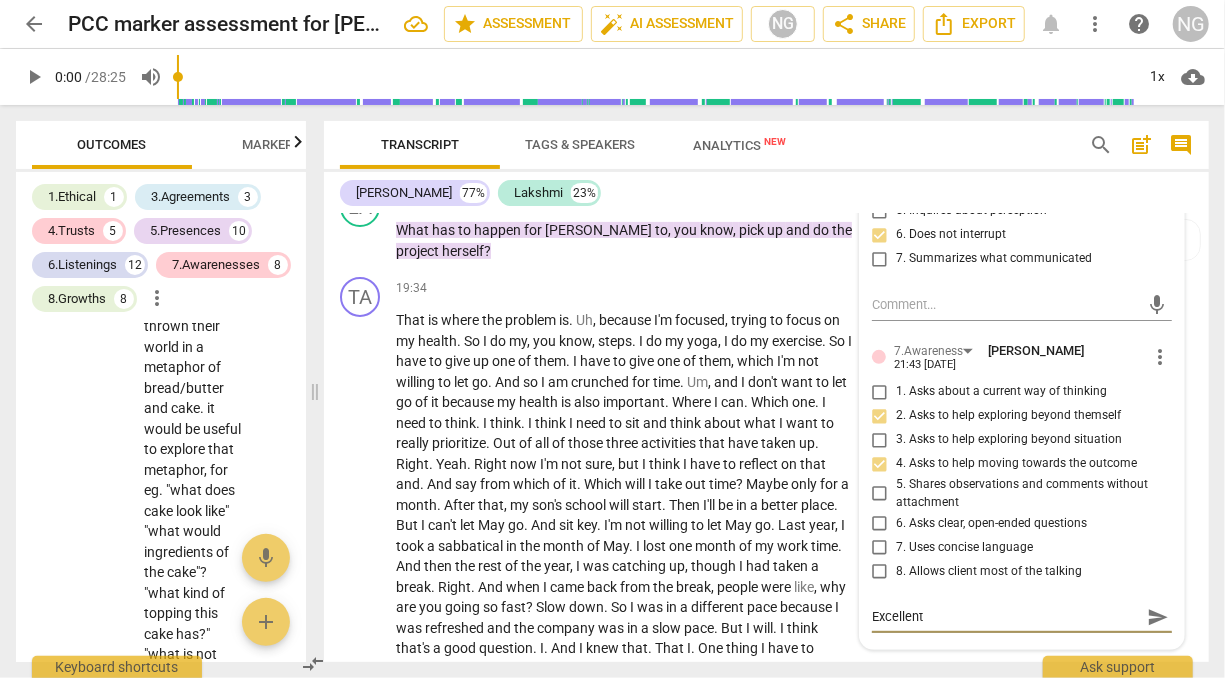 type on "Excellent i" 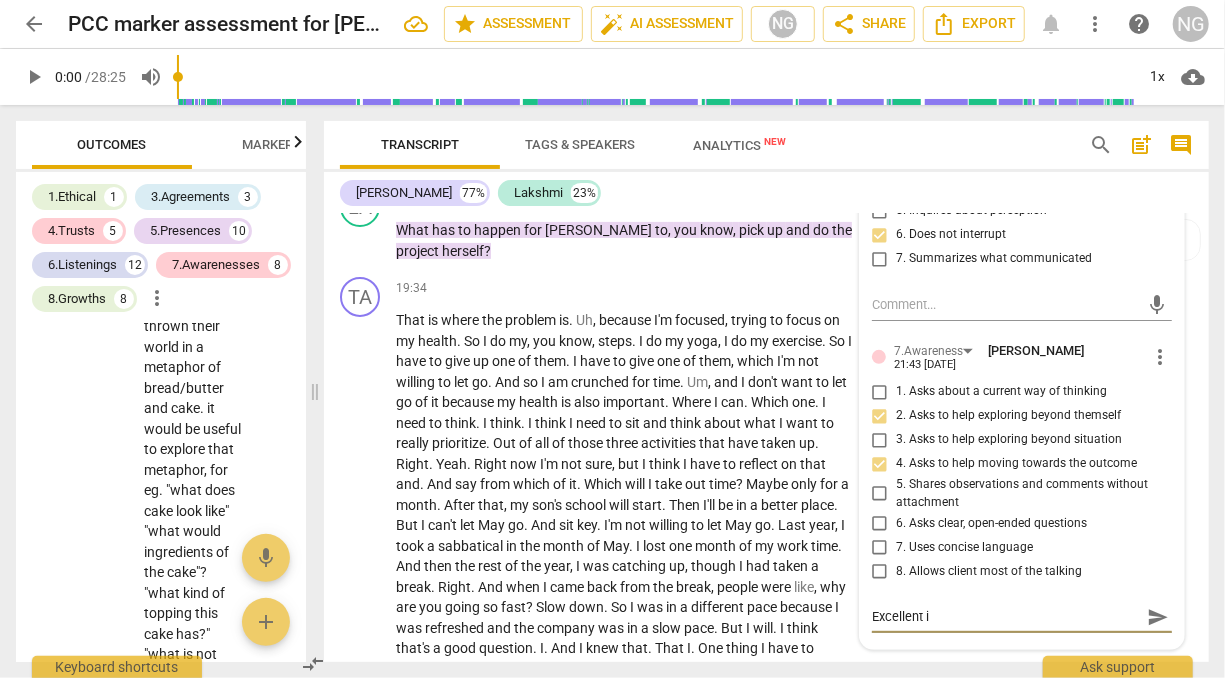type on "Excellent in" 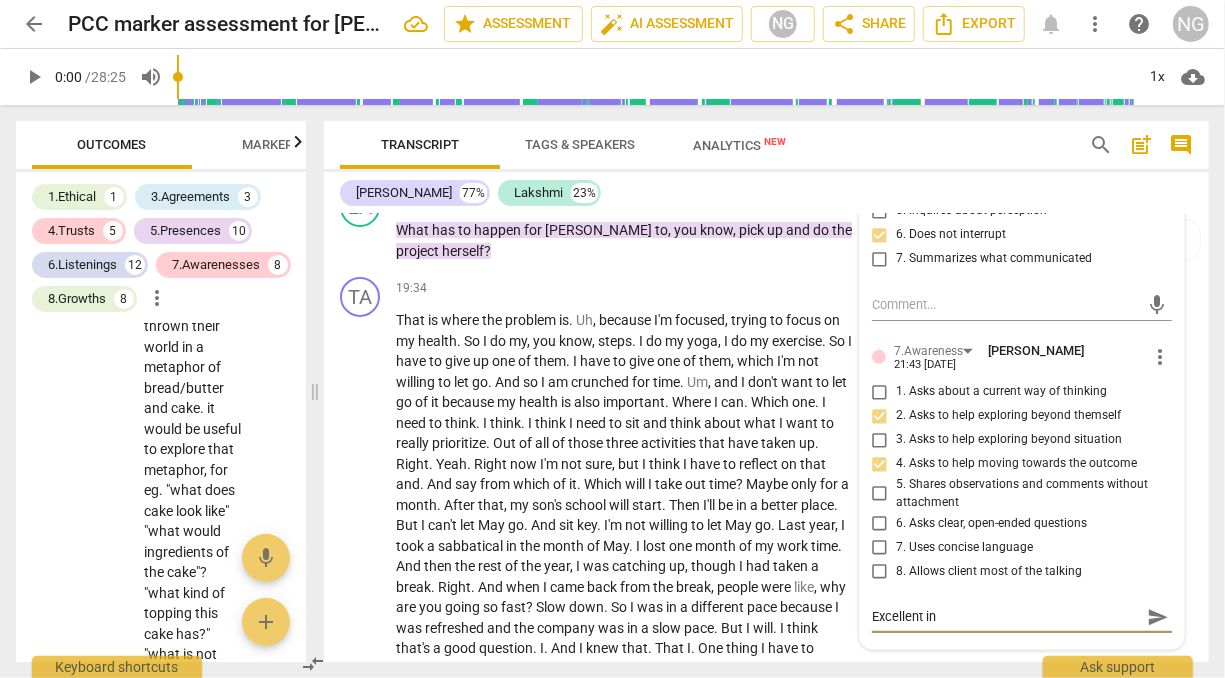 type on "Excellent inq" 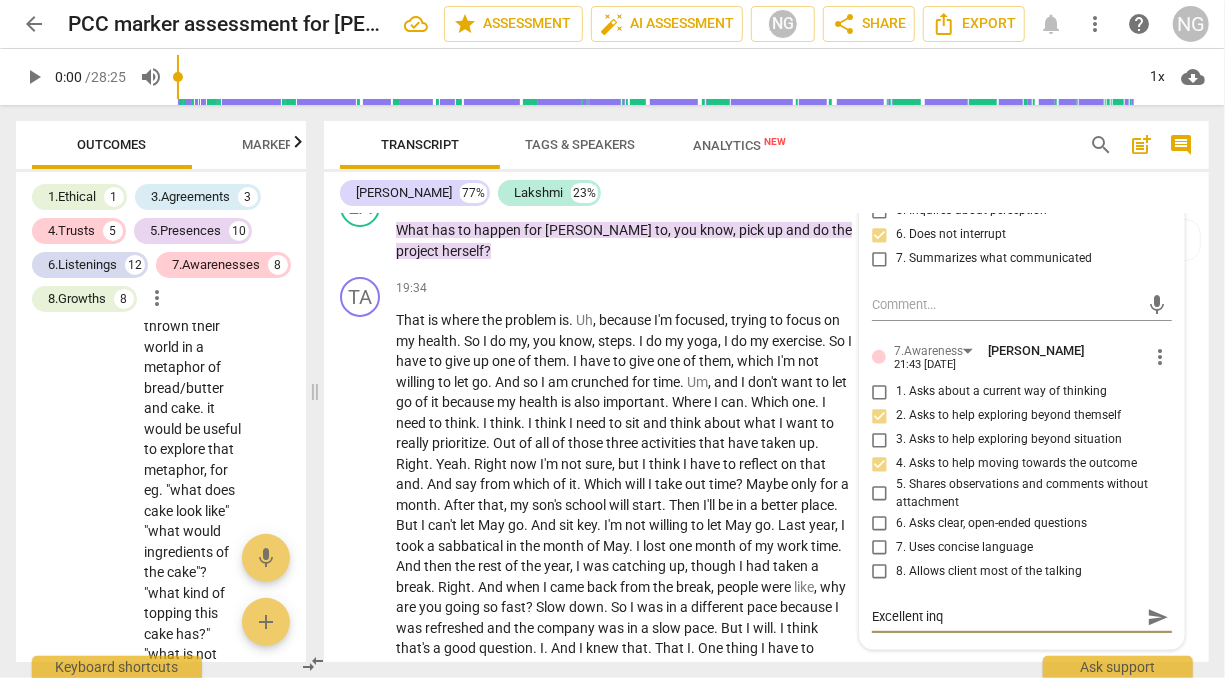 type on "Excellent inqu" 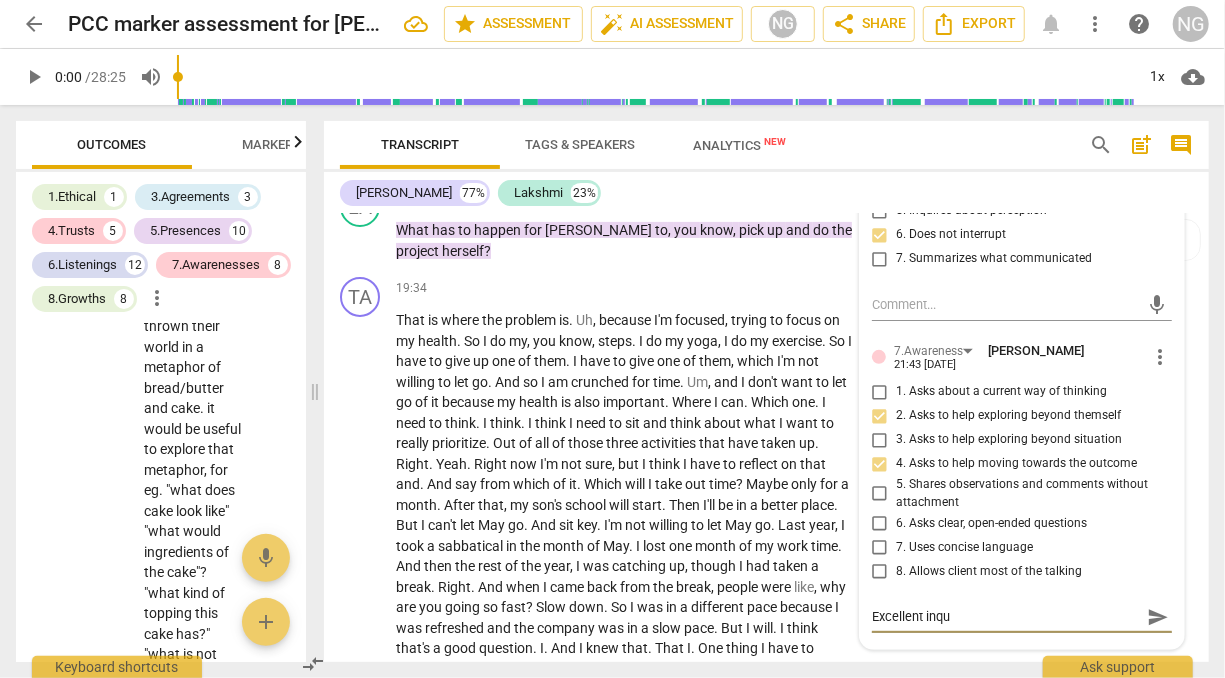 type on "Excellent inqui" 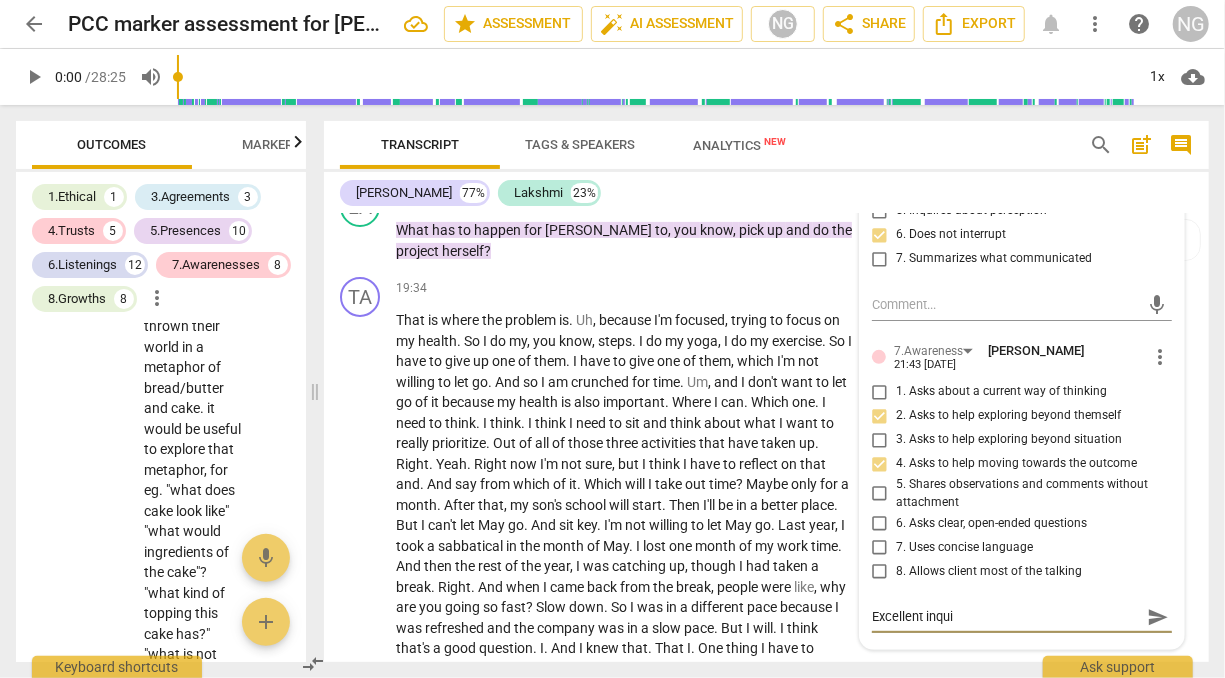 type on "Excellent inquir" 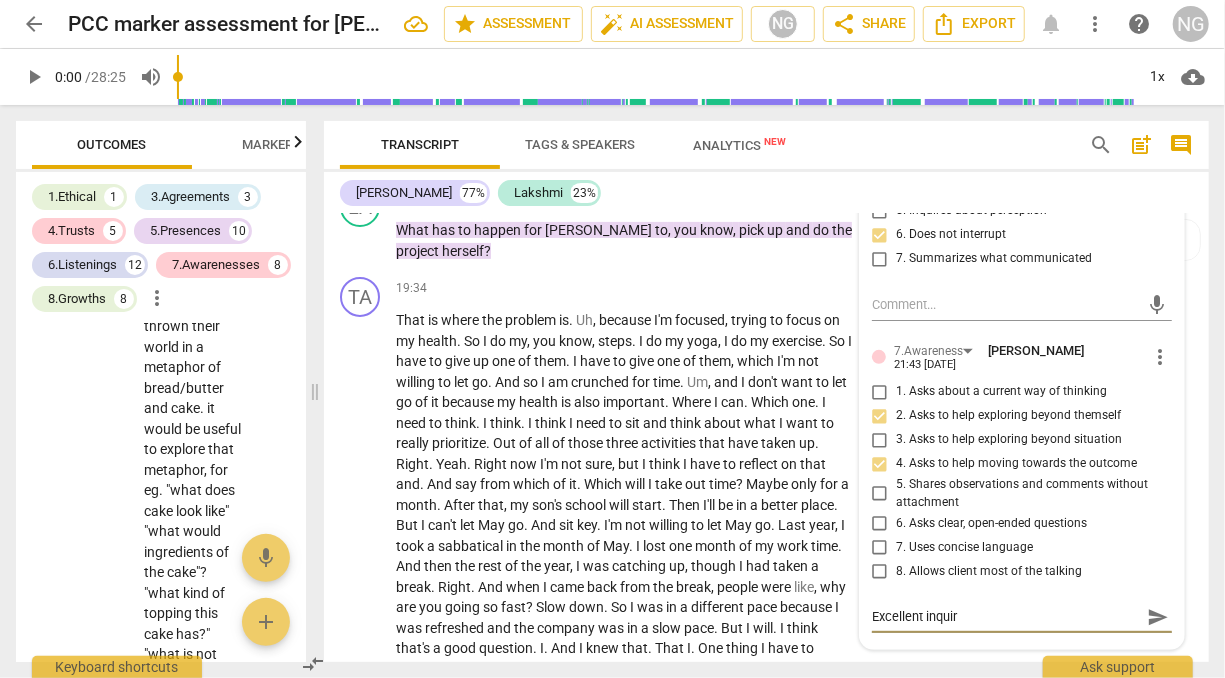 type on "Excellent inquiry" 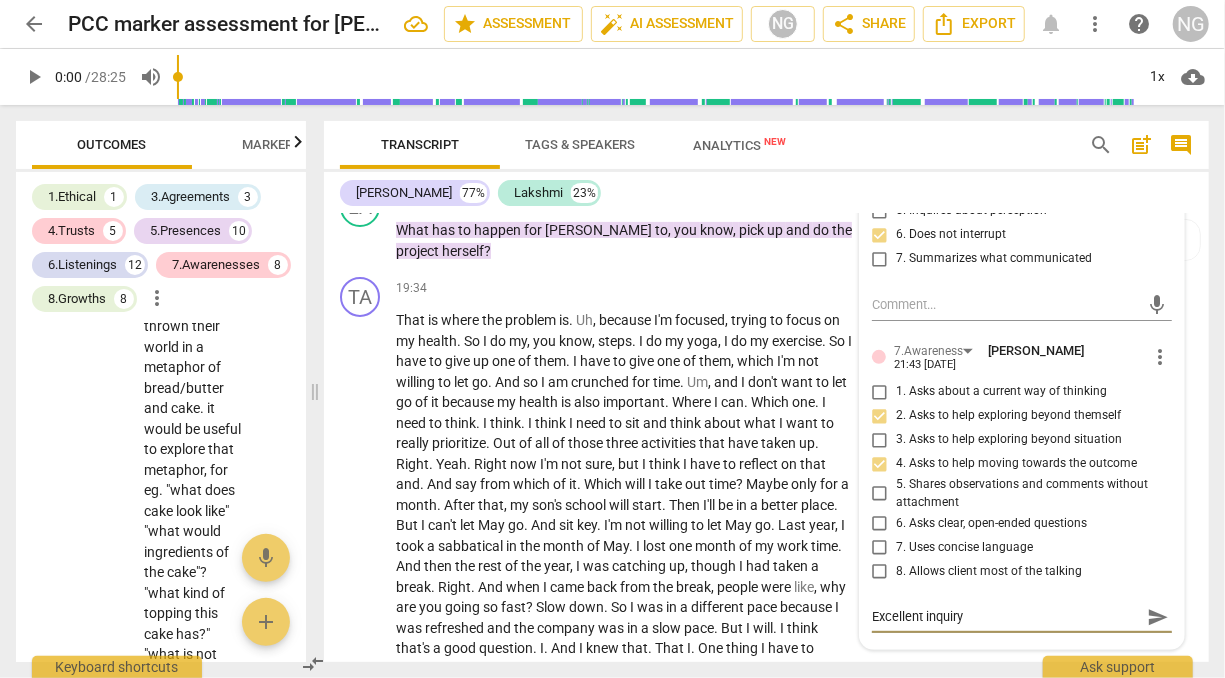type on "Excellent inquiry" 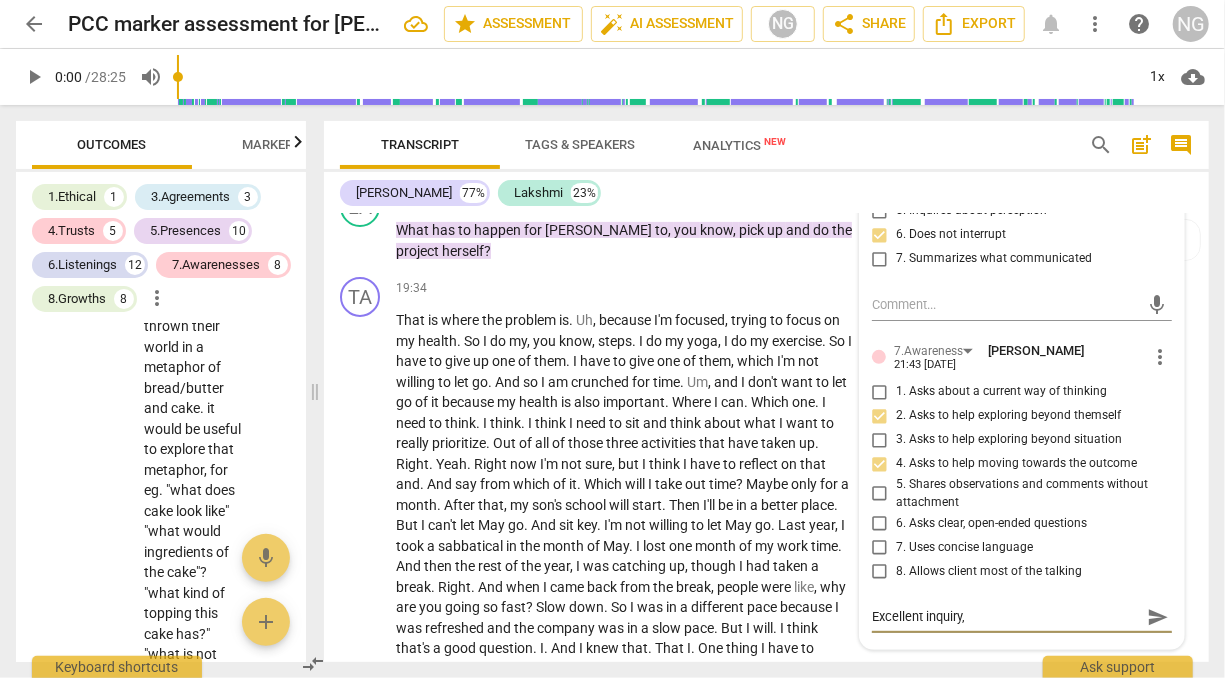 type on "Excellent inquiry," 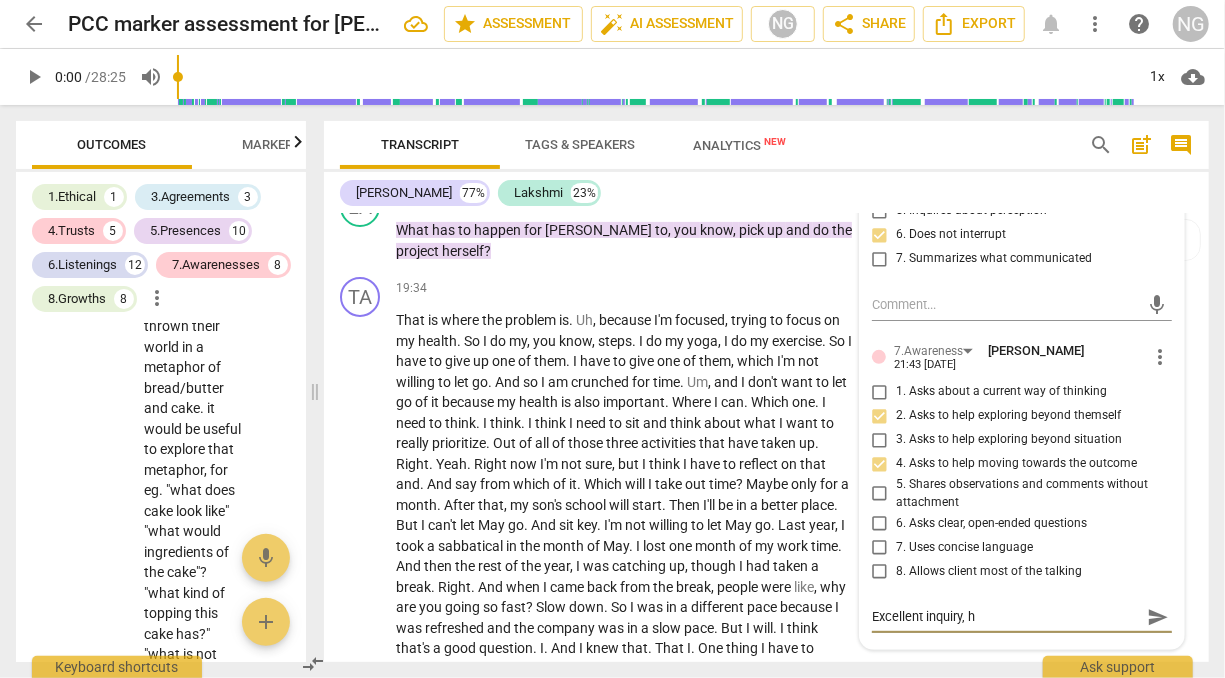 type on "Excellent inquiry, he" 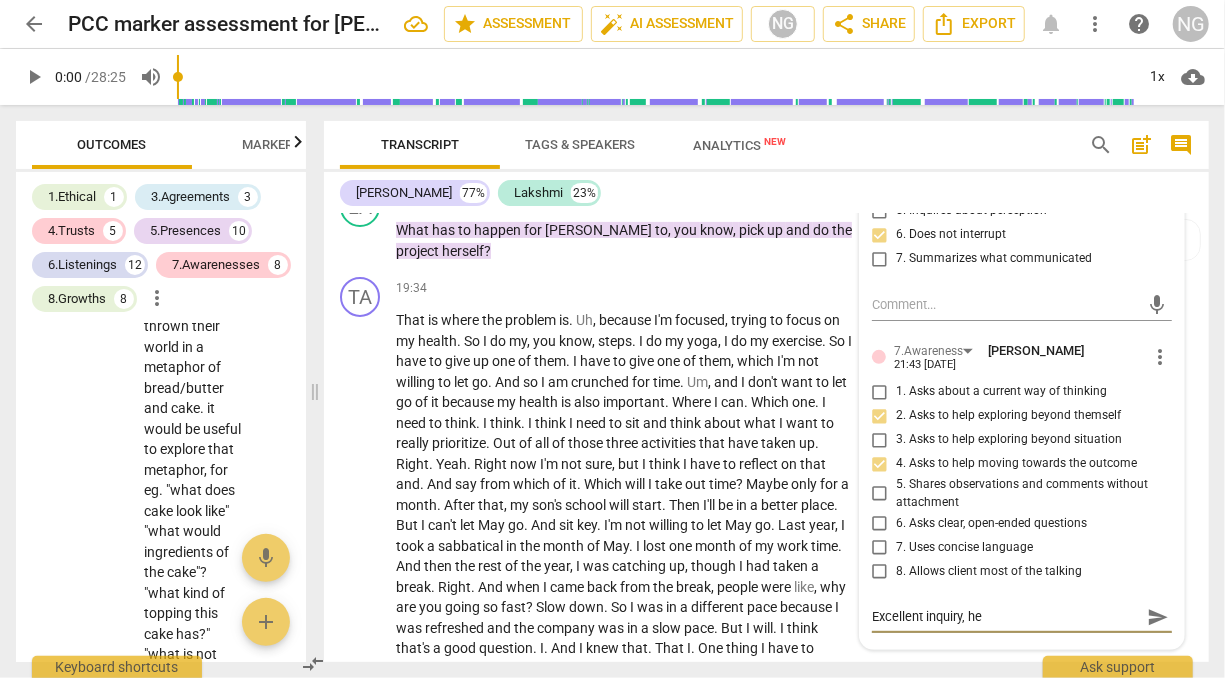 type on "Excellent inquiry, [PERSON_NAME]" 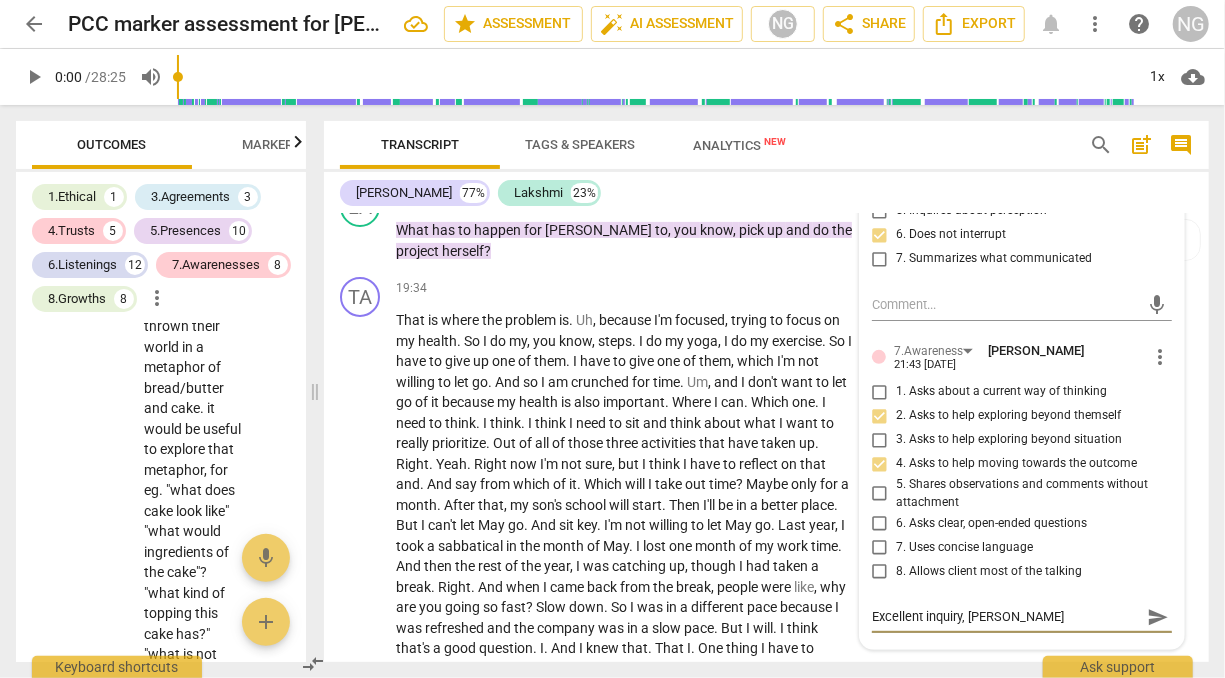 type on "Excellent inquiry, help" 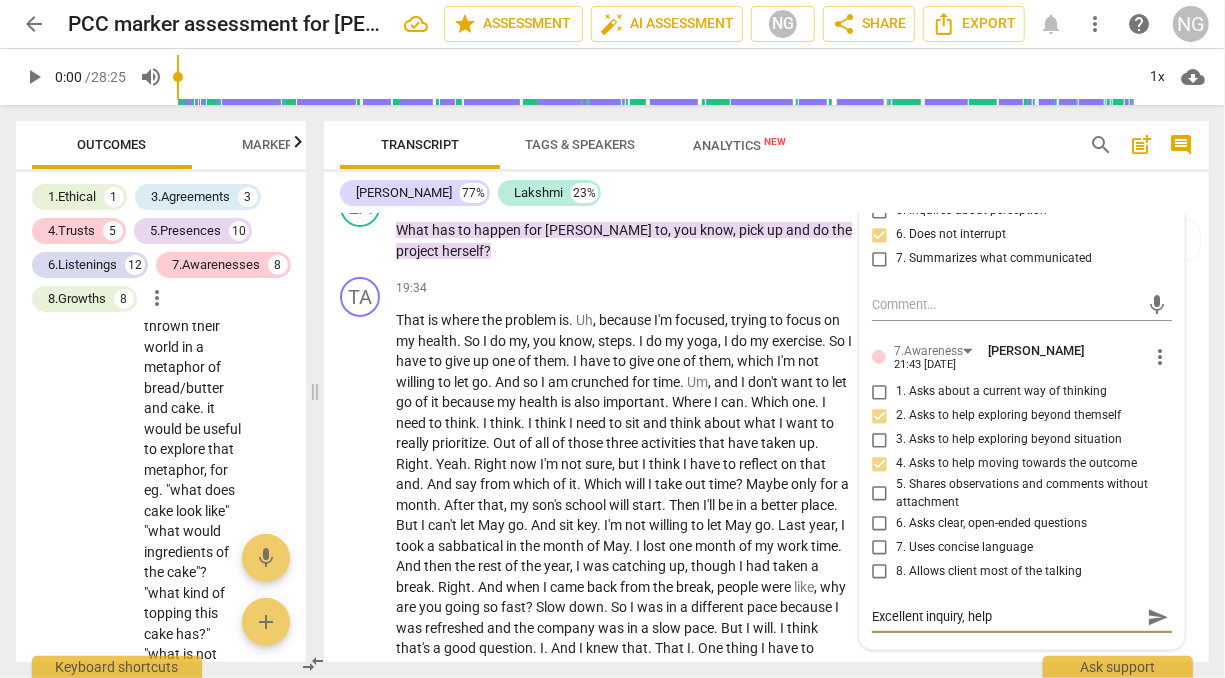 type on "Excellent inquiry, helpi" 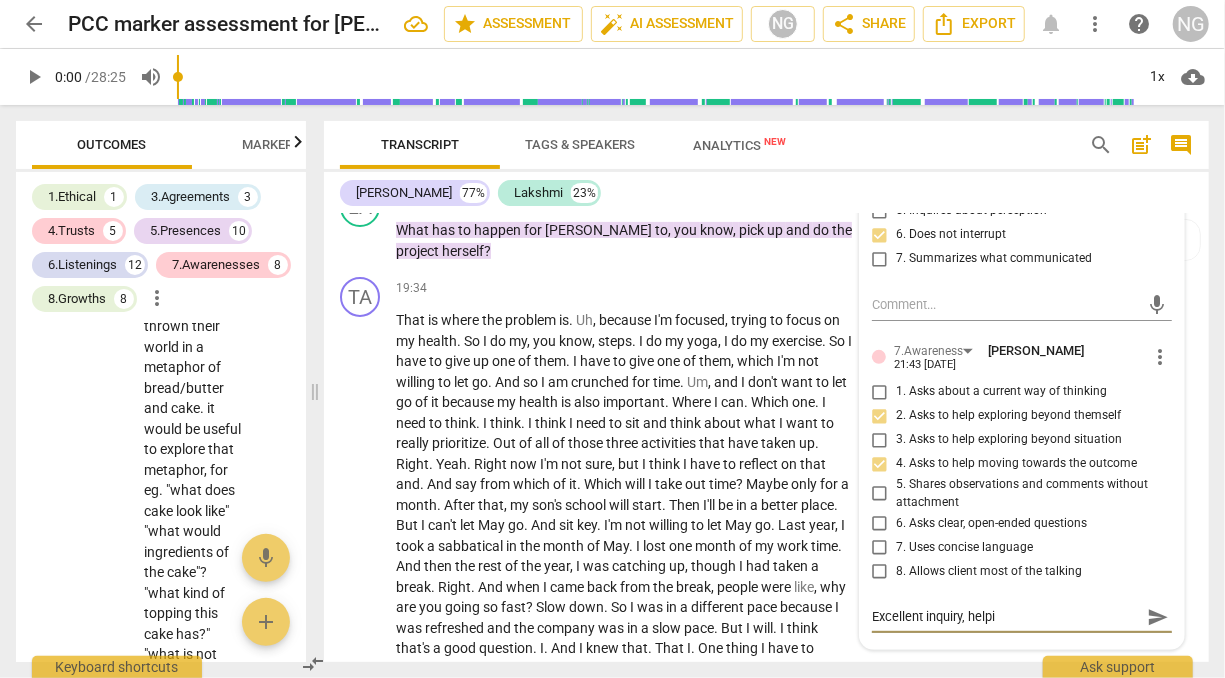type on "Excellent inquiry, helpin" 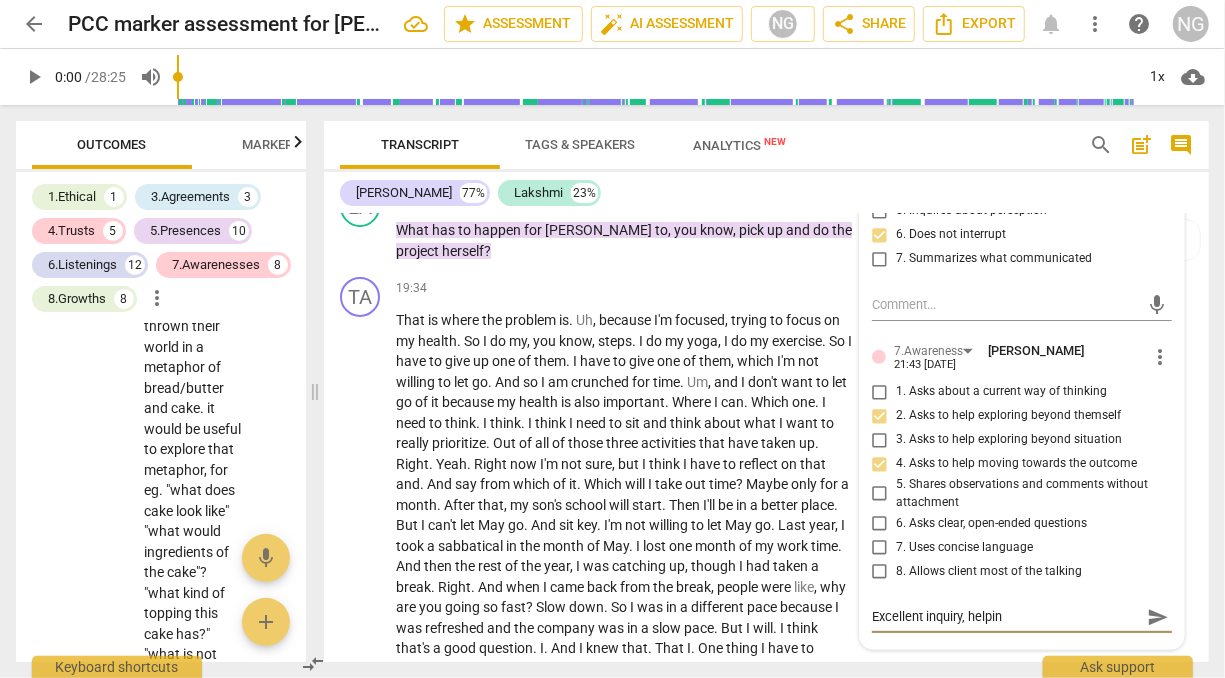 type on "Excellent inquiry, helping" 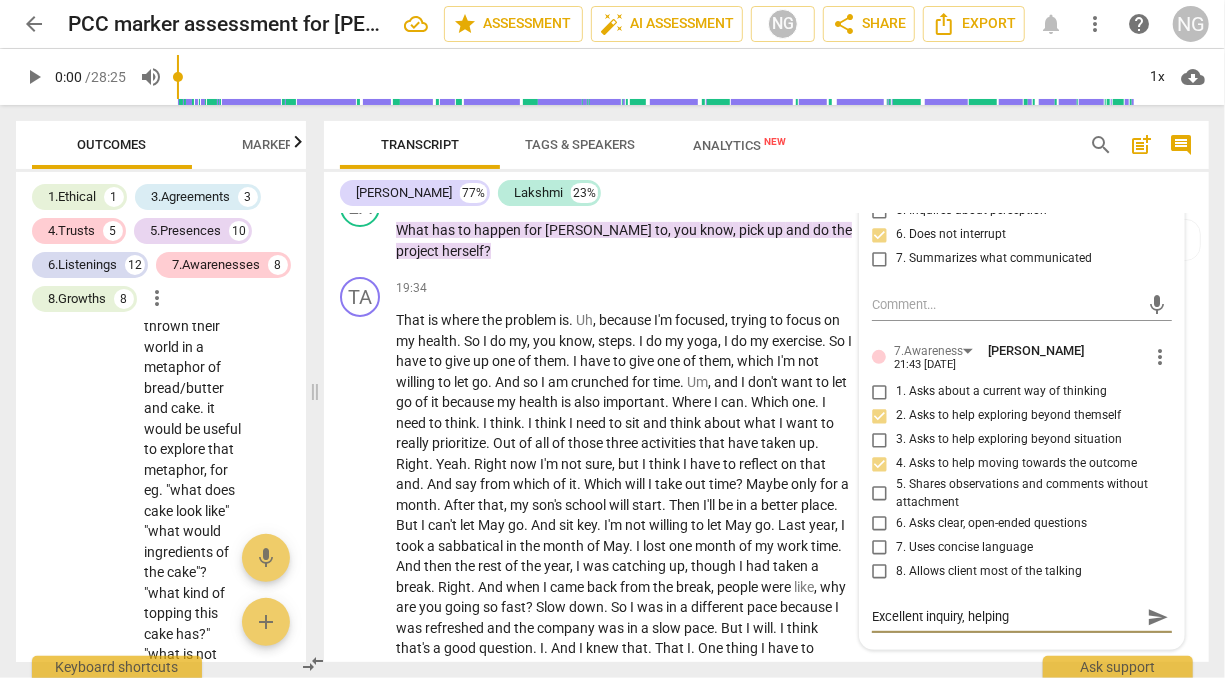 type on "Excellent inquiry, helping" 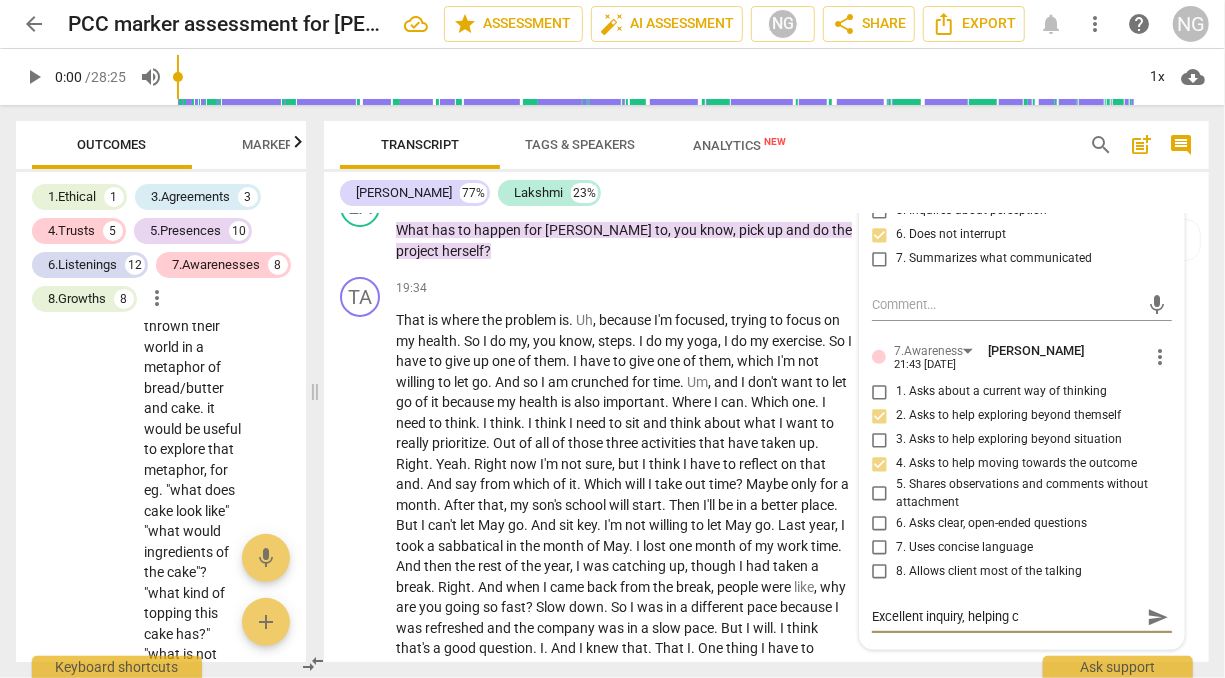 type on "Excellent inquiry, helping cl" 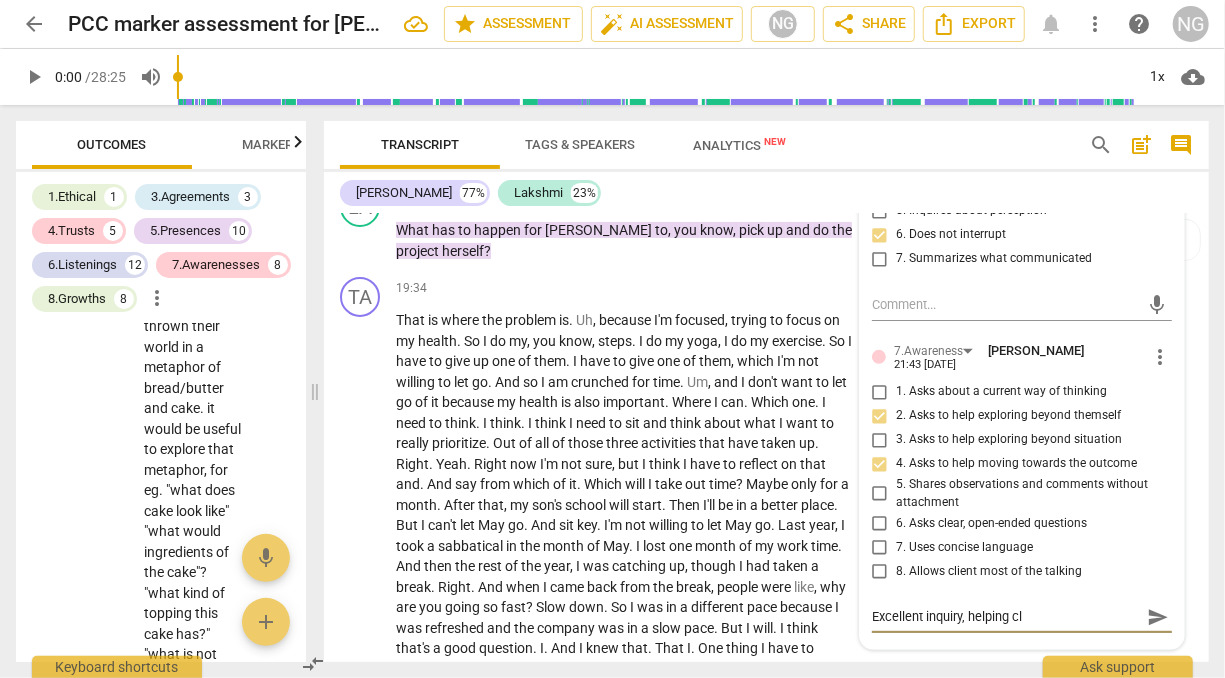 type on "Excellent inquiry, helping cli" 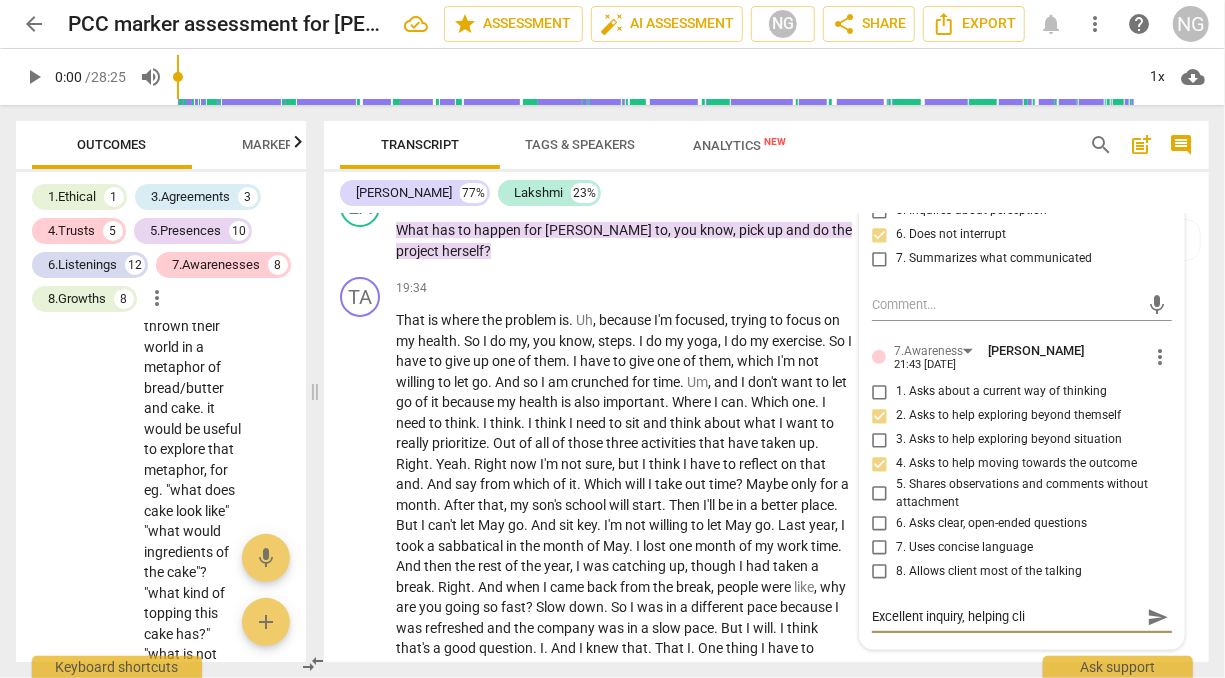 type on "Excellent inquiry, helping clie" 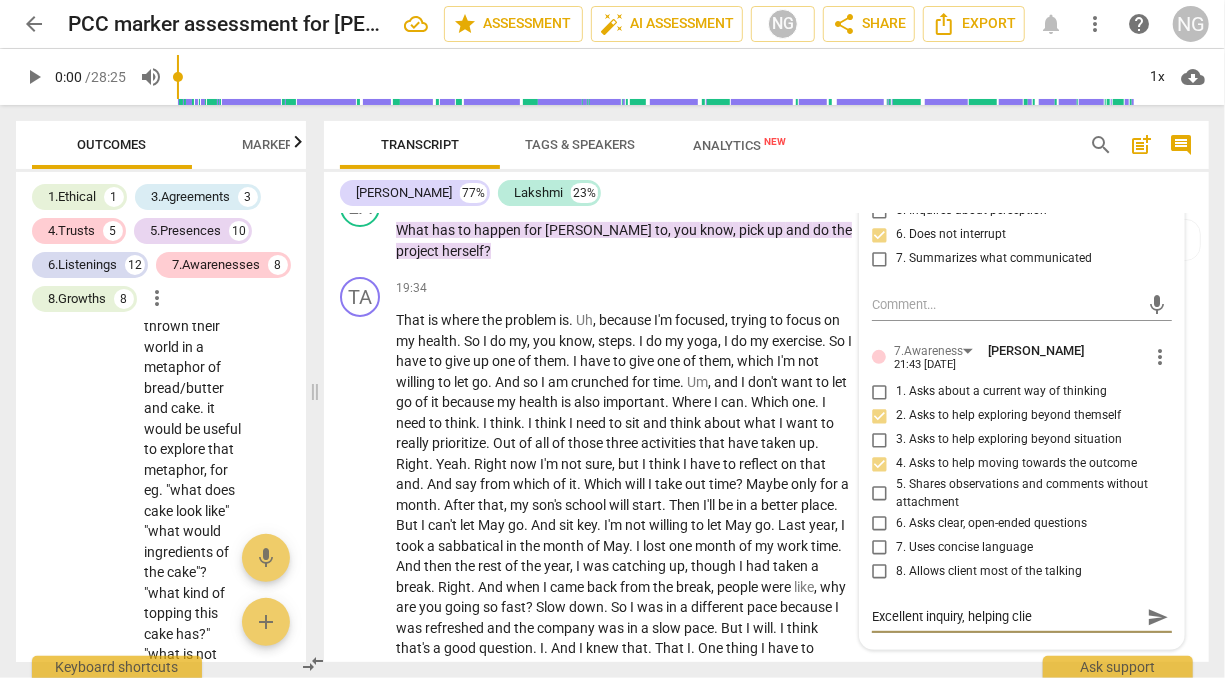 type on "Excellent inquiry, helping clien" 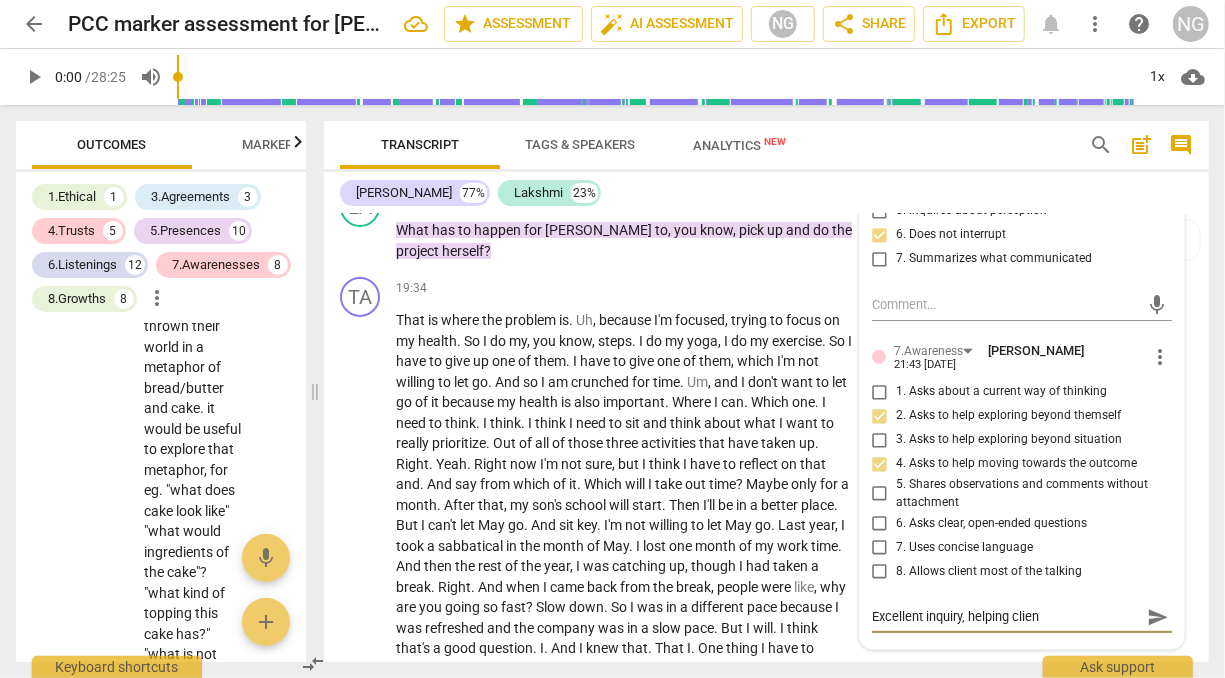 type on "Excellent inquiry, helping client" 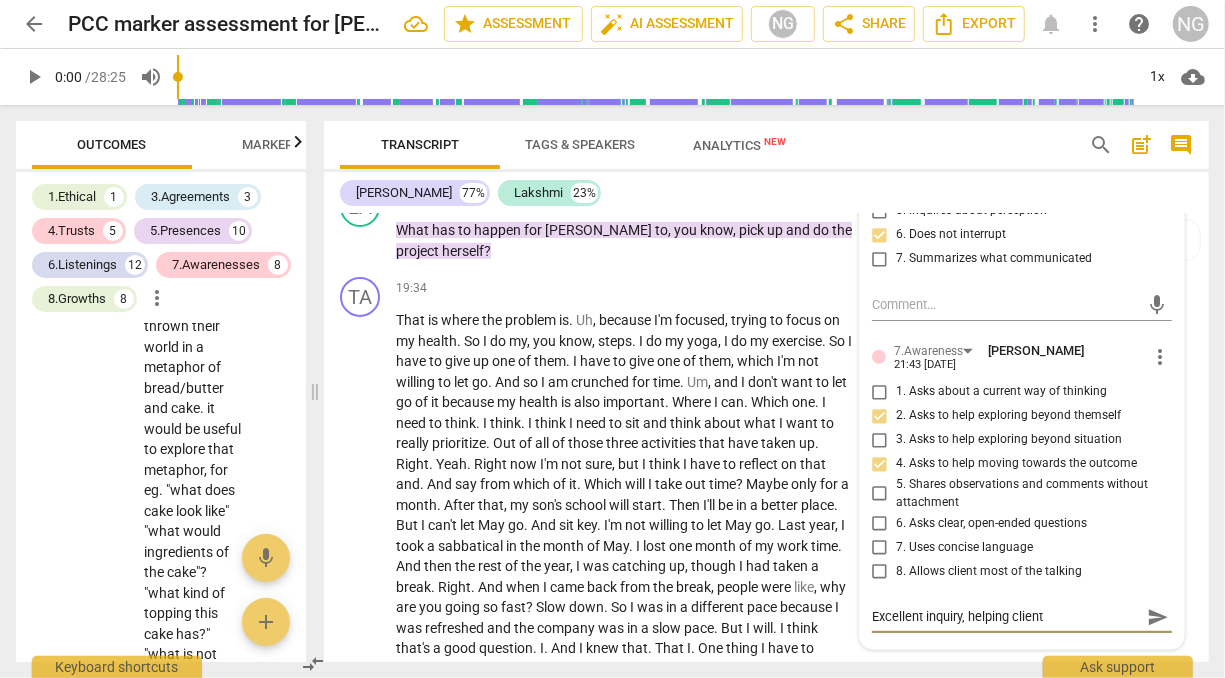 type on "Excellent inquiry, helping client" 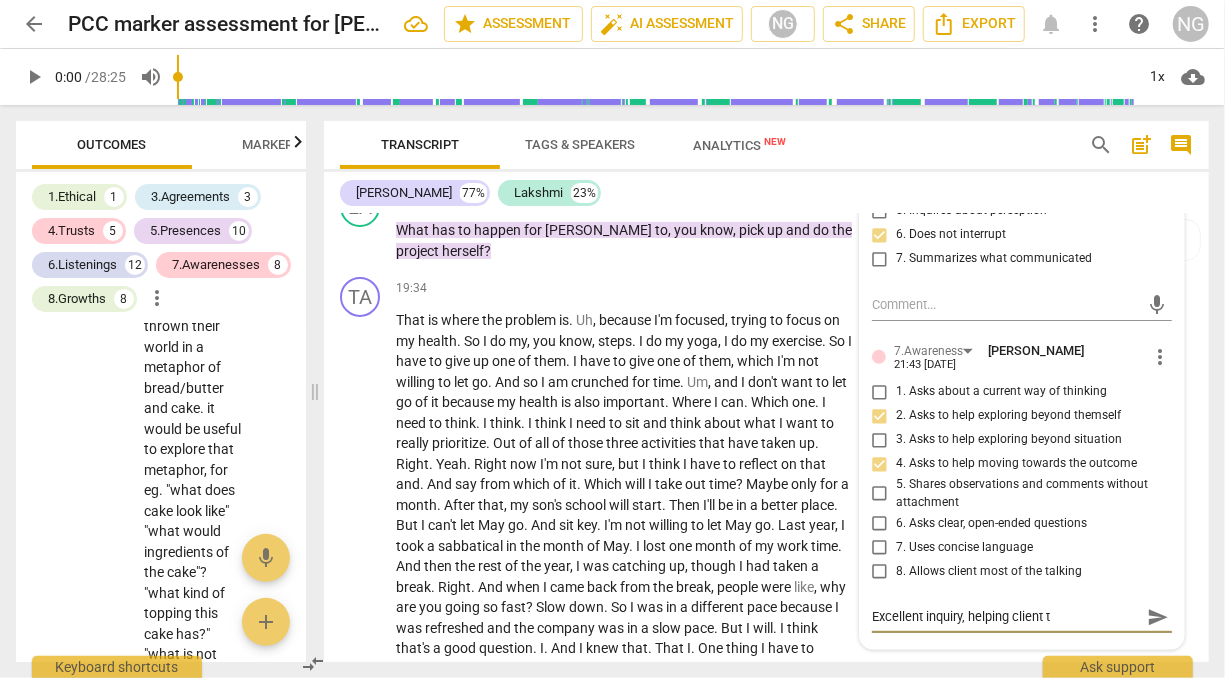 type on "Excellent inquiry, helping client to" 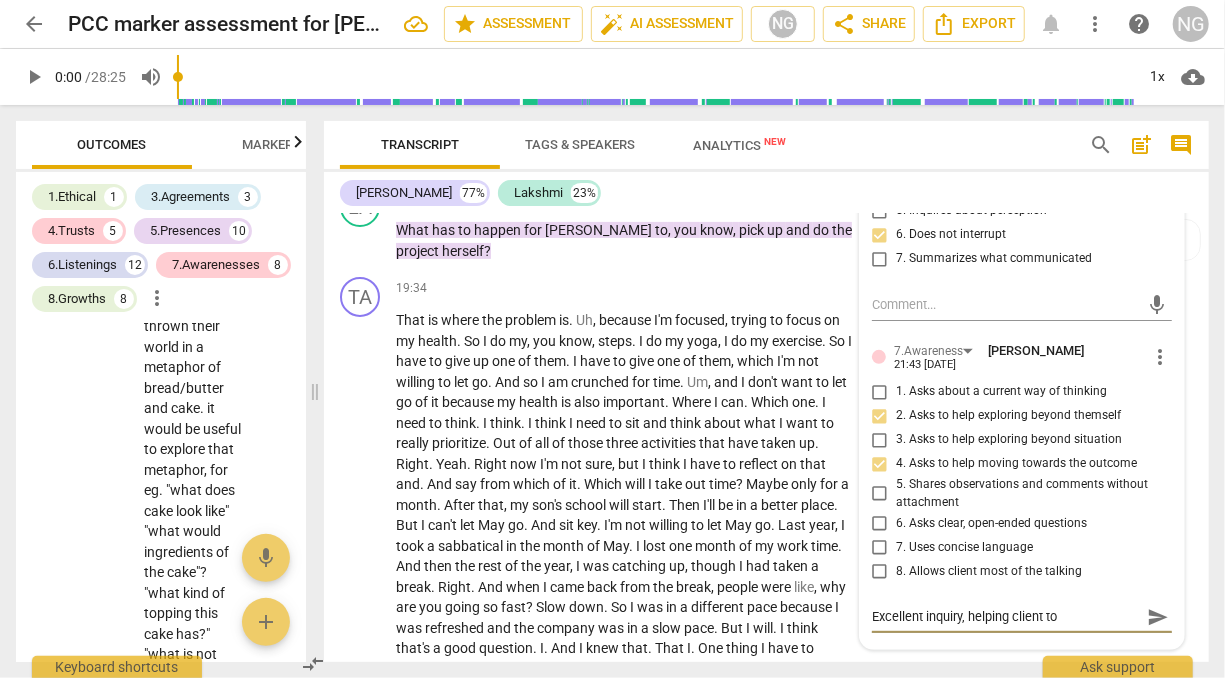 type on "Excellent inquiry, helping client to" 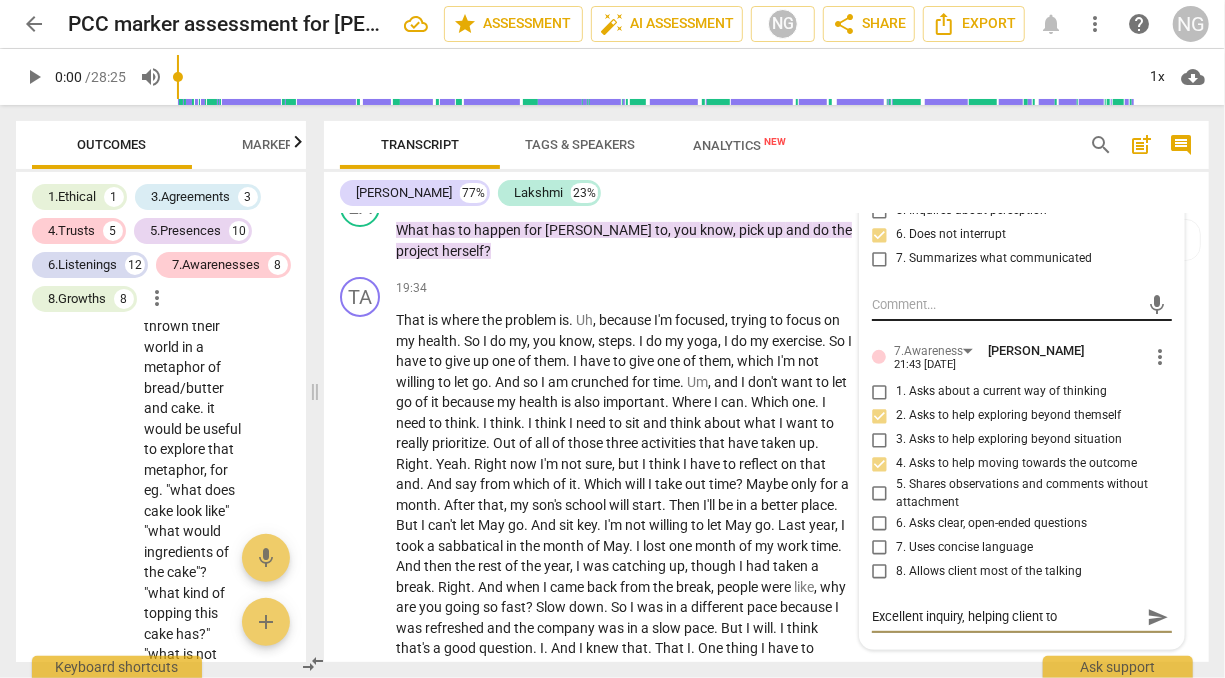 type on "Excellent inquiry, helping client to" 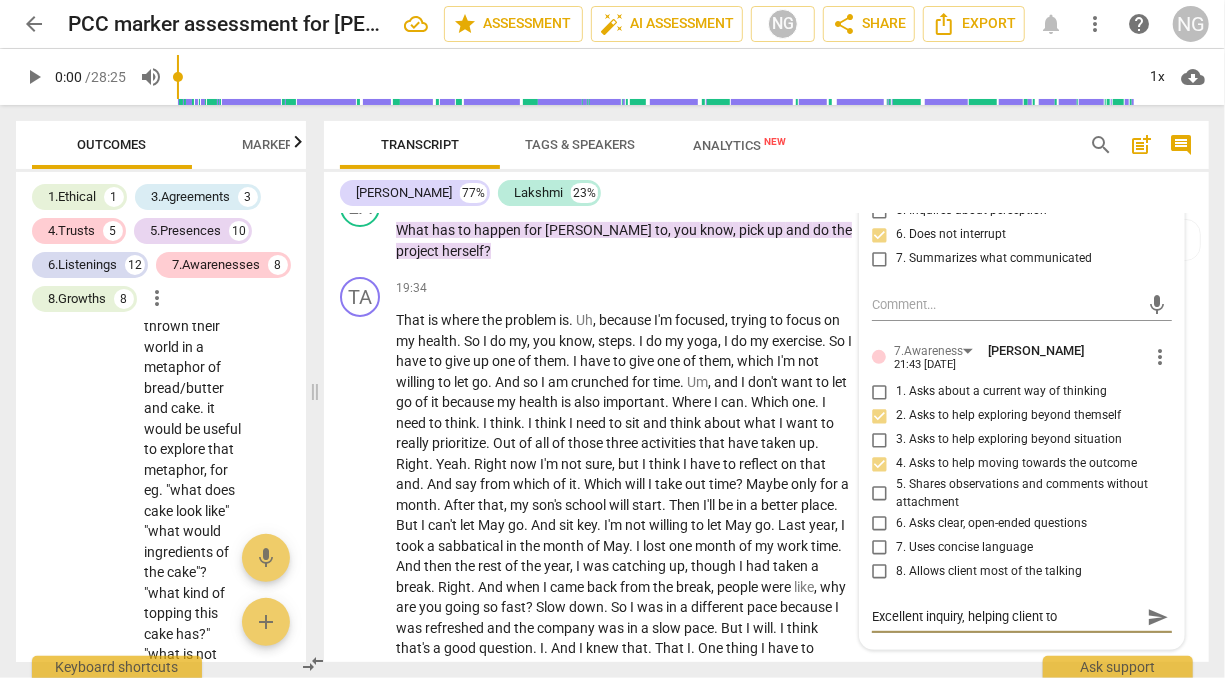 type on "Excellent inquiry, helping client to b" 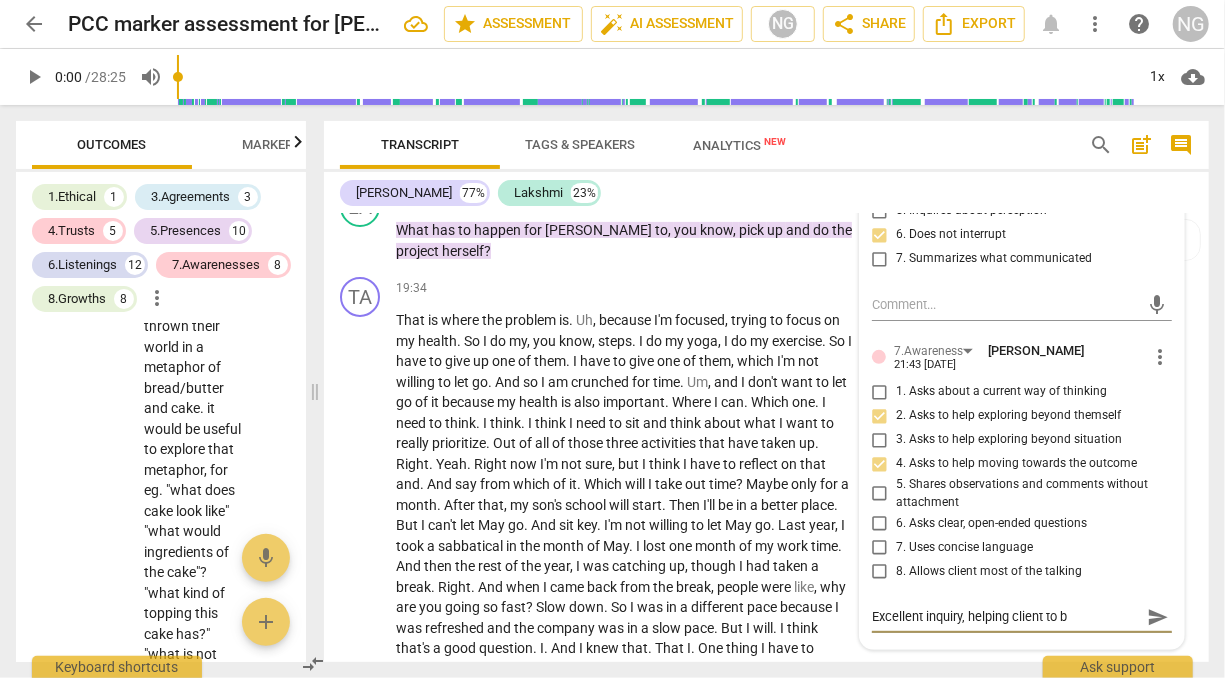 type on "Excellent inquiry, helping client to bu" 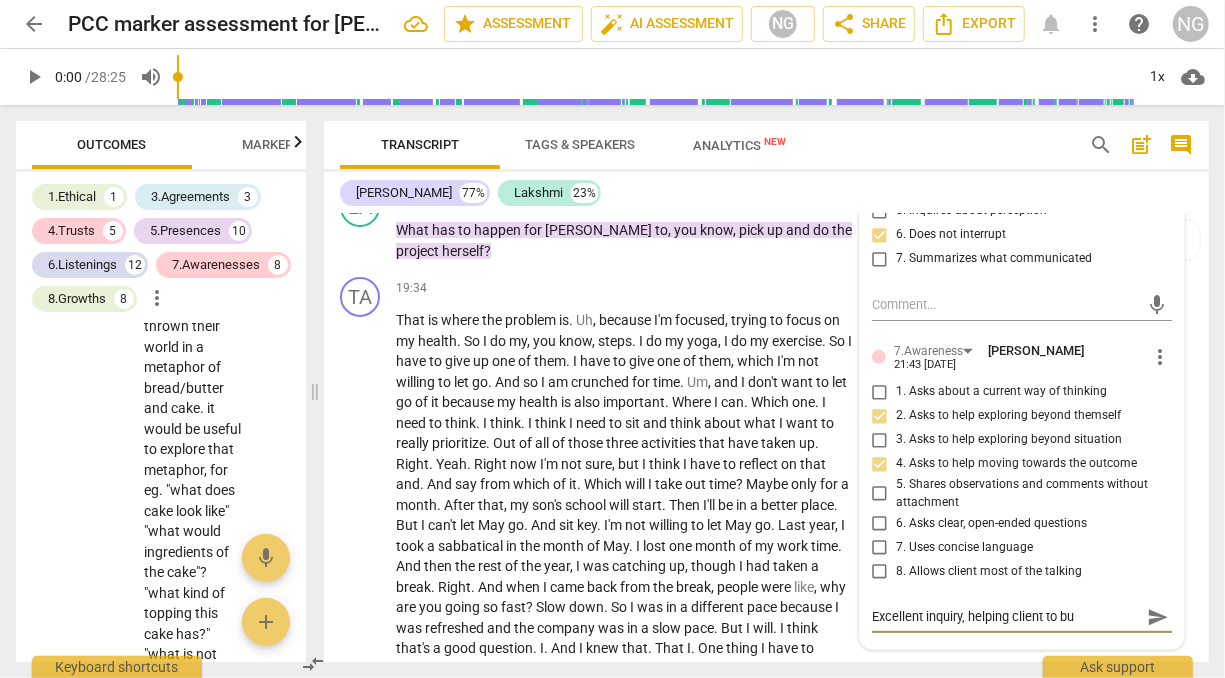 type on "Excellent inquiry, helping client to [PERSON_NAME]" 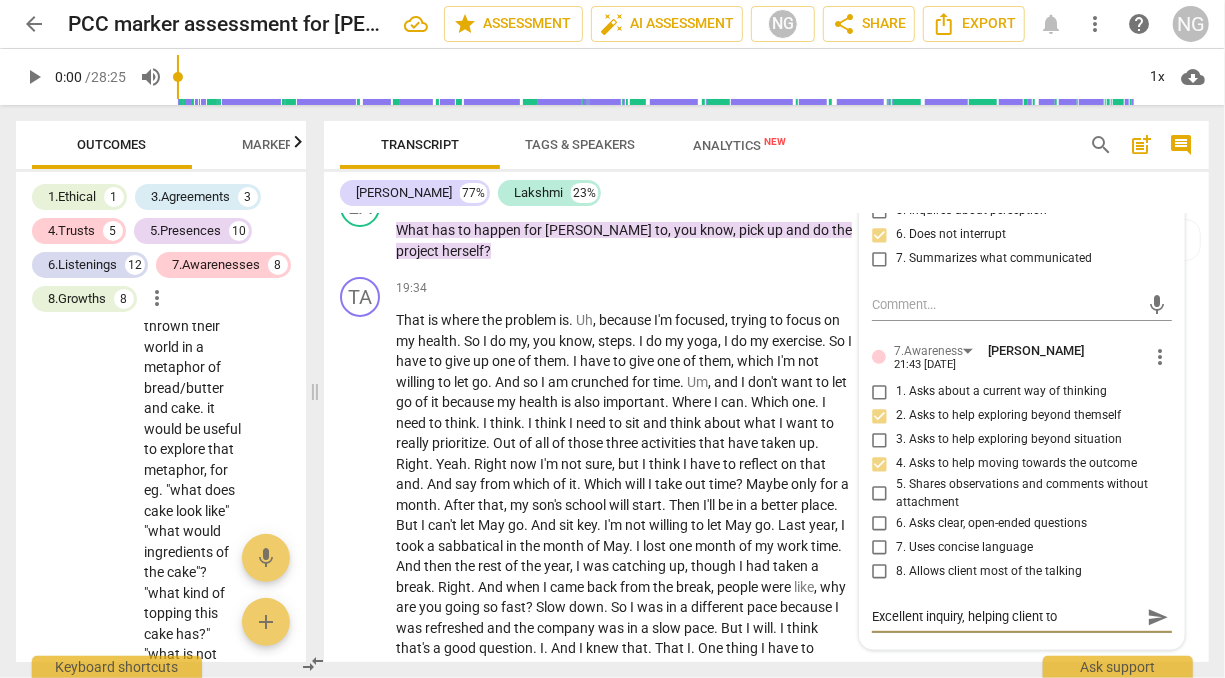 type on "Excellent inquiry, helping client to buil" 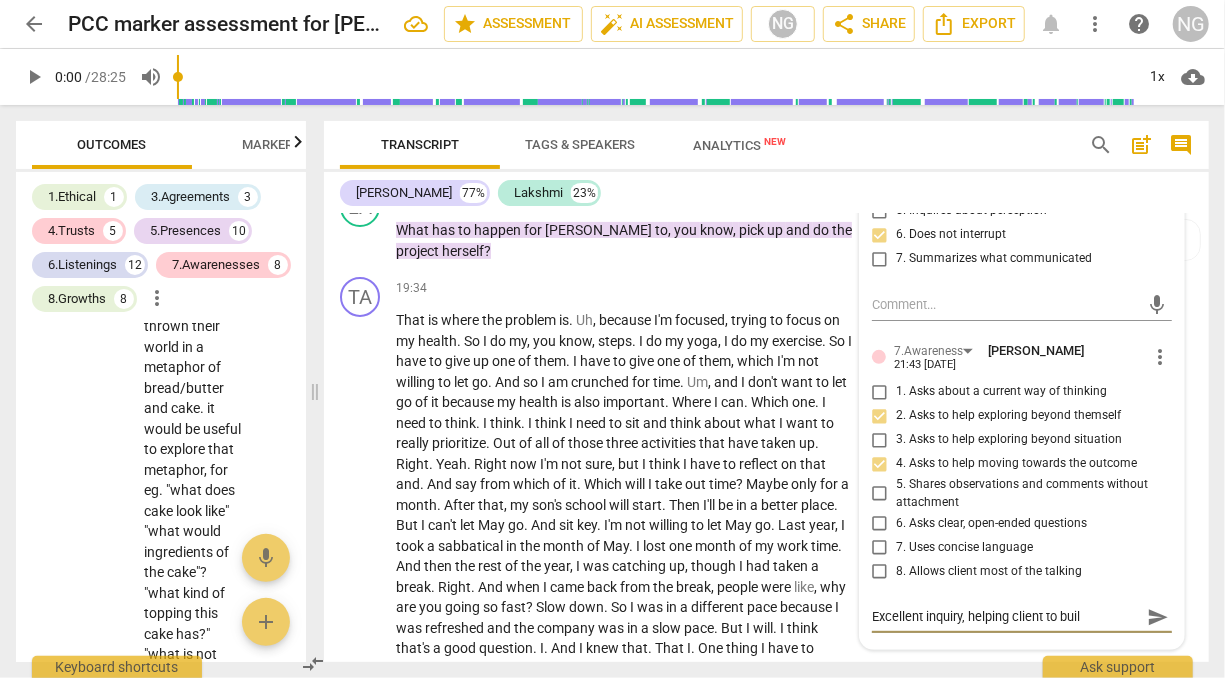 type on "Excellent inquiry, helping client to build" 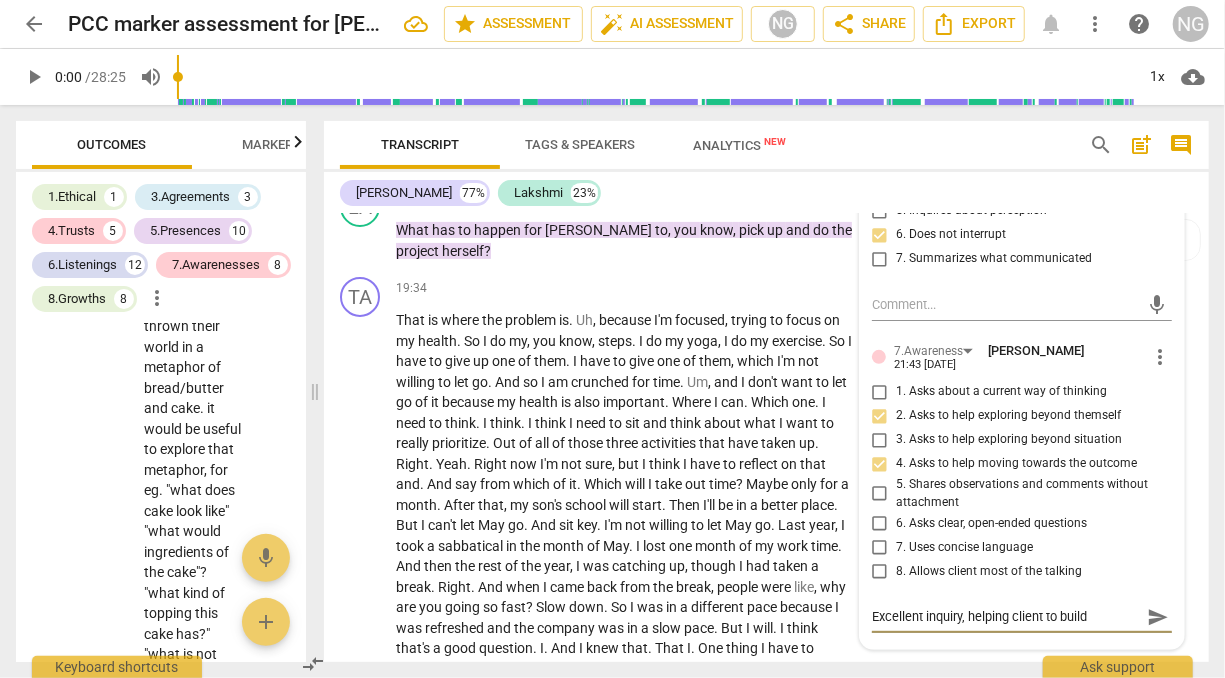 type on "Excellent inquiry, helping client to build" 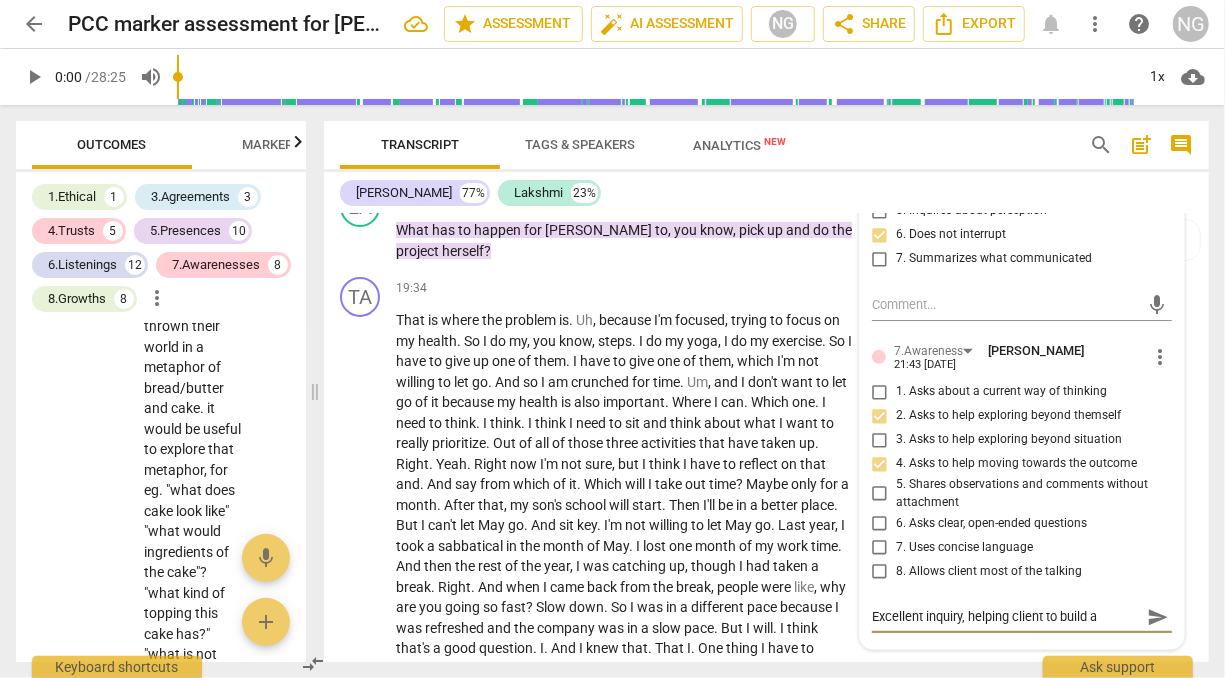 type on "Excellent inquiry, helping client to build" 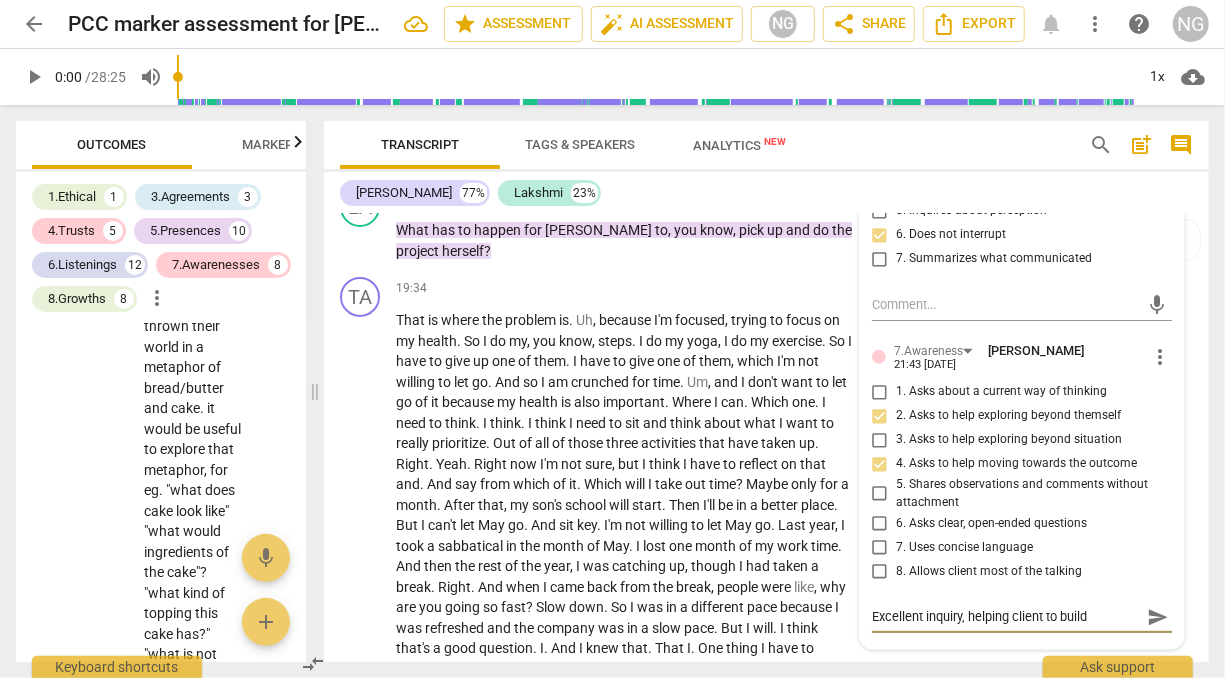 type on "Excellent inquiry, helping client to build t" 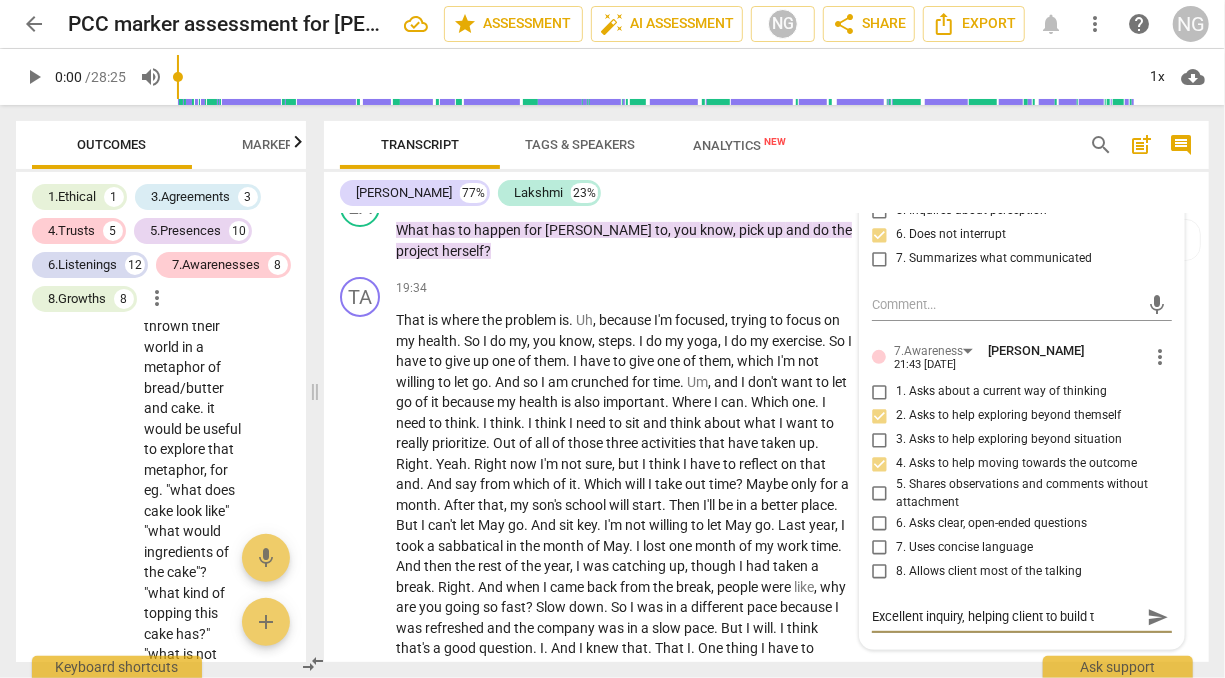 type on "Excellent inquiry, helping client to build th" 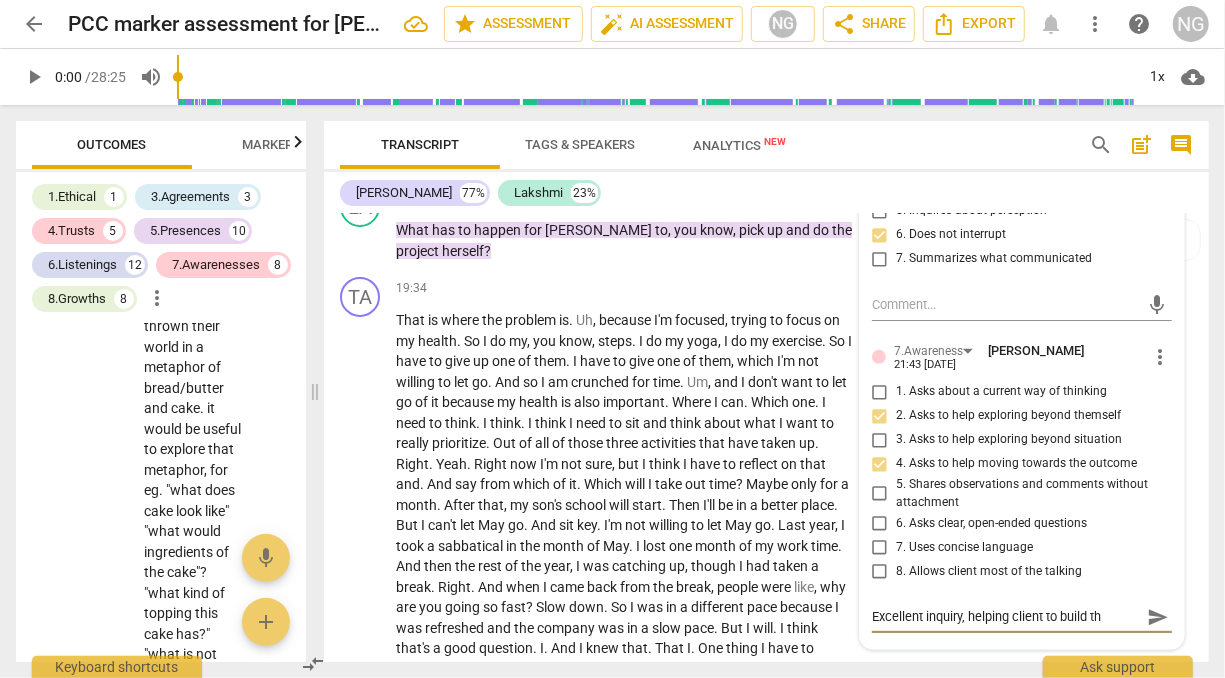 type on "Excellent inquiry, helping client to build the" 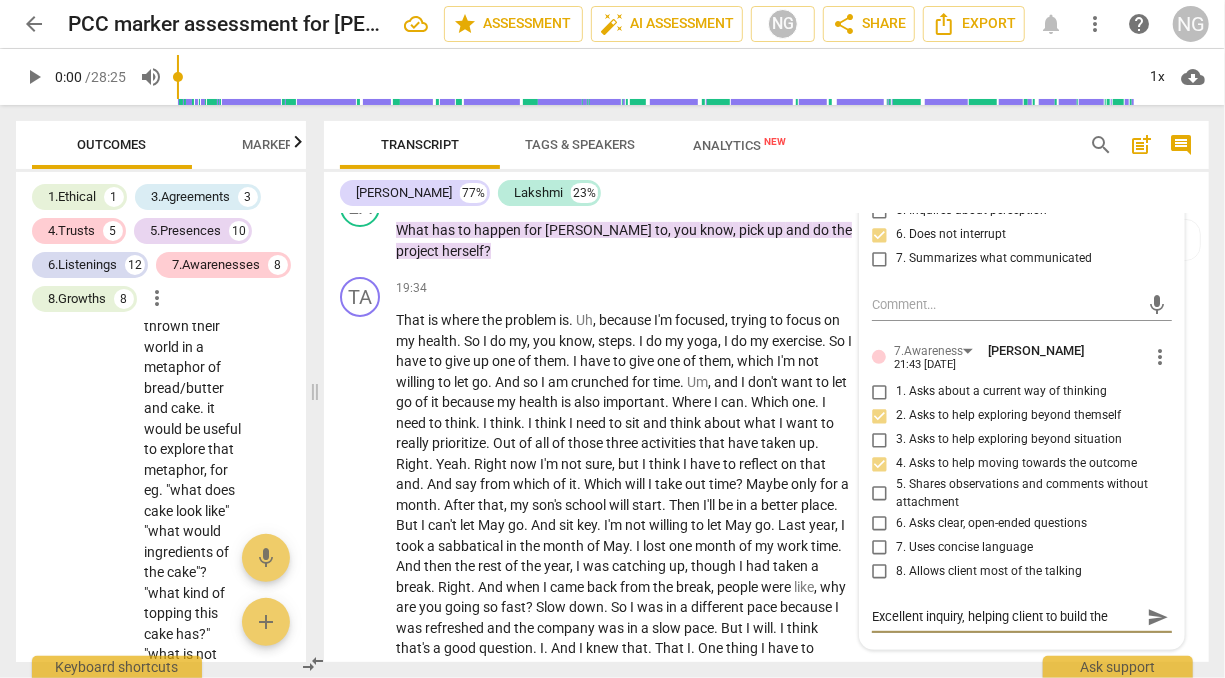 type on "Excellent inquiry, helping client to build thei" 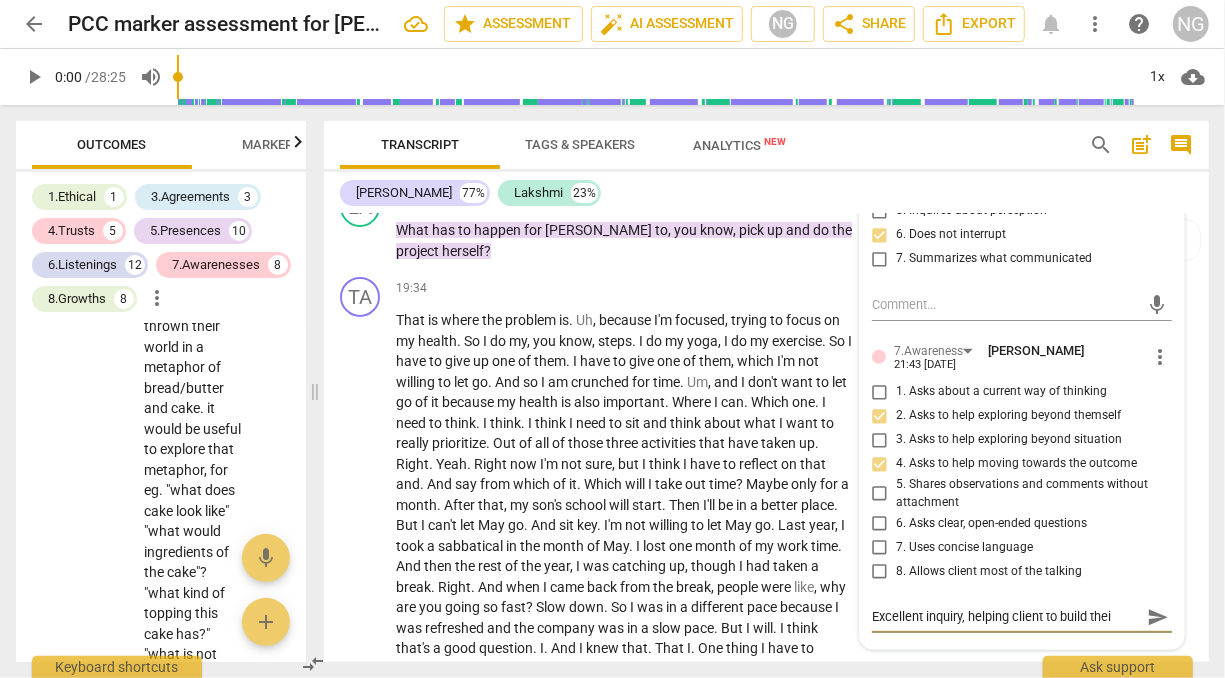type on "Excellent inquiry, helping client to build their" 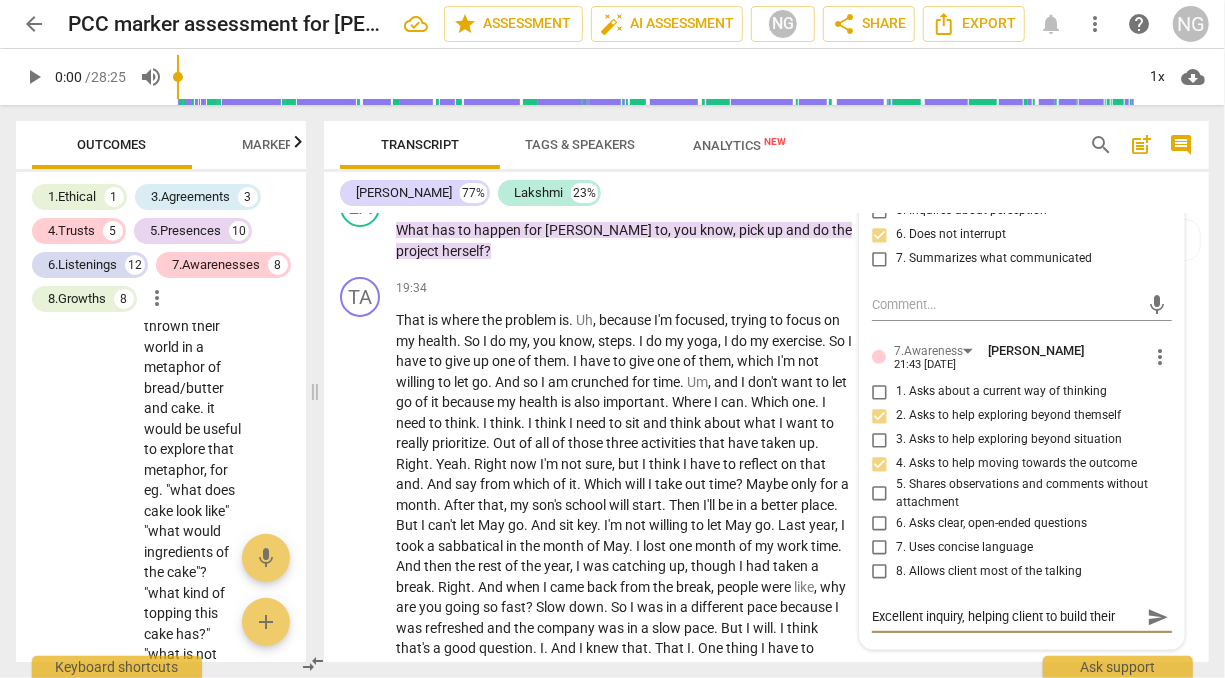 type on "Excellent inquiry, helping client to build their" 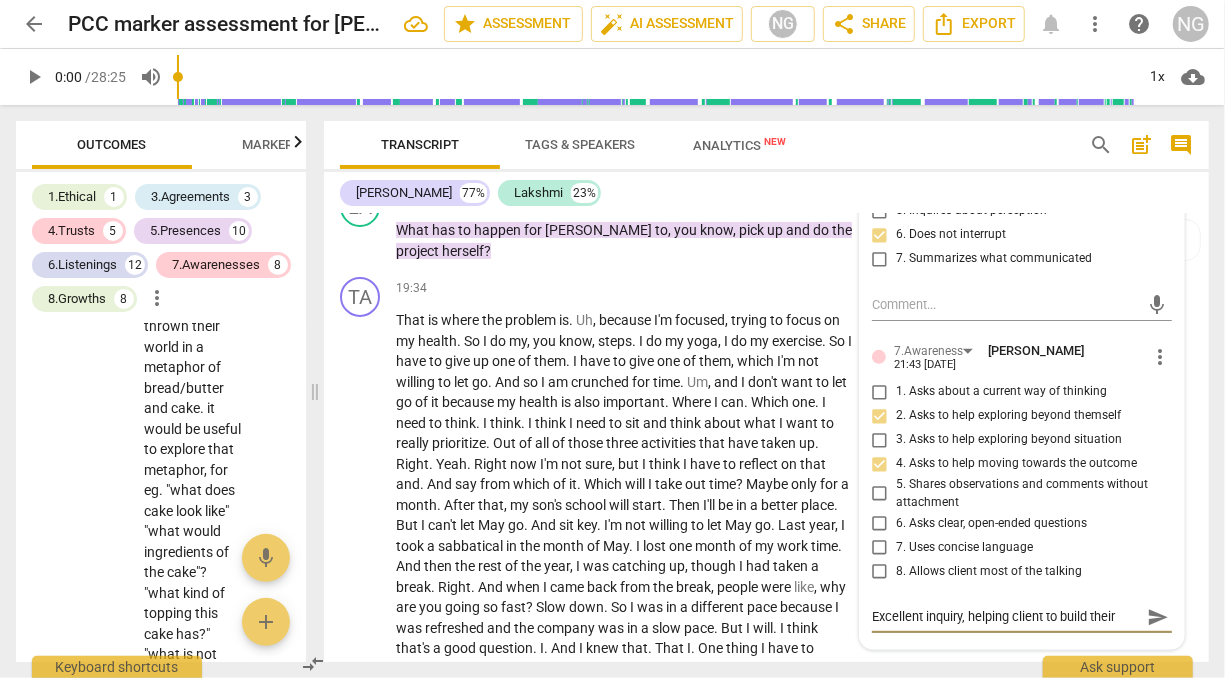 type on "Excellent inquiry, helping client to build their f" 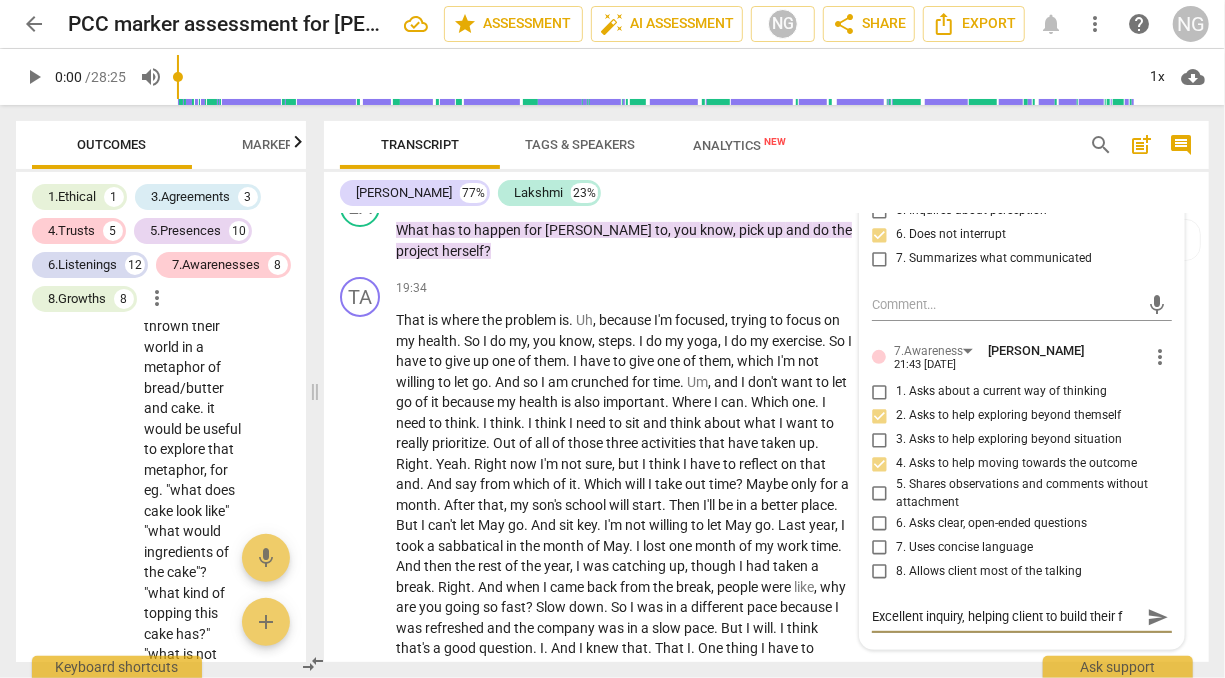 type on "Excellent inquiry, helping client to build their fu" 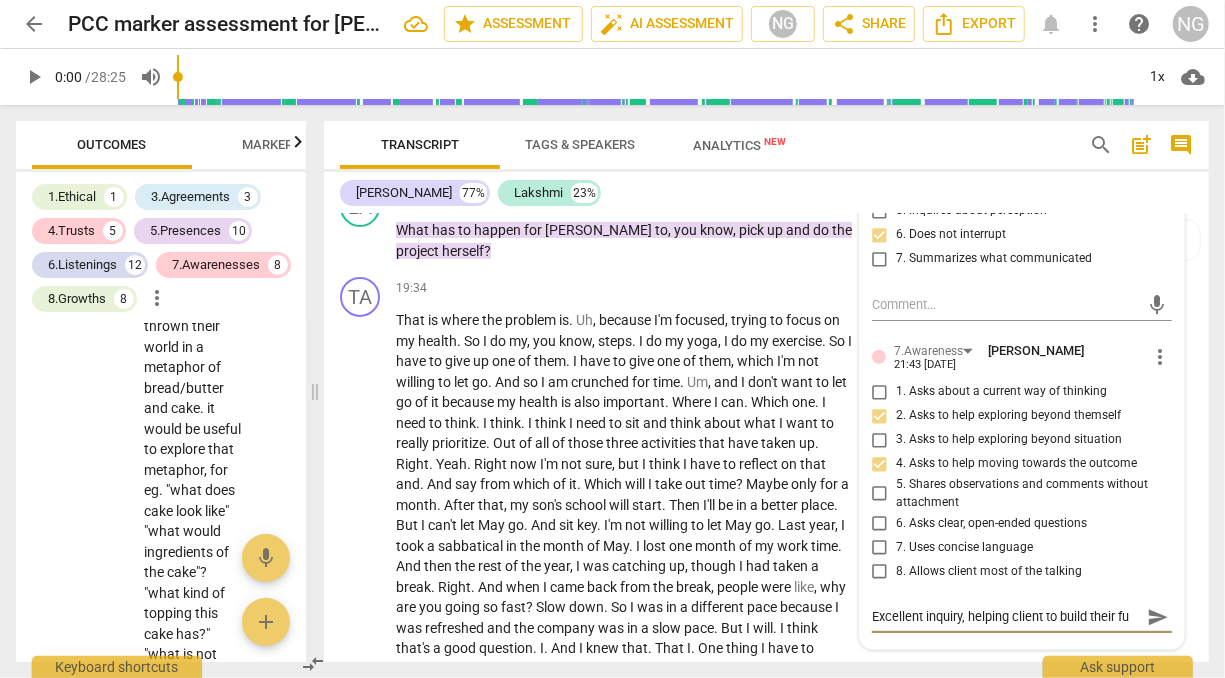 type on "Excellent inquiry, helping client to build their fut" 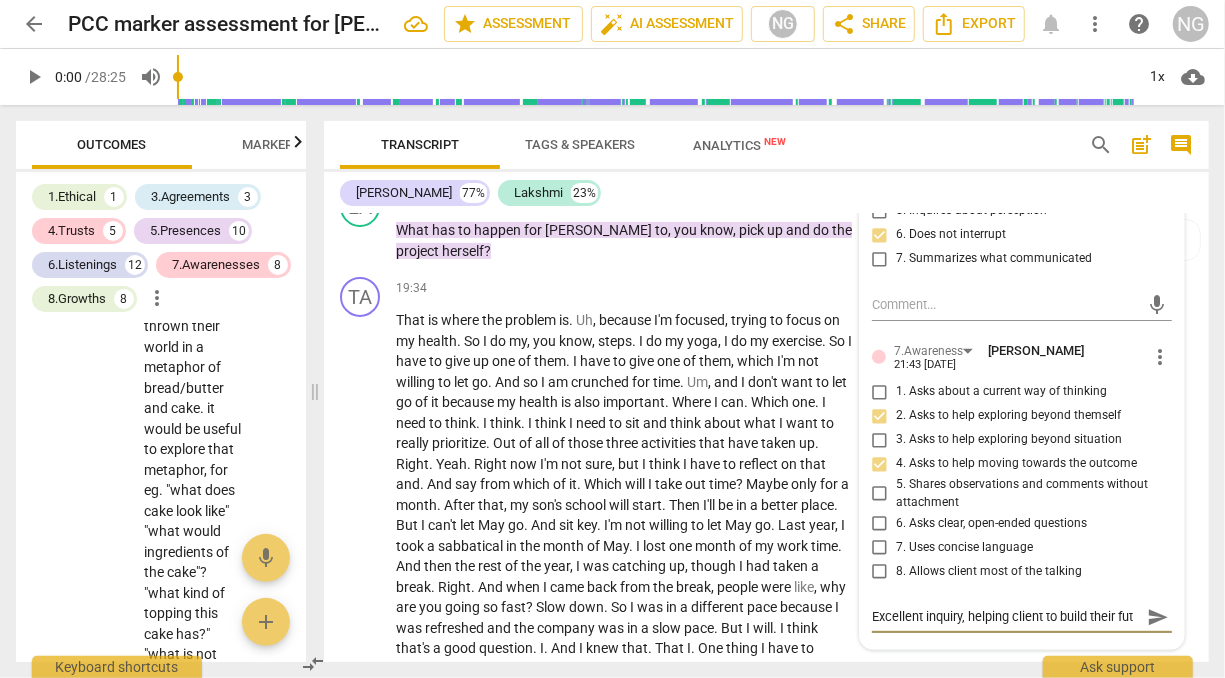 type on "Excellent inquiry, helping client to build their futu" 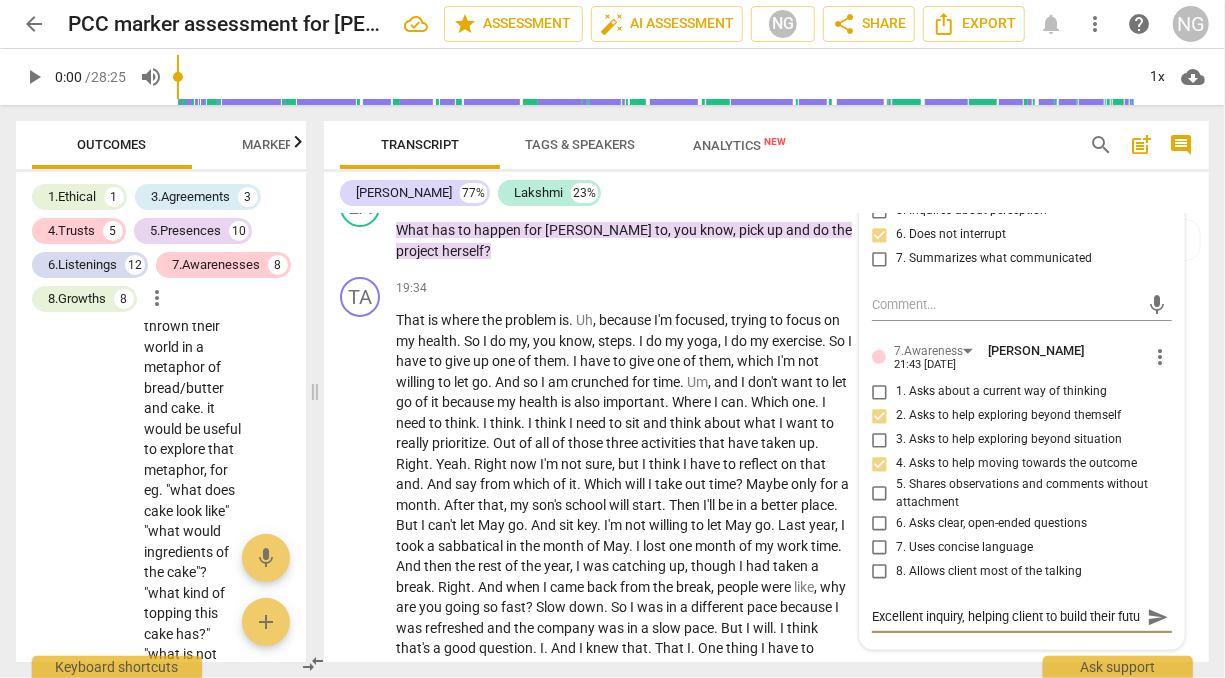 scroll, scrollTop: 16, scrollLeft: 0, axis: vertical 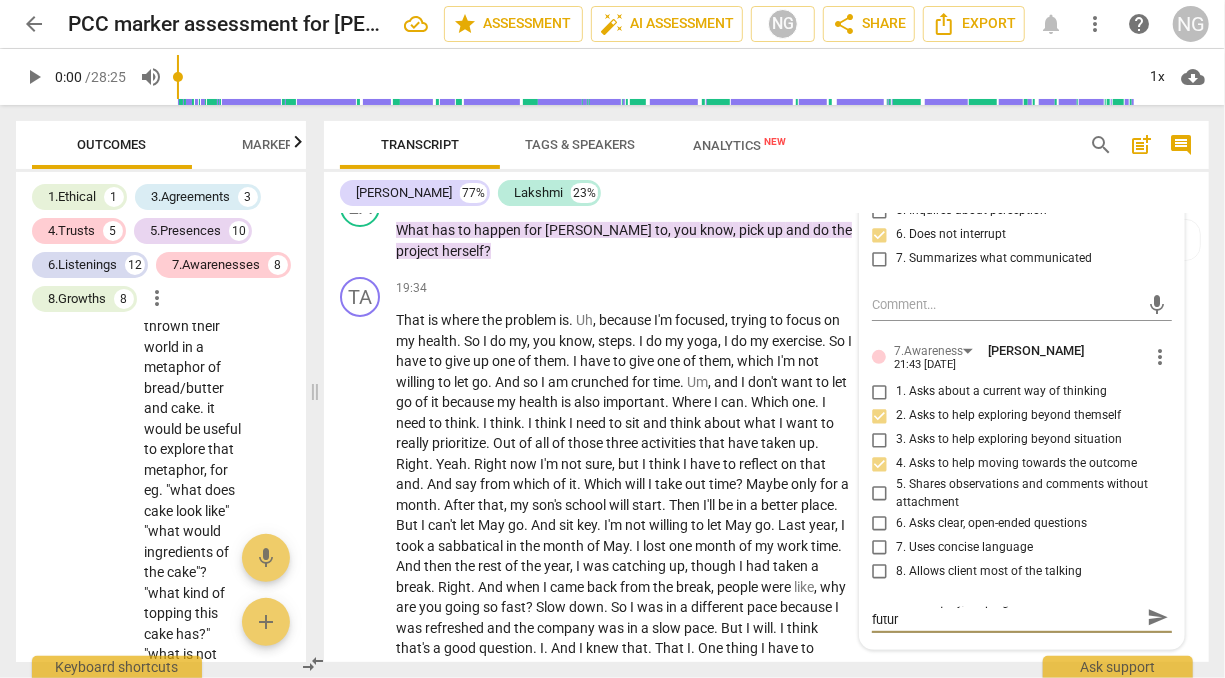 type on "Excellent inquiry, helping client to build their future" 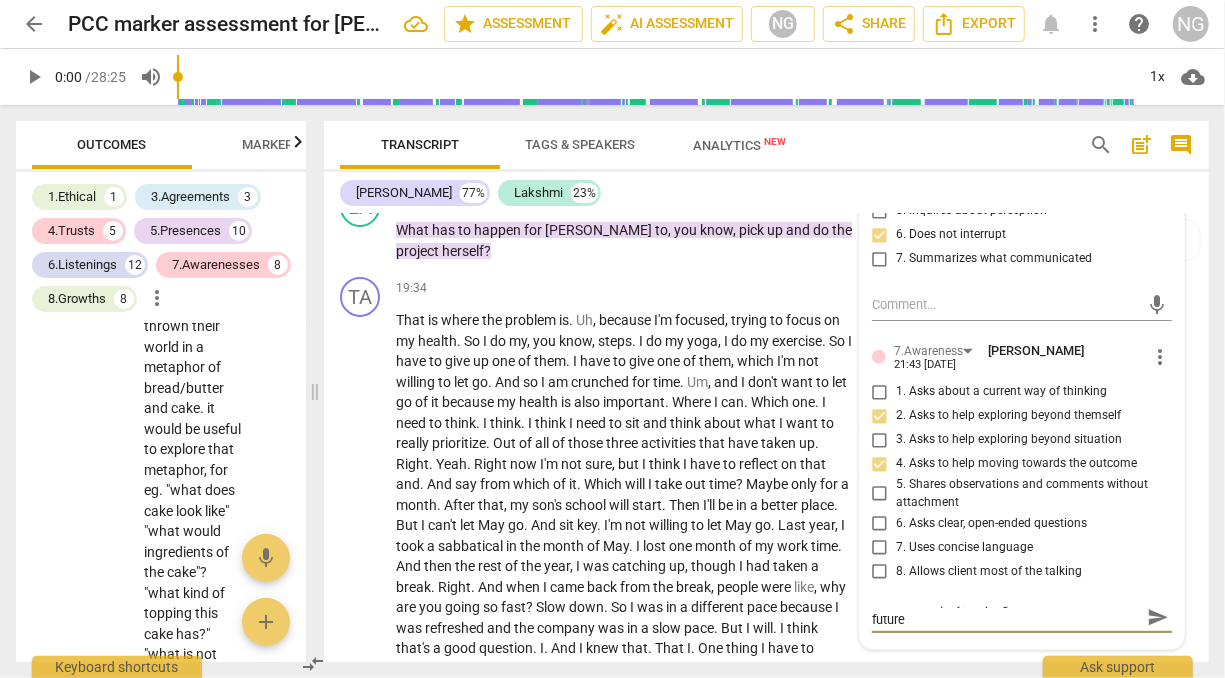type on "Excellent inquiry, helping client to build their future" 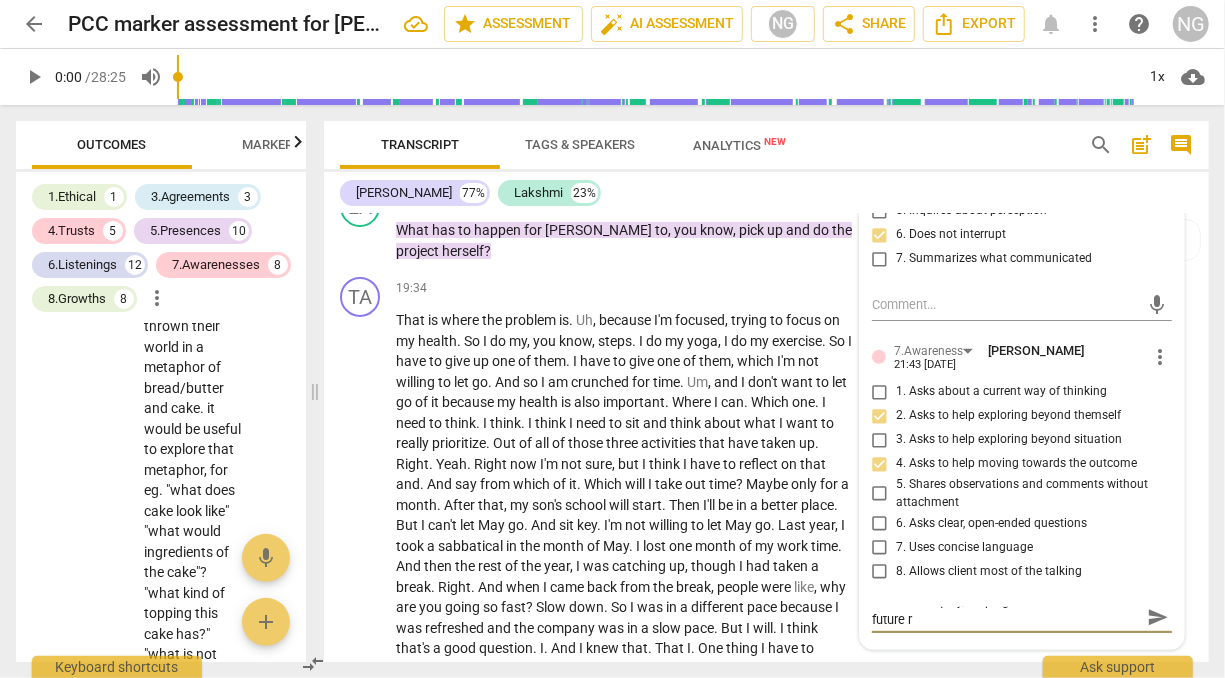 type on "Excellent inquiry, helping client to build their future re" 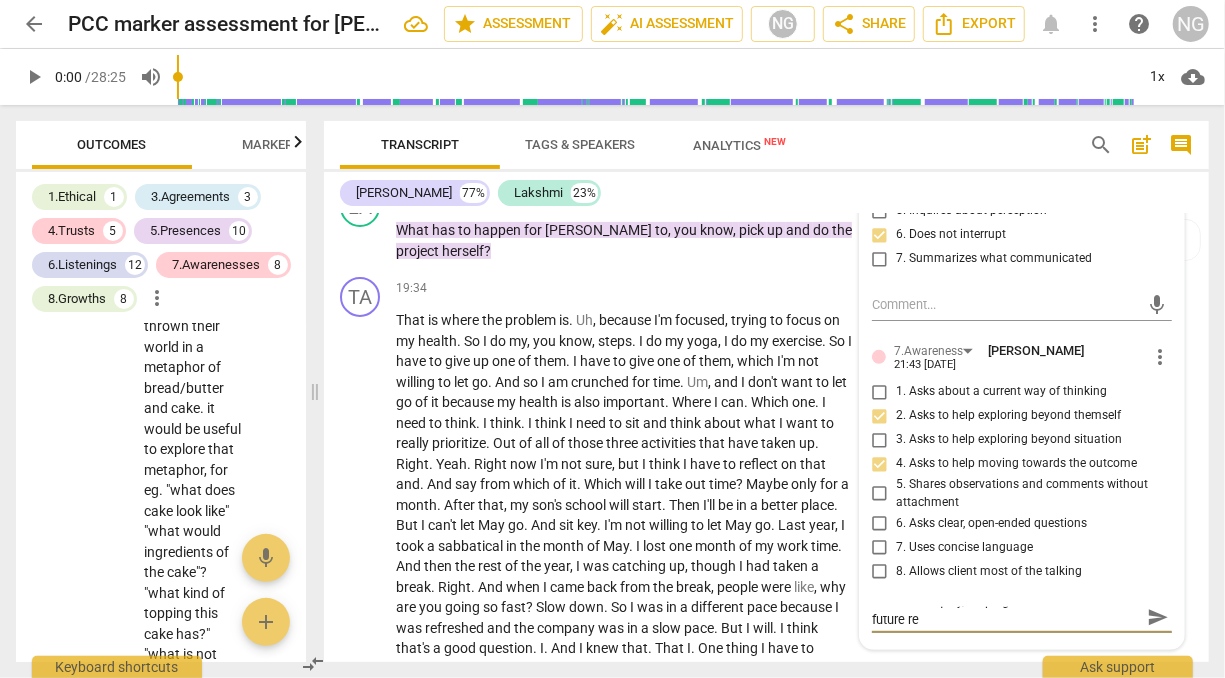 scroll, scrollTop: 0, scrollLeft: 0, axis: both 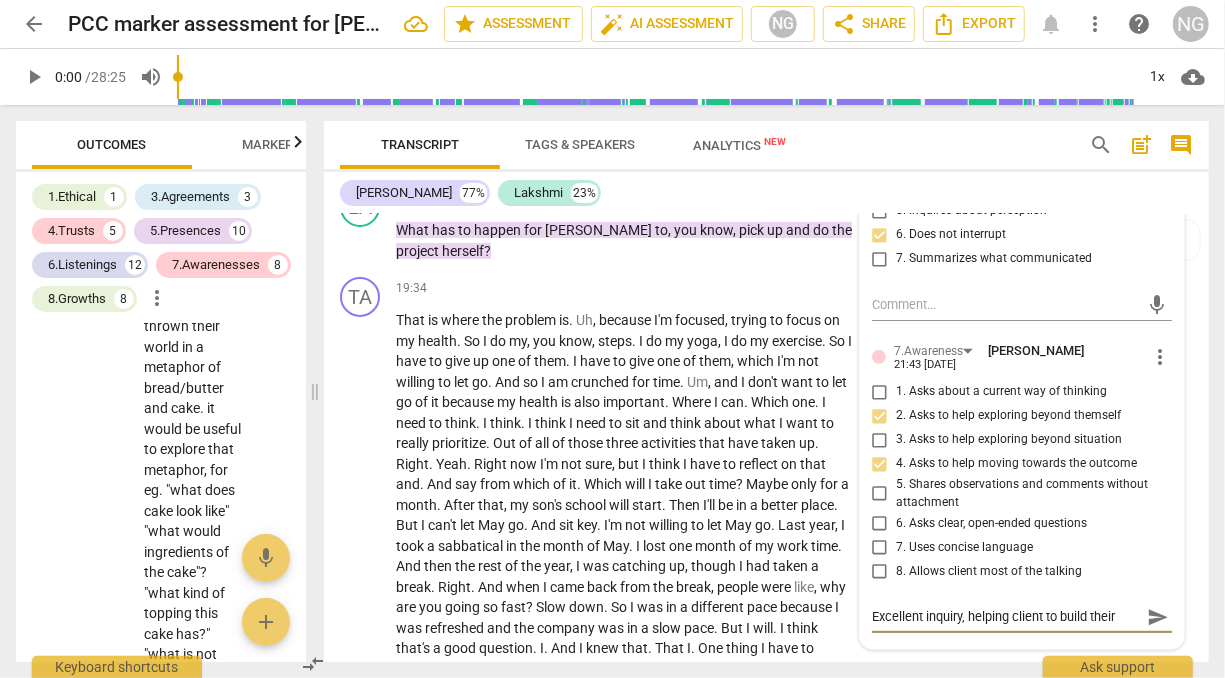 type on "Excellent inquiry, helping client to build their future rel" 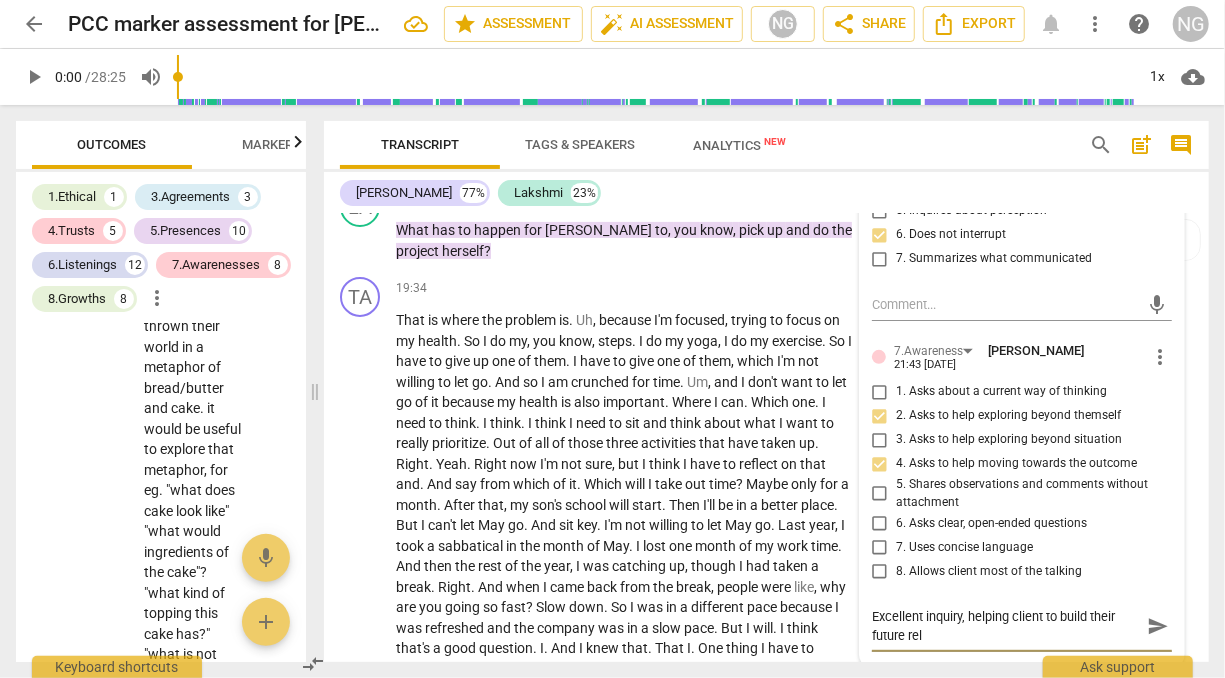 type on "Excellent inquiry, helping client to build their future re" 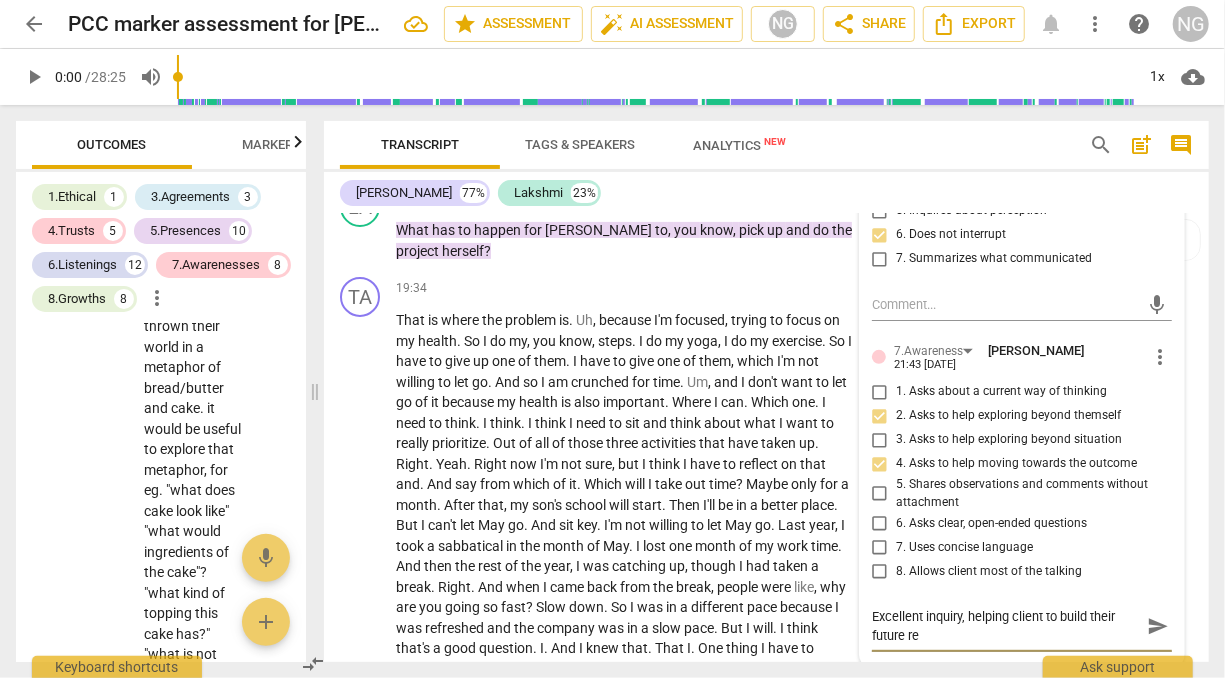 type on "Excellent inquiry, helping client to build their future ree" 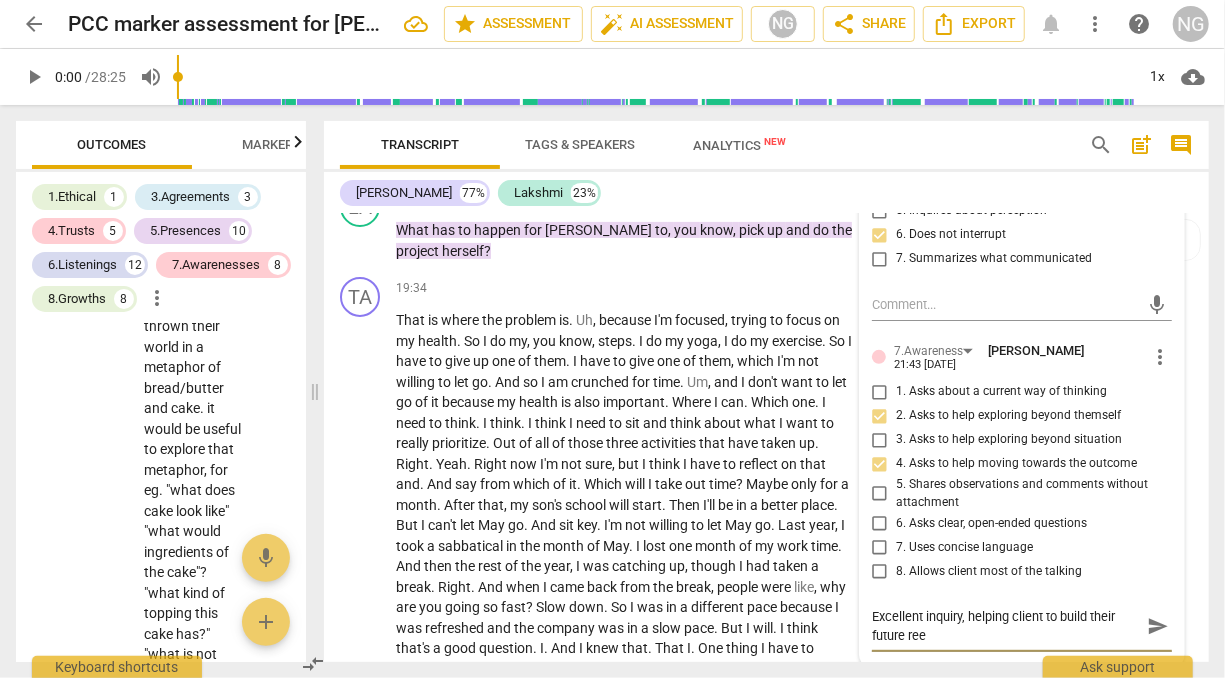 type on "Excellent inquiry, helping client to build their future reea" 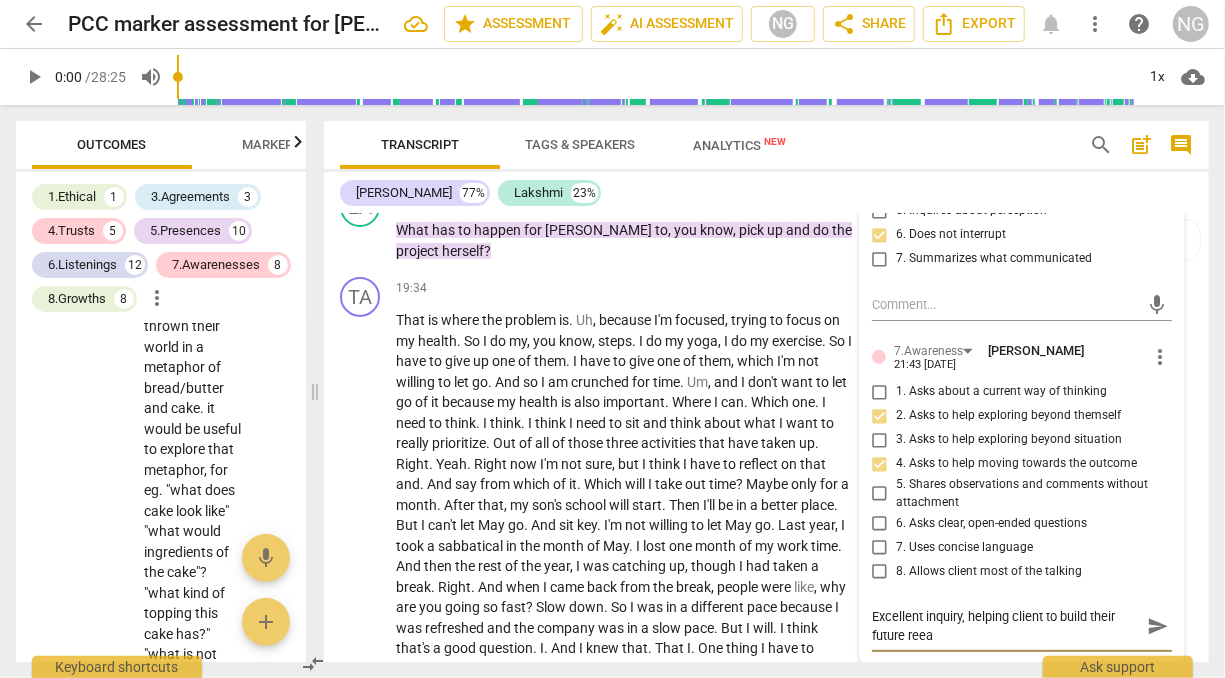 type on "Excellent inquiry, helping client to build their future ree" 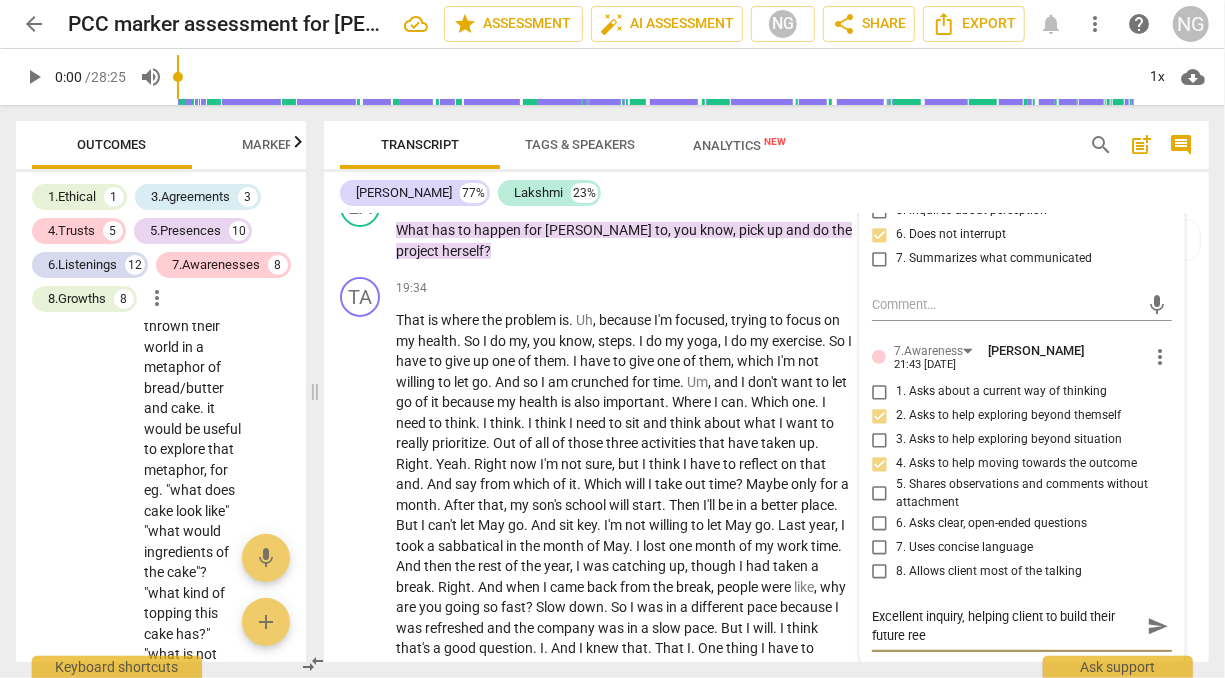 type on "Excellent inquiry, helping client to build their future re" 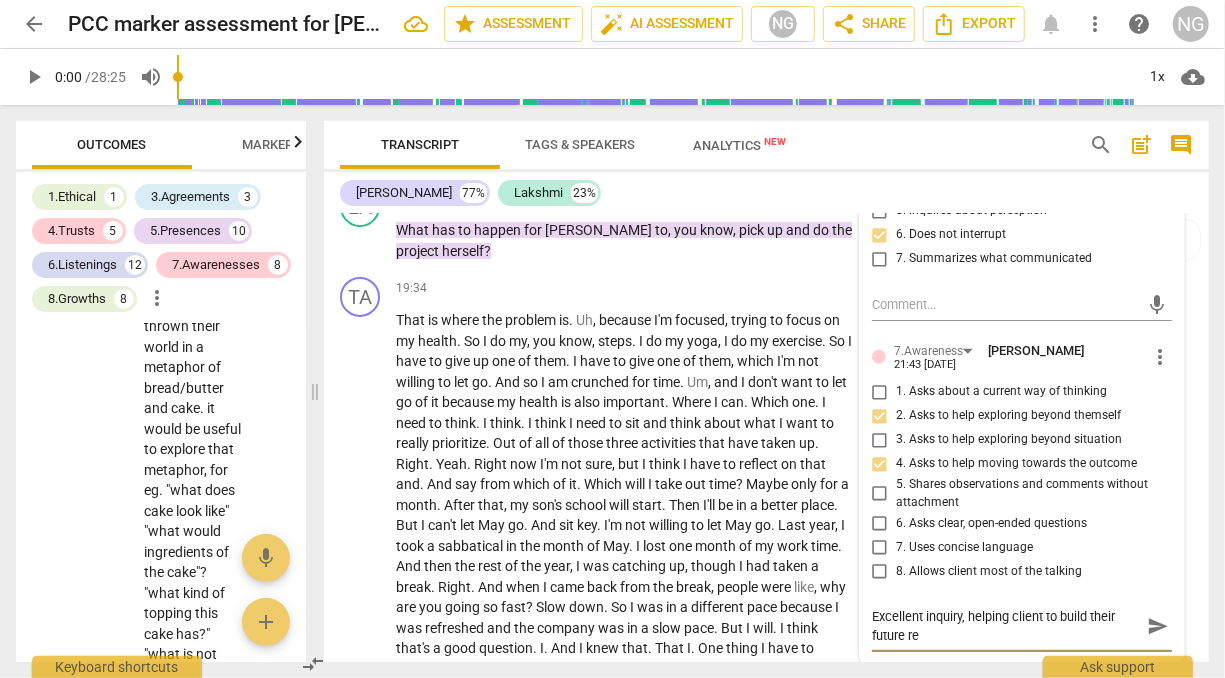 type on "Excellent inquiry, helping client to build their future rea" 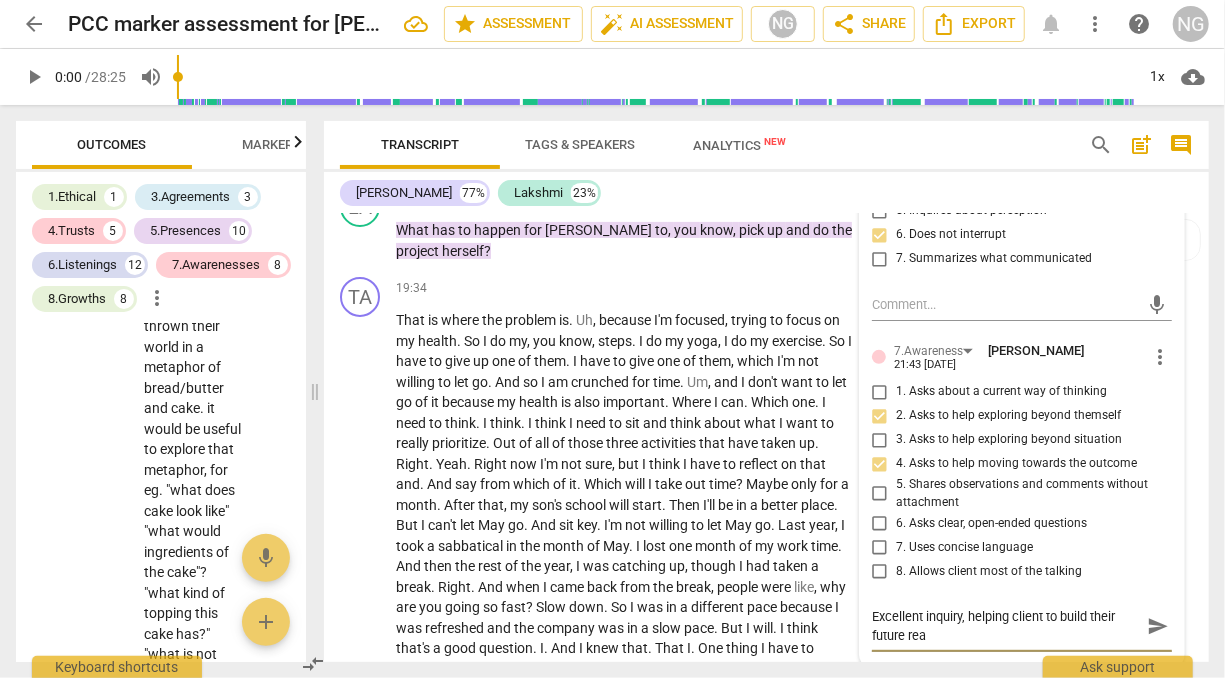 type on "Excellent inquiry, helping client to build their future real" 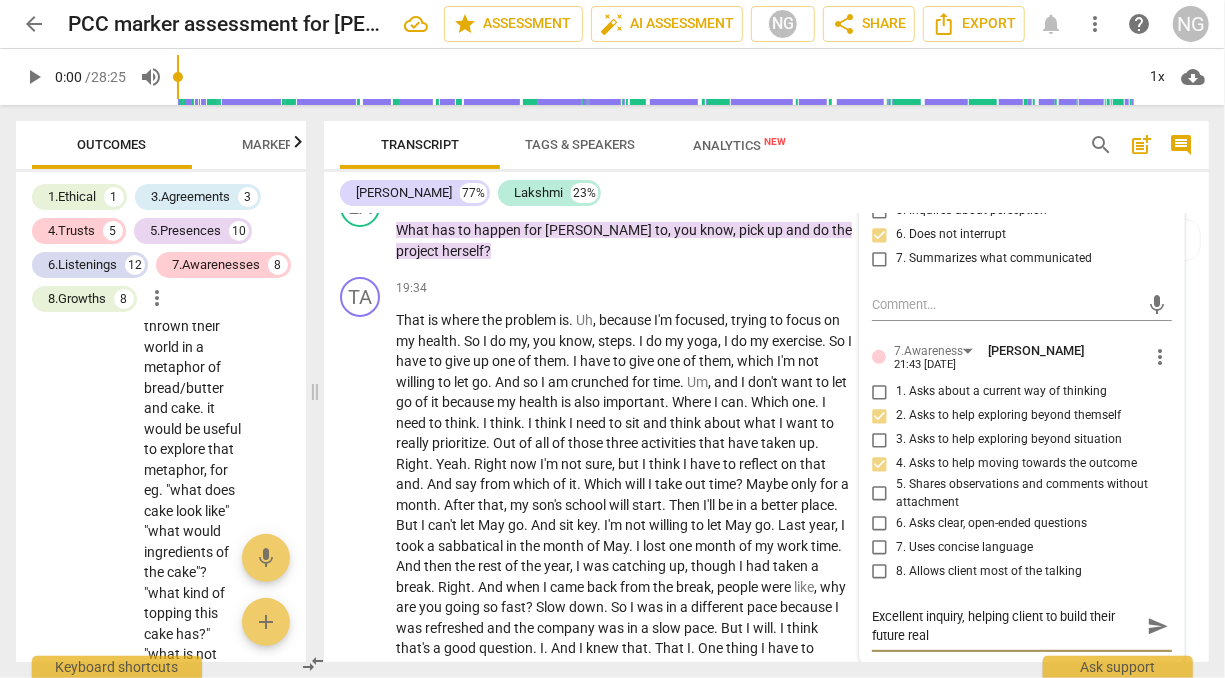 type on "Excellent inquiry, helping client to build their future realt" 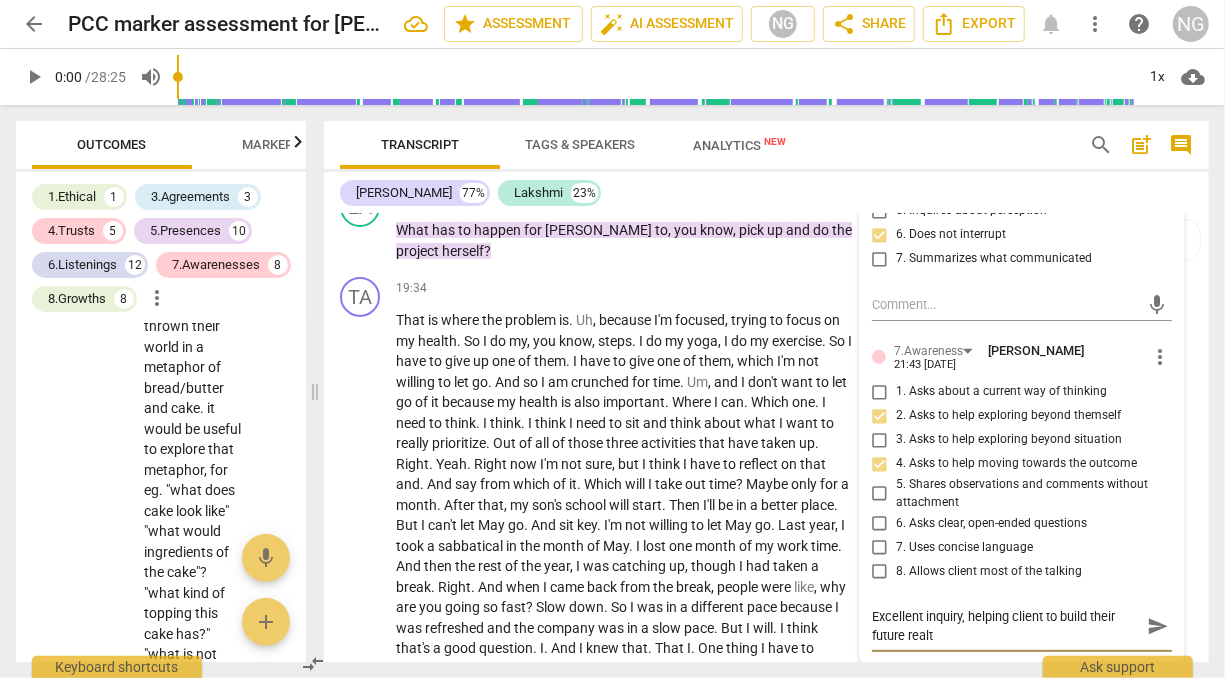 type on "Excellent inquiry, helping client to build their future realty" 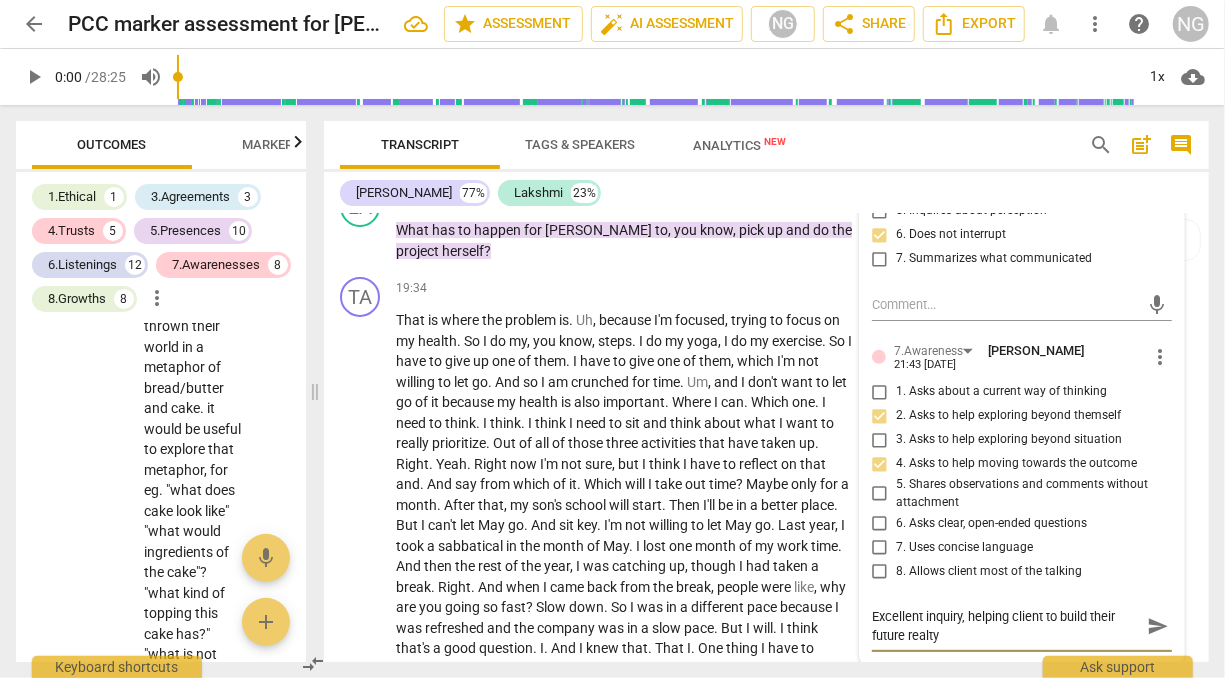 type on "Excellent inquiry, helping client to build their future realt" 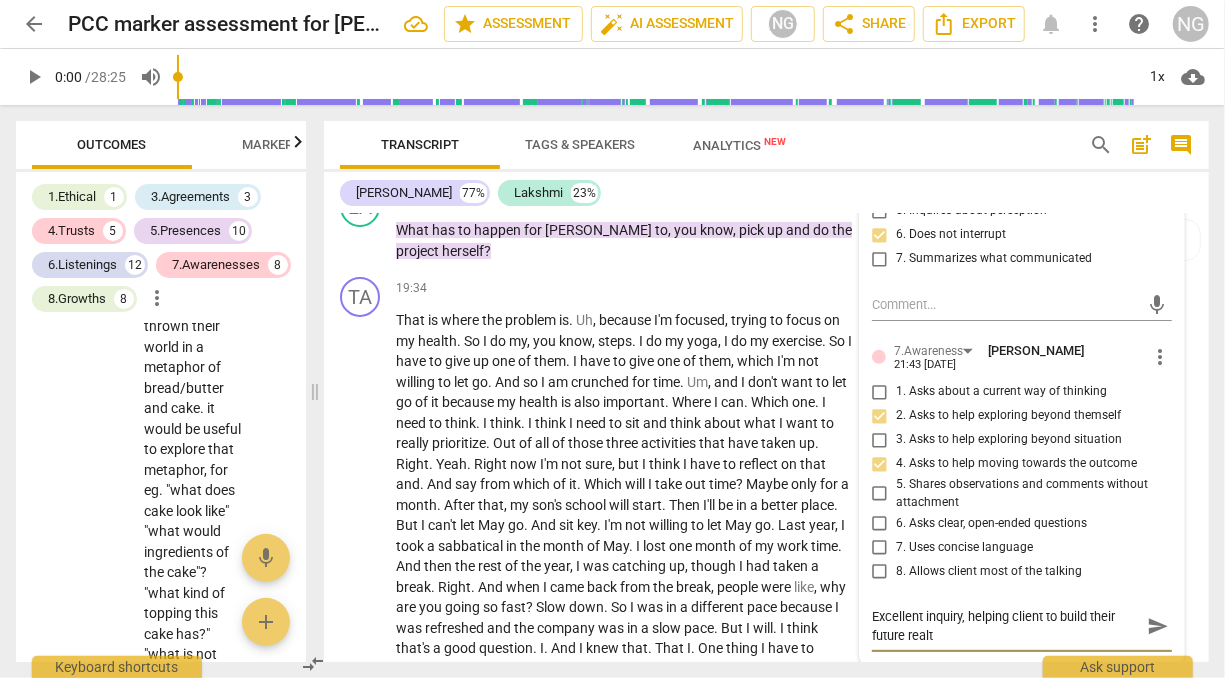 type on "Excellent inquiry, helping client to build their future real" 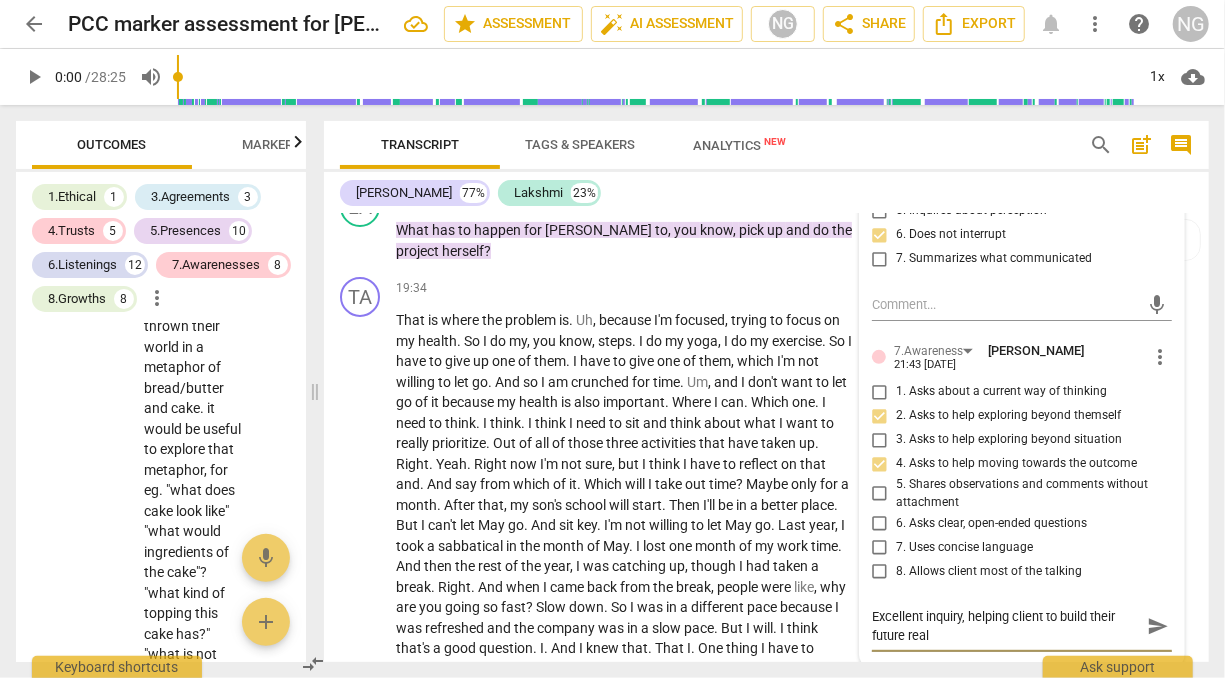 type on "Excellent inquiry, helping client to build their future rea" 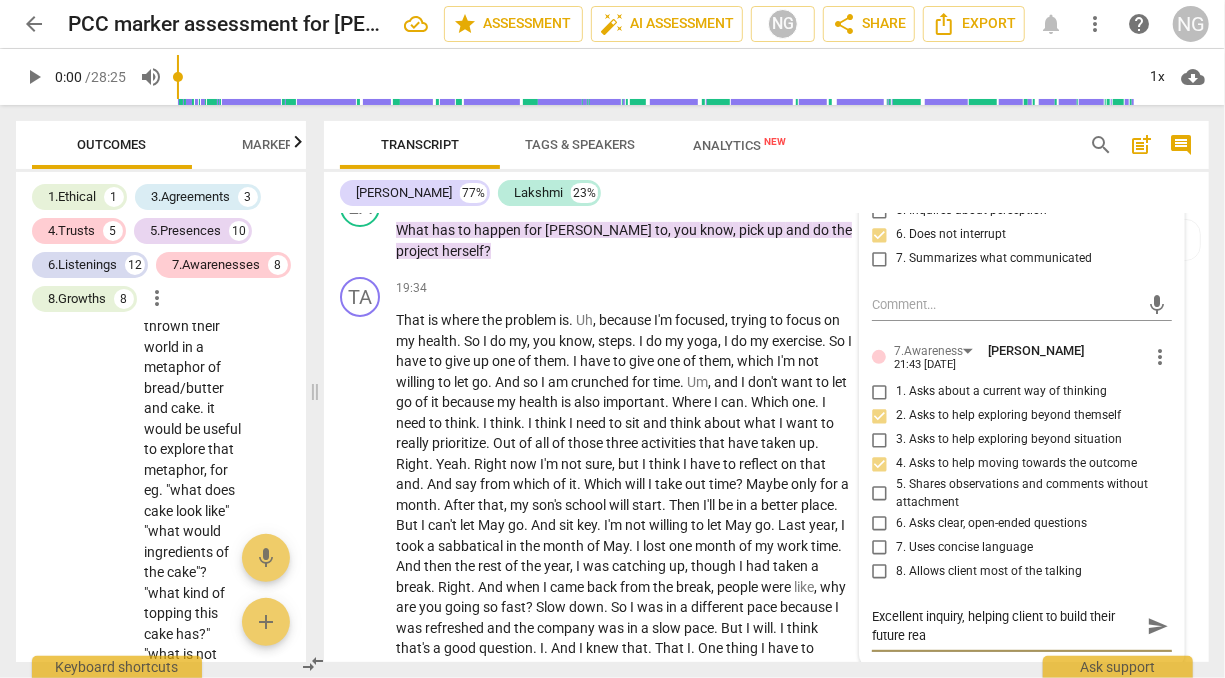 type on "Excellent inquiry, helping client to build their future real" 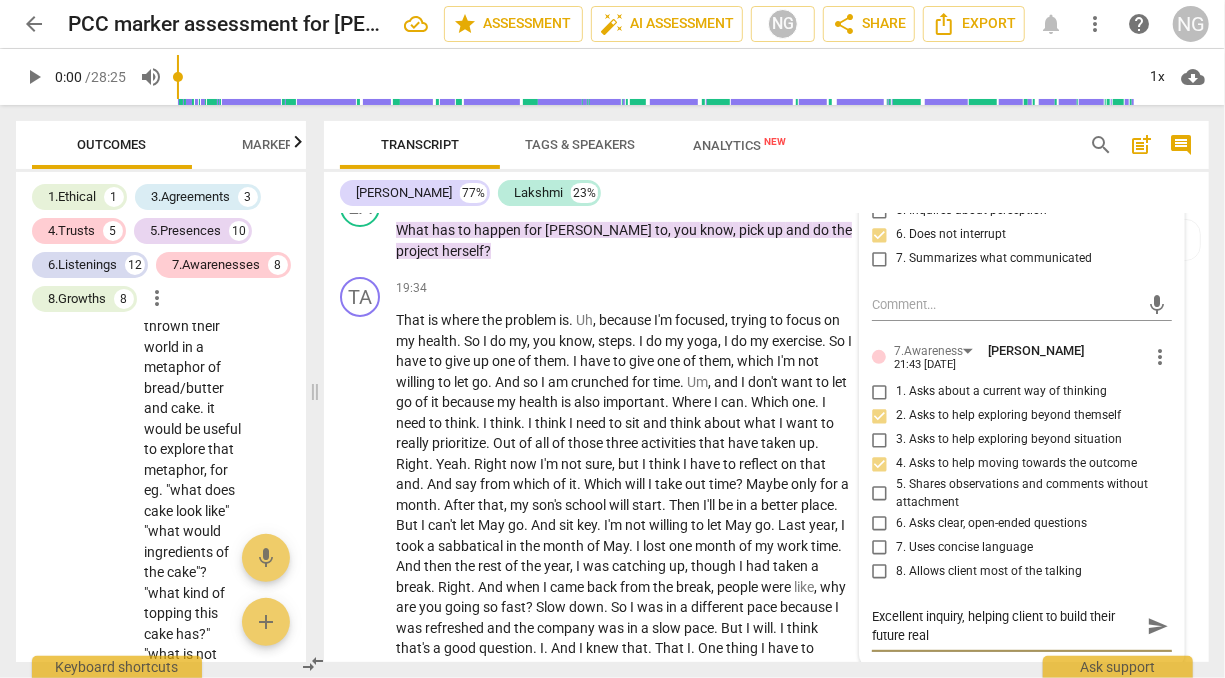 type on "Excellent inquiry, helping client to build their future reali" 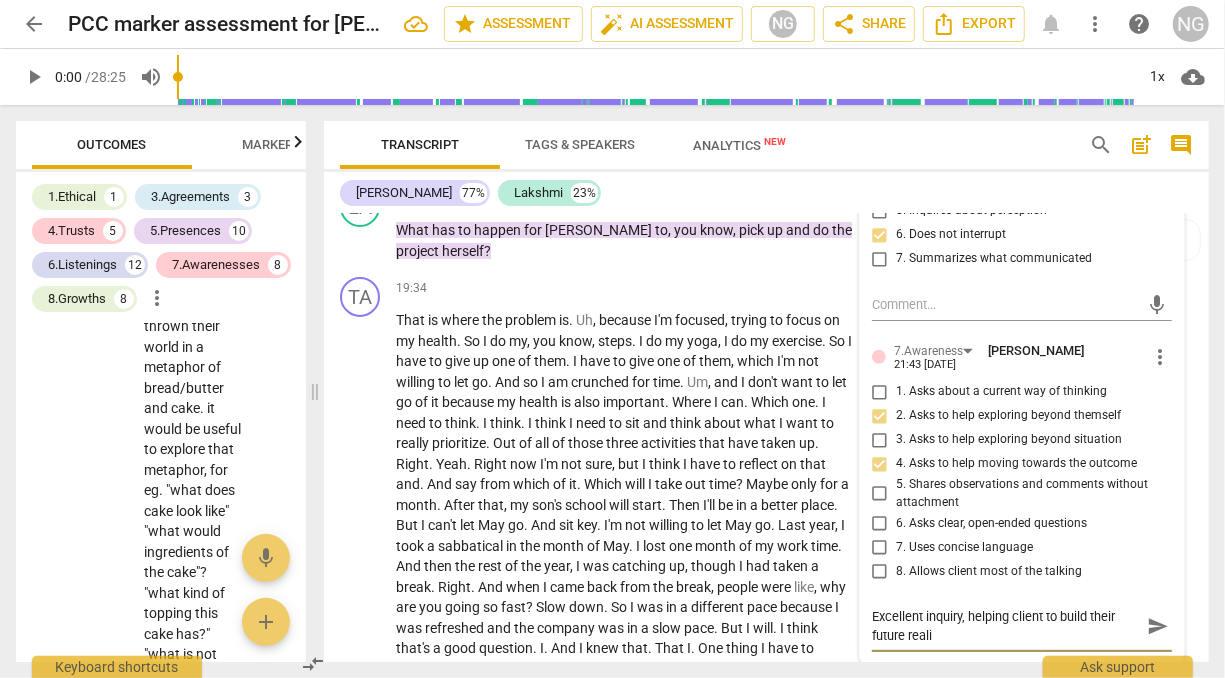 type on "Excellent inquiry, helping client to build their future realit" 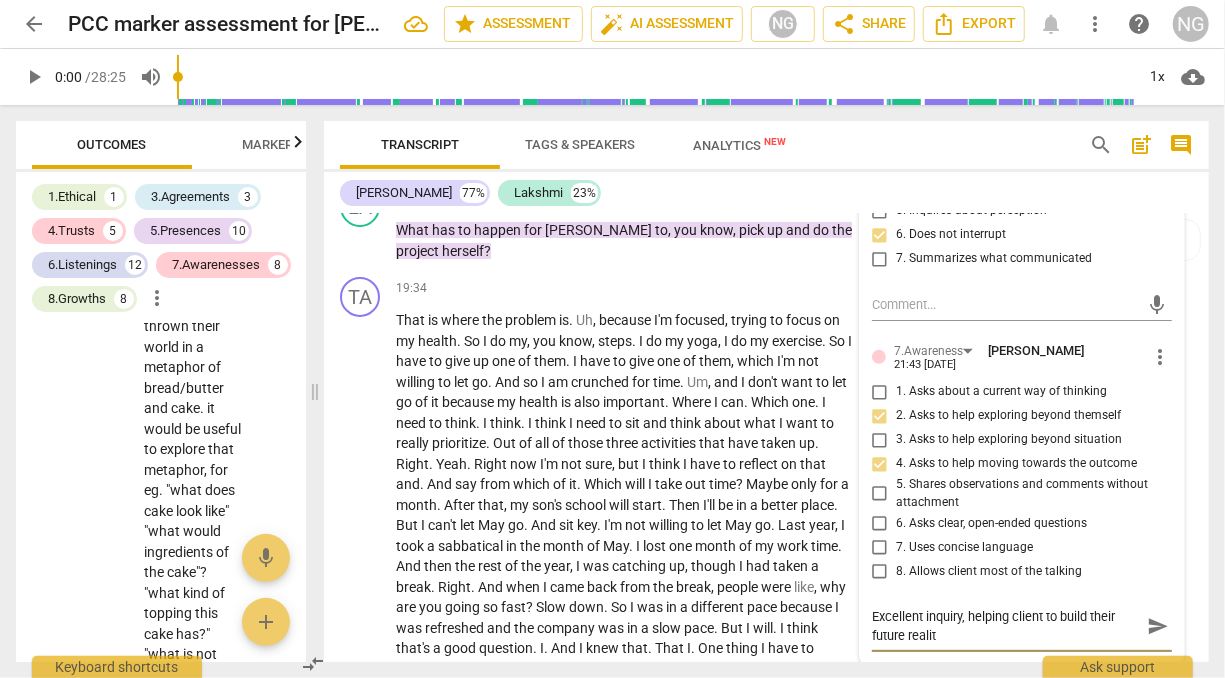 type on "Excellent inquiry, helping client to build their future reality" 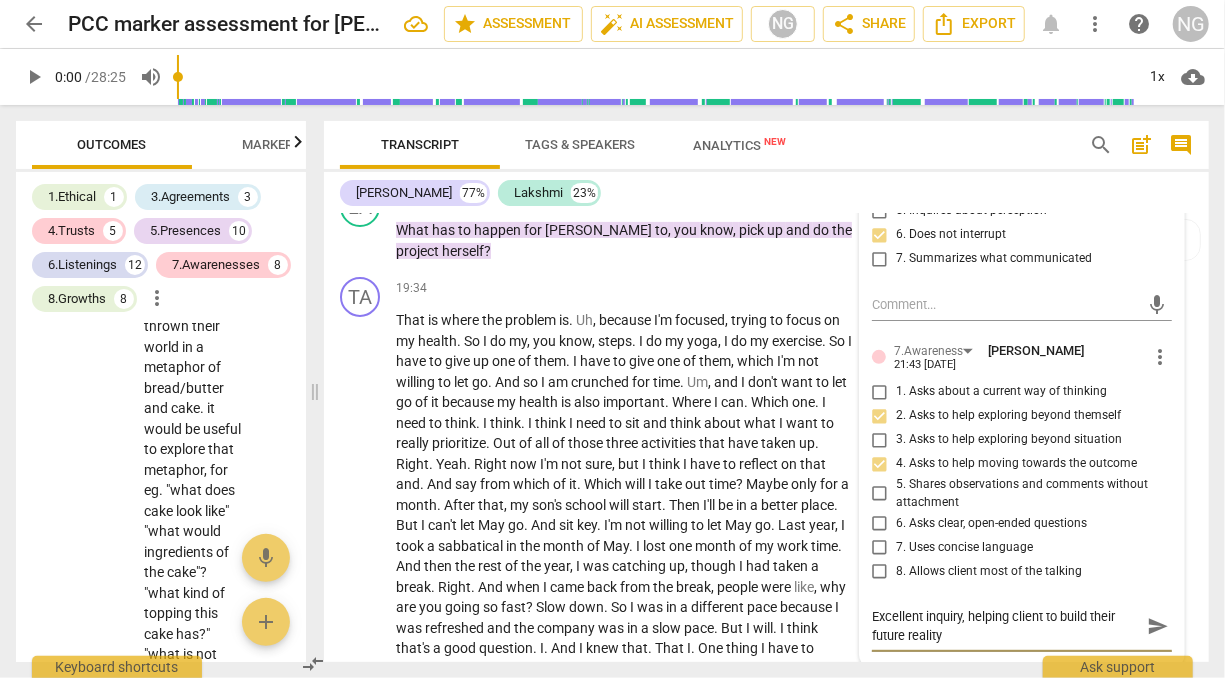 type on "Excellent inquiry, helping client to build their future reality" 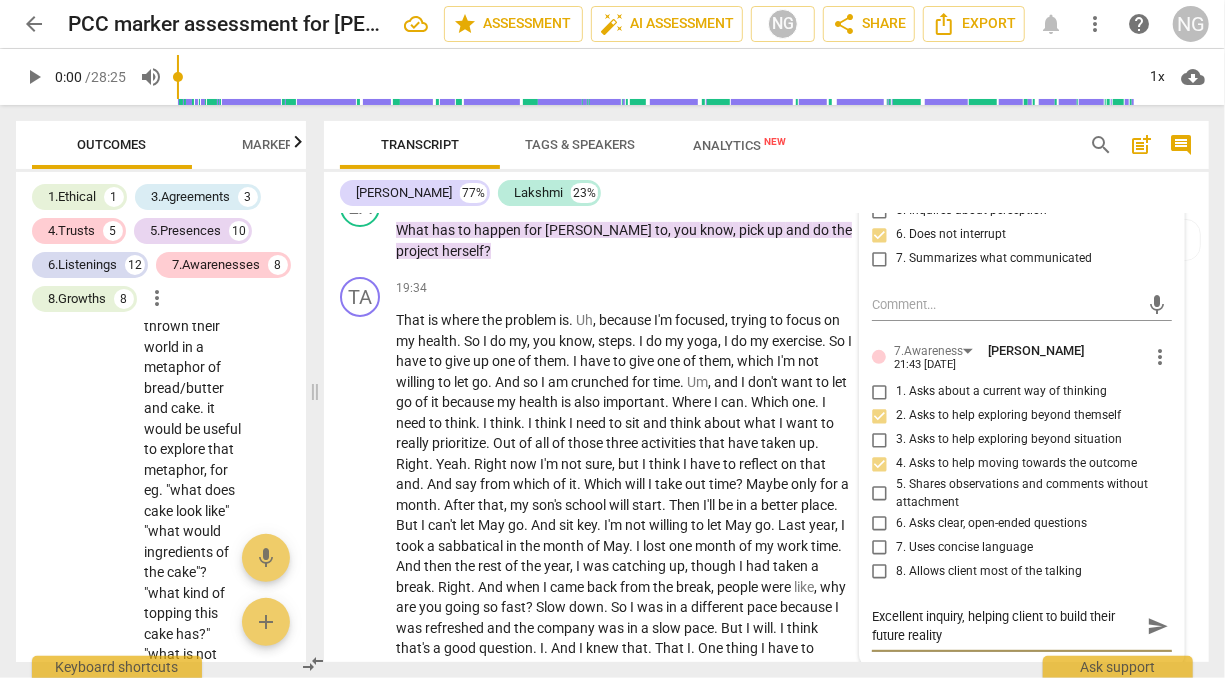 type on "Excellent inquiry, helping client to build their future reality a" 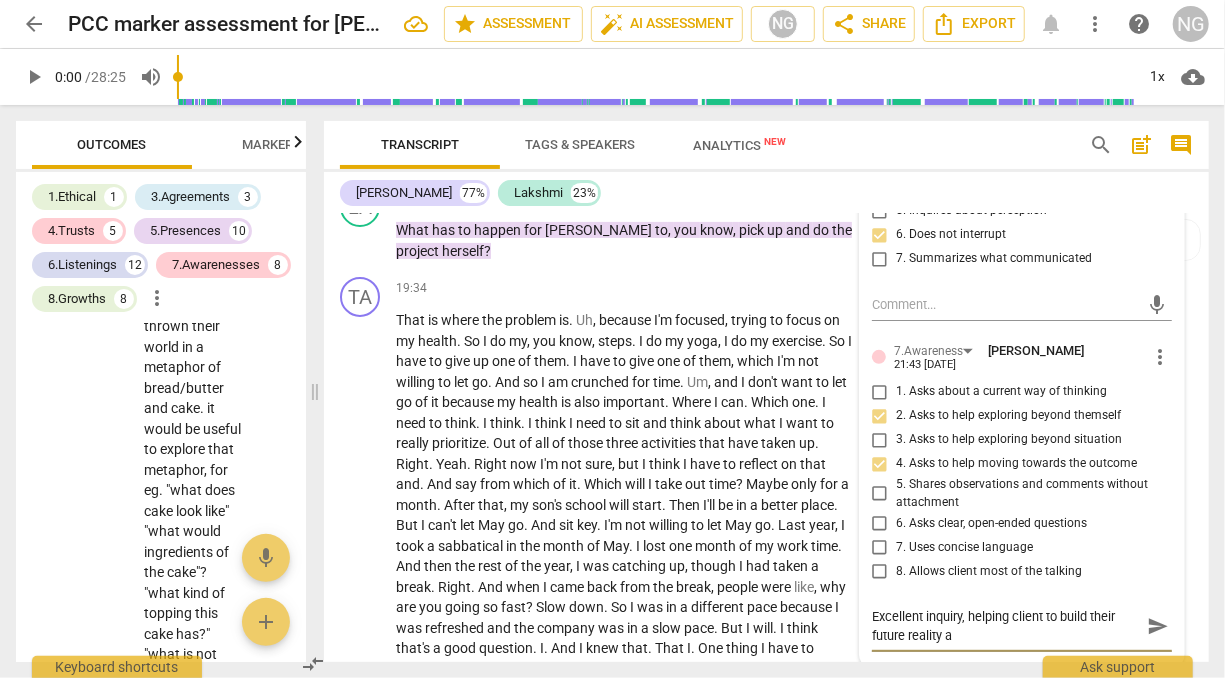 type on "Excellent inquiry, helping client to build their future reality an" 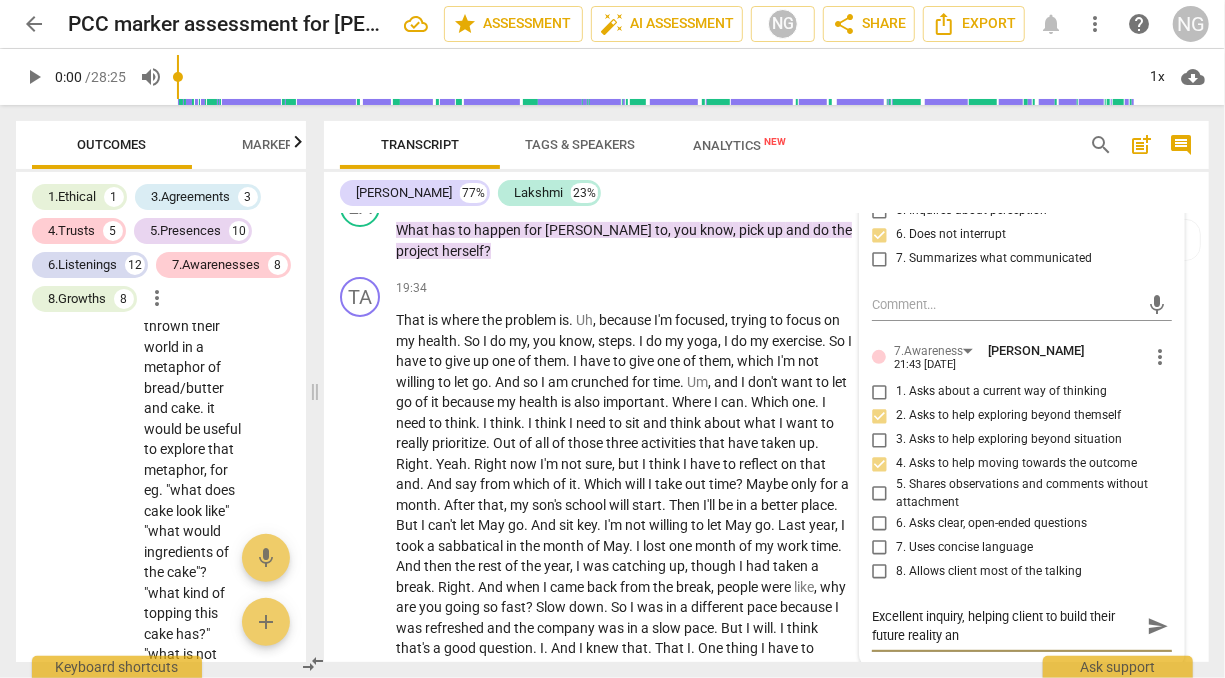 type on "Excellent inquiry, helping client to build their future reality and" 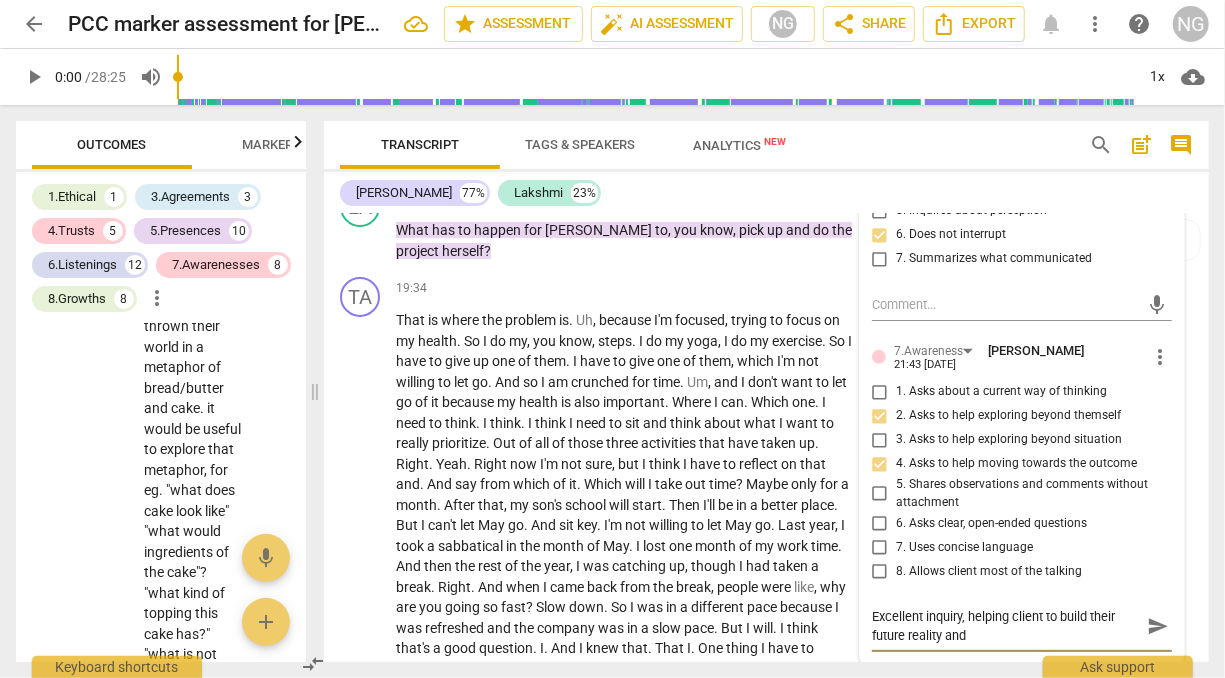 type on "Excellent inquiry, helping client to build their future reality and" 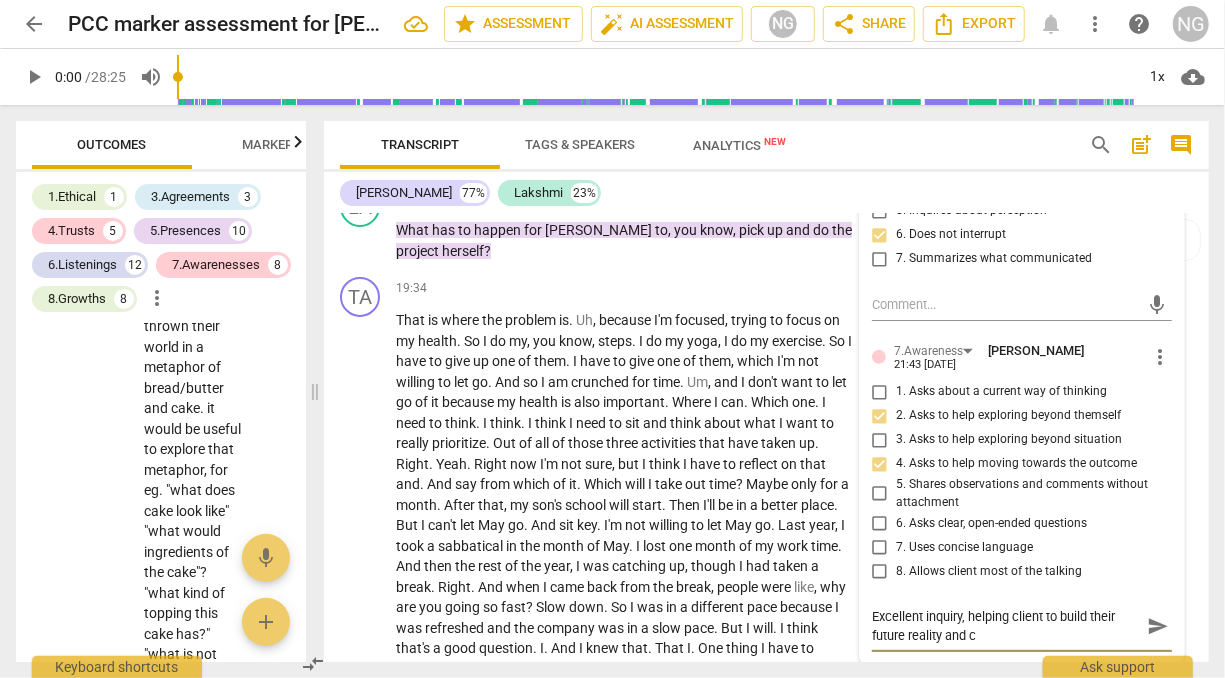 type on "Excellent inquiry, helping client to build their future reality and co" 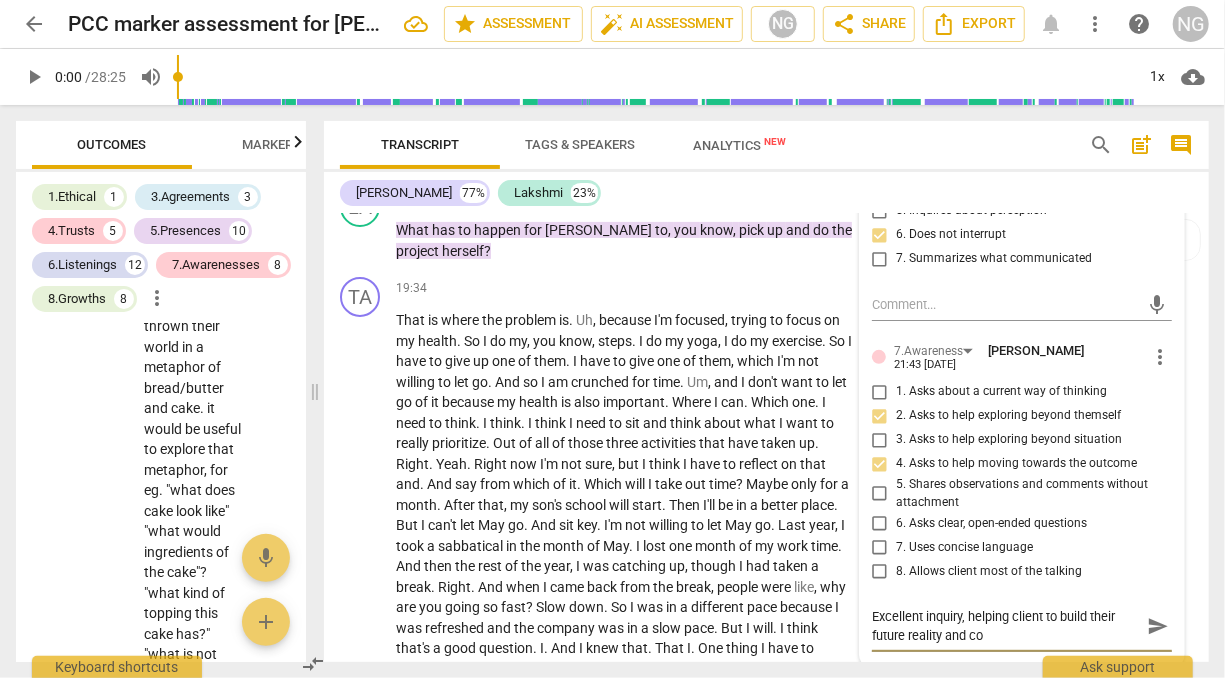type on "Excellent inquiry, helping client to build their future reality and com" 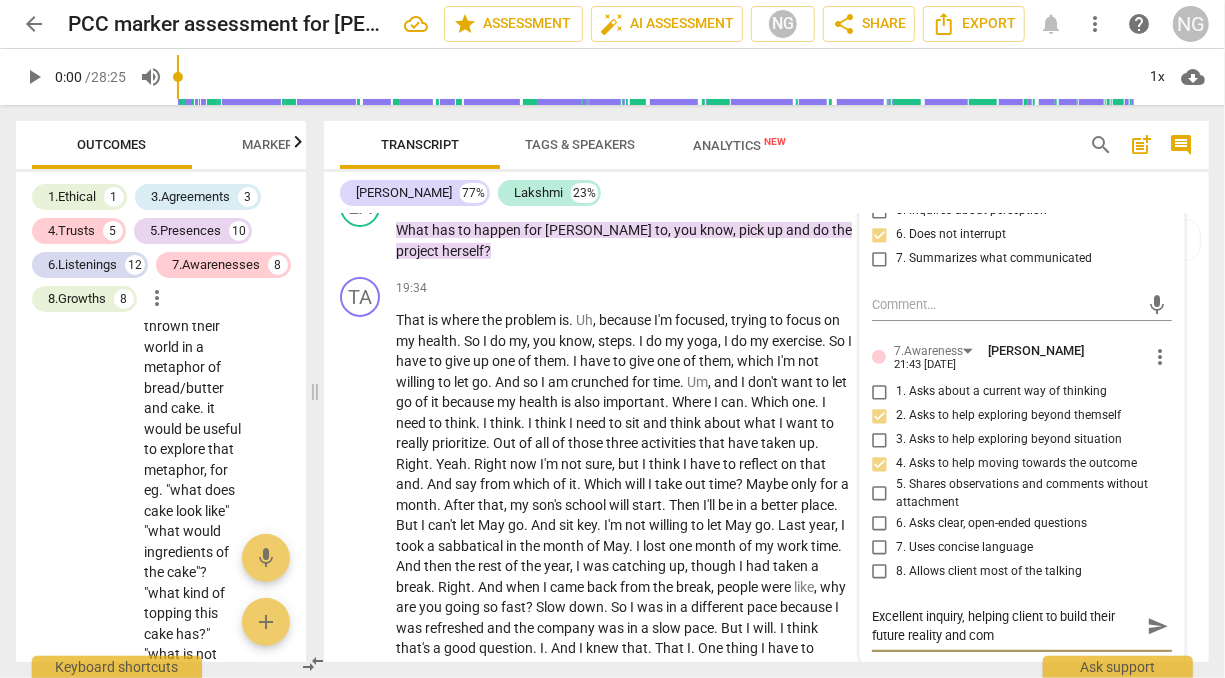type on "Excellent inquiry, helping client to build their future reality and comi" 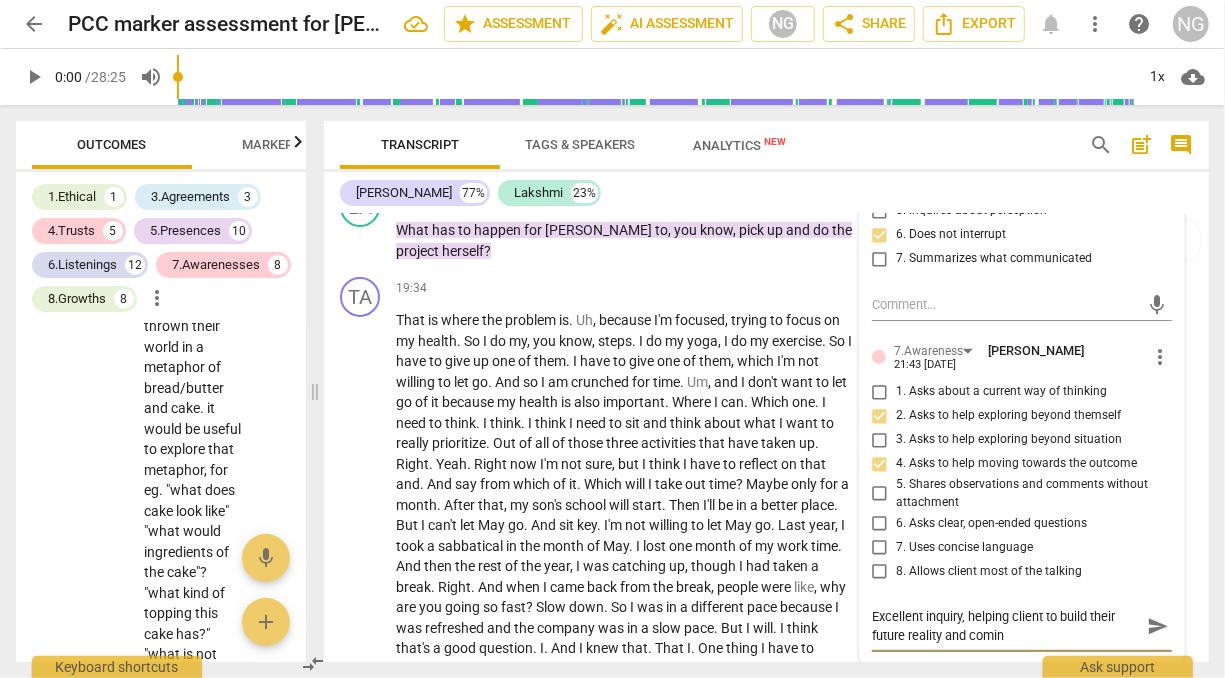 type on "Excellent inquiry, helping client to build their future reality and coming" 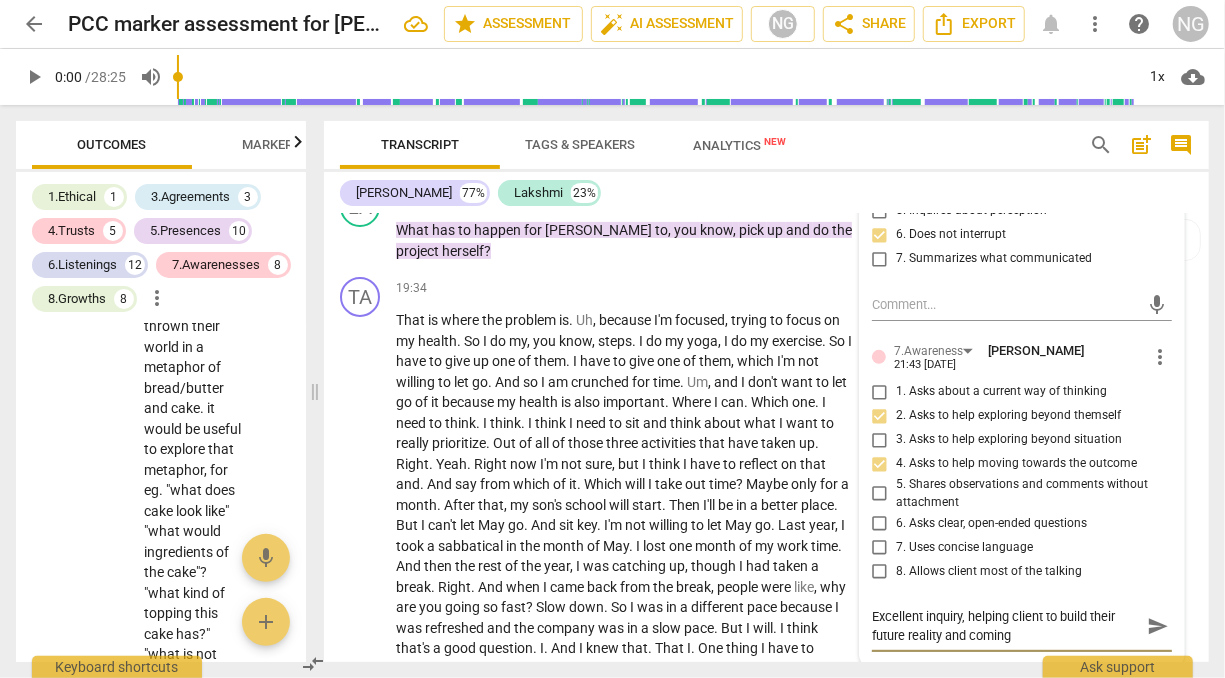 type on "Excellent inquiry, helping client to build their future reality and coming" 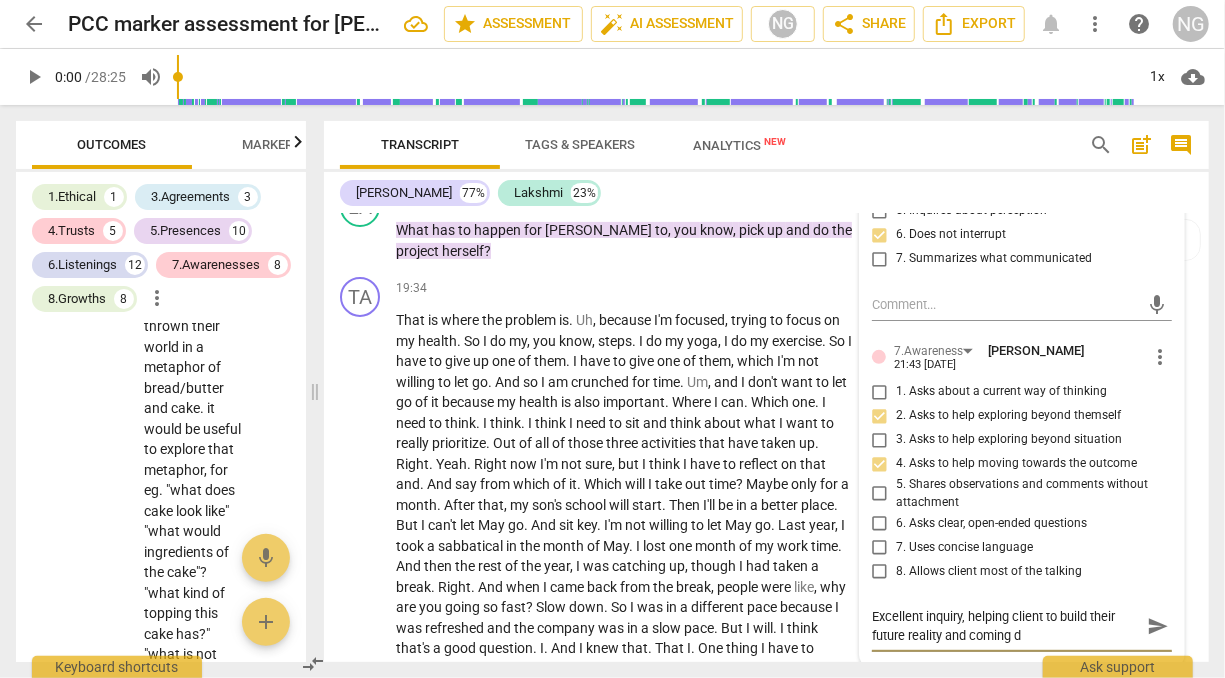 type on "Excellent inquiry, helping client to build their future reality and coming di" 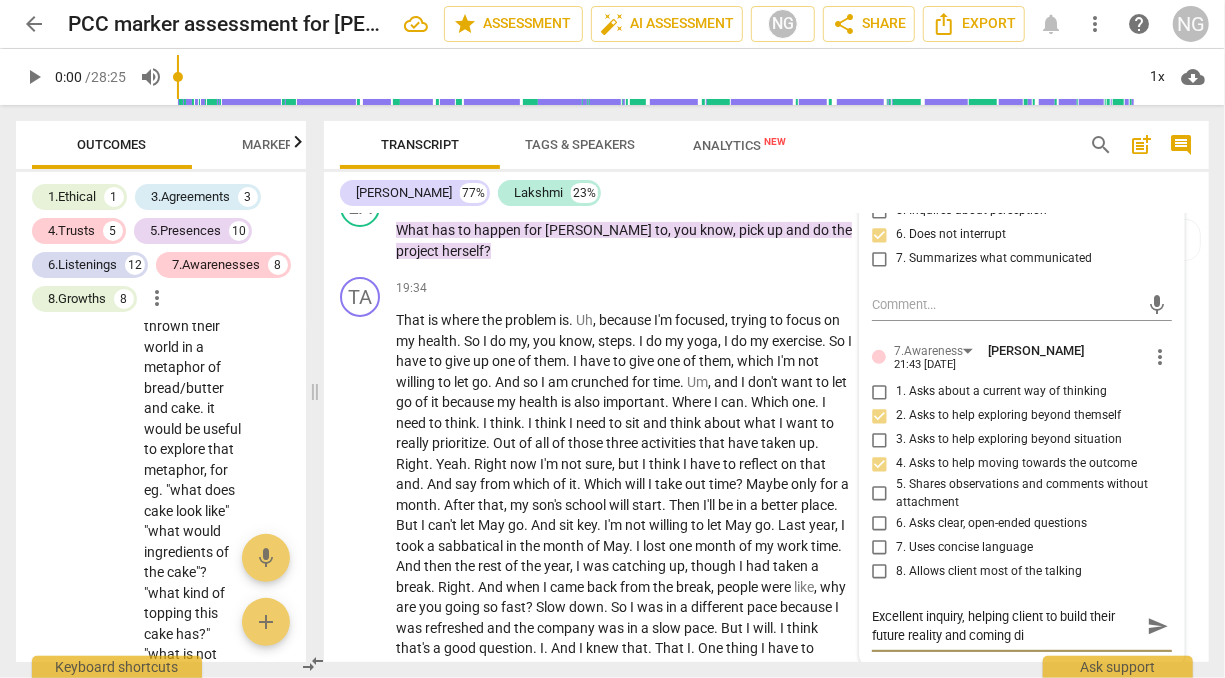 type on "Excellent inquiry, helping client to build their future reality and coming dir" 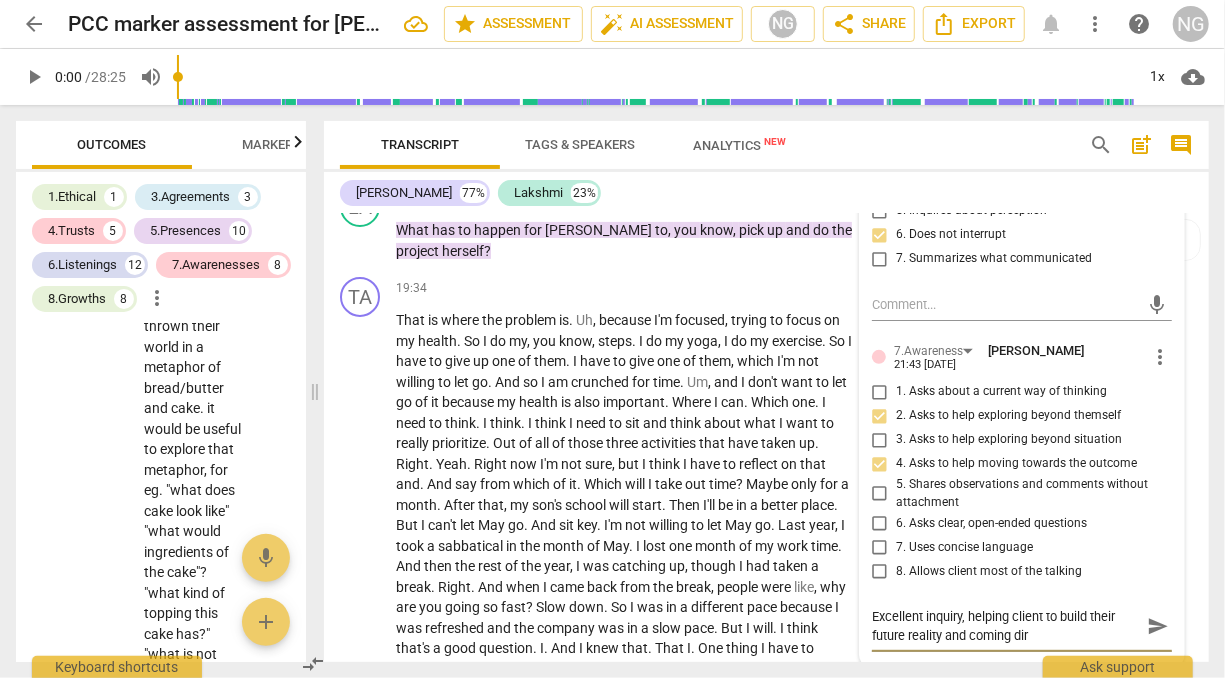 type on "Excellent inquiry, helping client to build their future reality and coming dire" 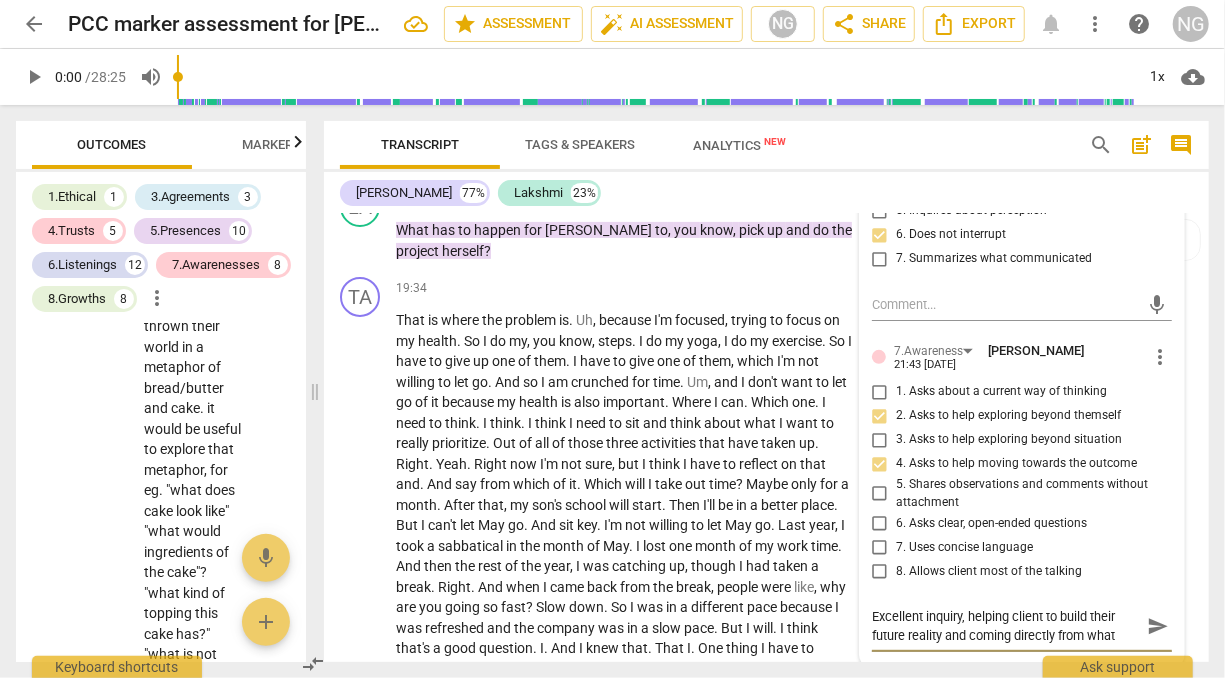 scroll, scrollTop: 17, scrollLeft: 0, axis: vertical 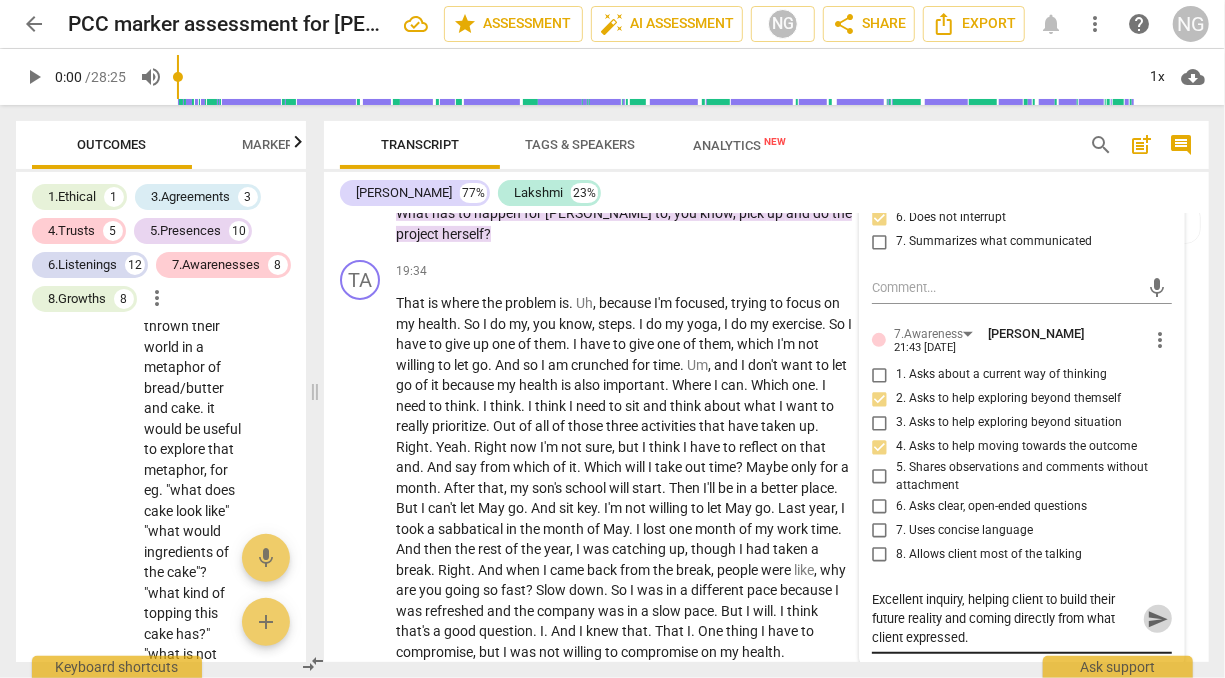 click on "send" at bounding box center [1158, 619] 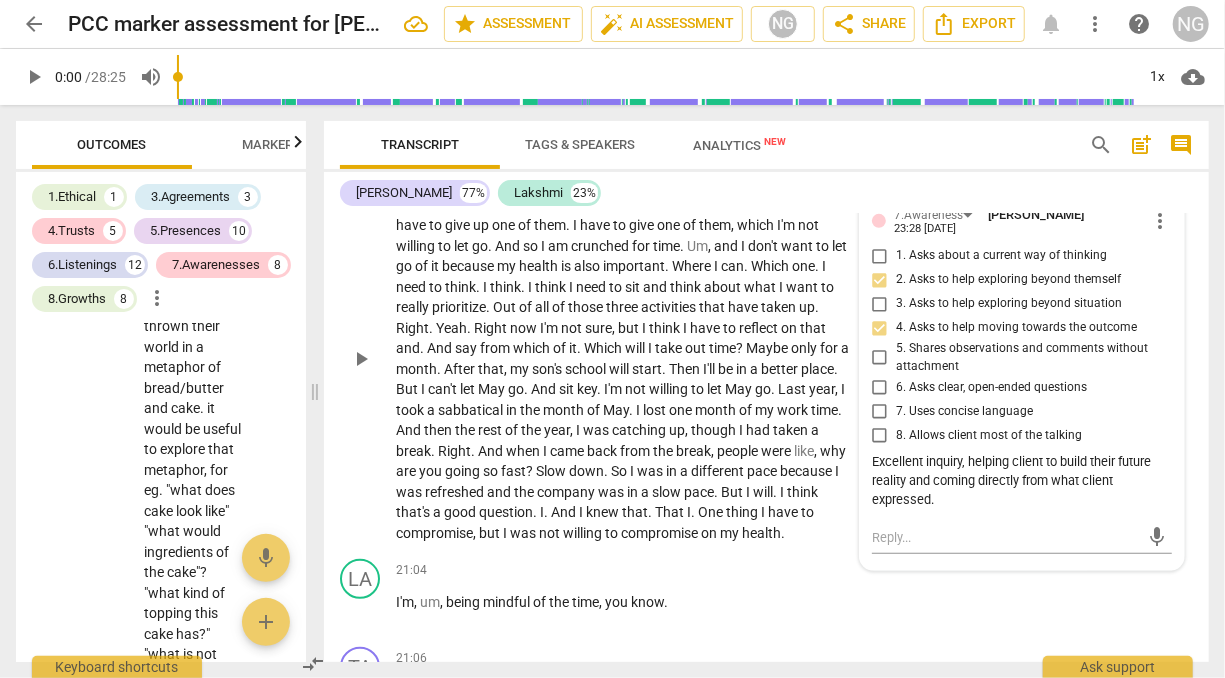 scroll, scrollTop: 7819, scrollLeft: 0, axis: vertical 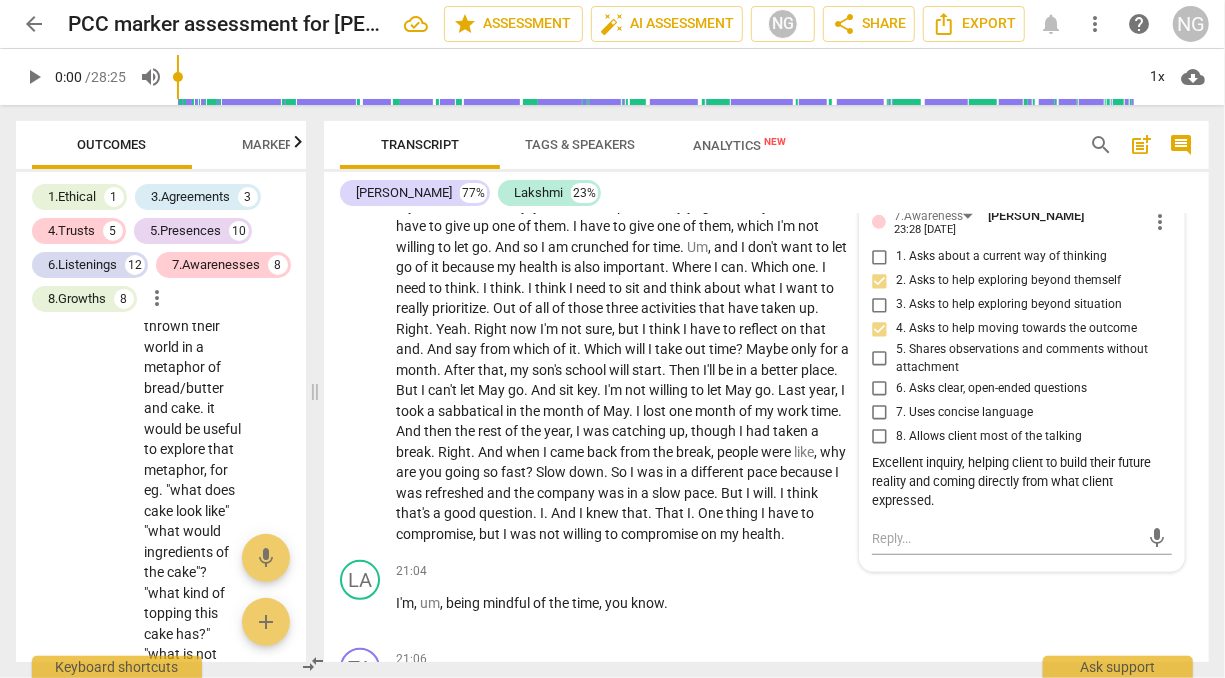 click on "Excellent inquiry, helping client to build their future reality and coming directly from what client expressed." at bounding box center (1022, 482) 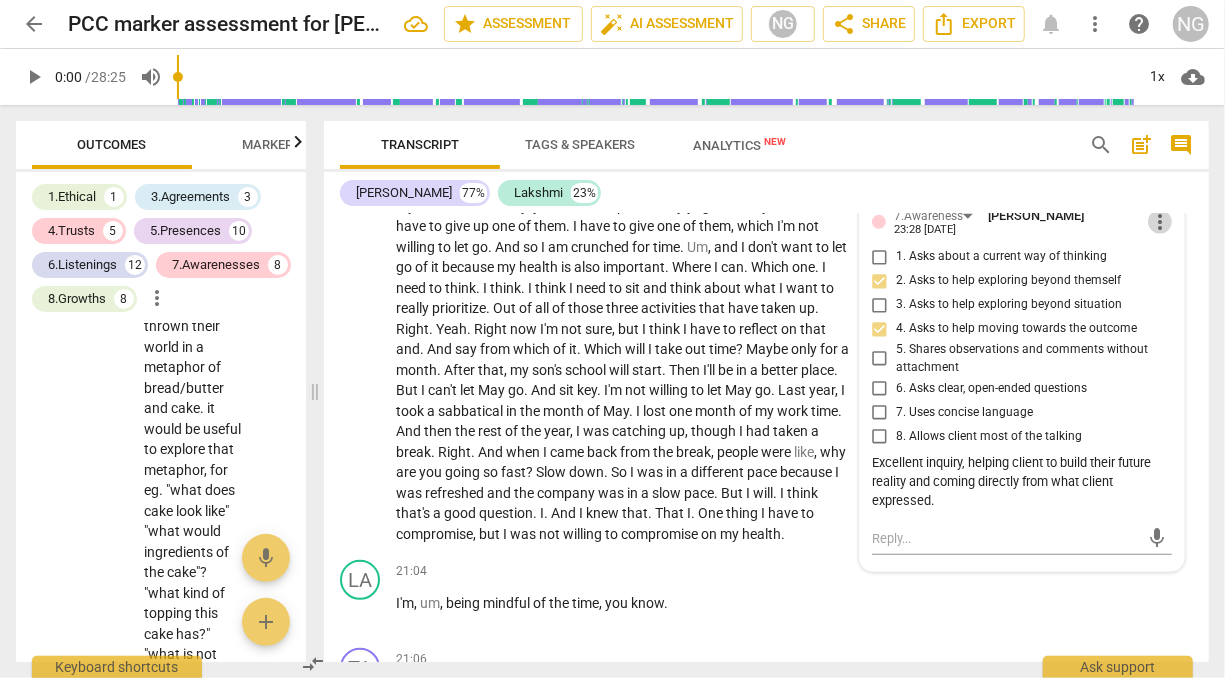 click on "more_vert" at bounding box center (1160, 222) 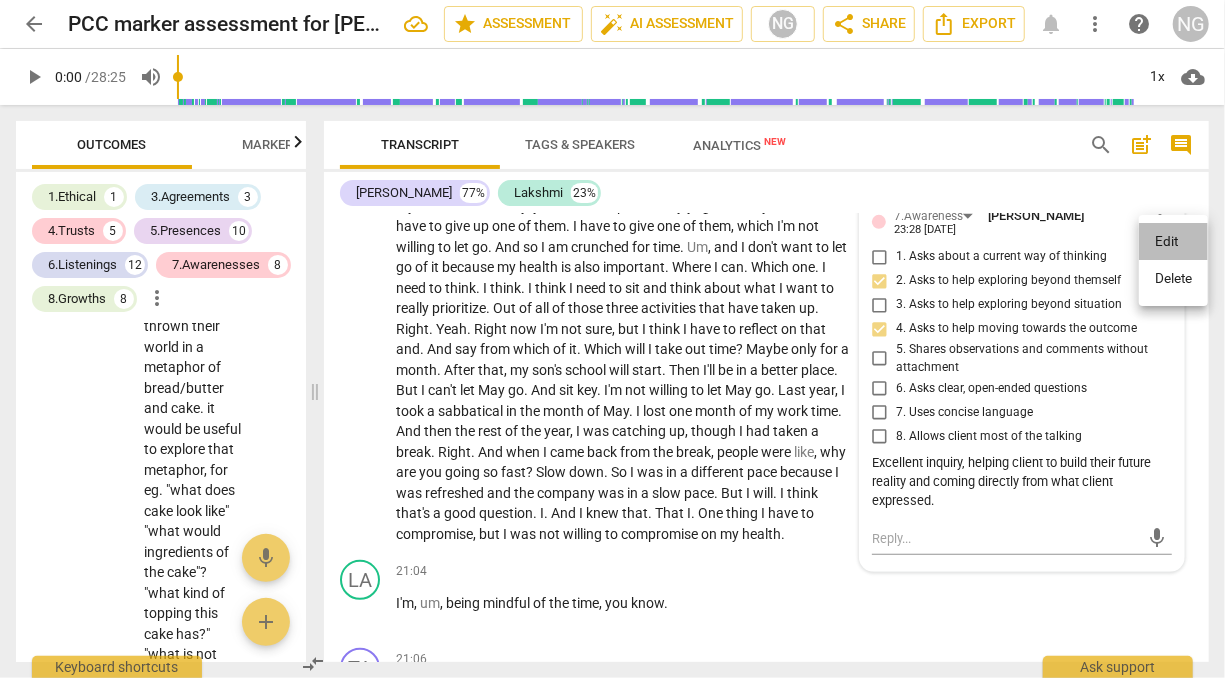 click on "Edit" at bounding box center [1173, 242] 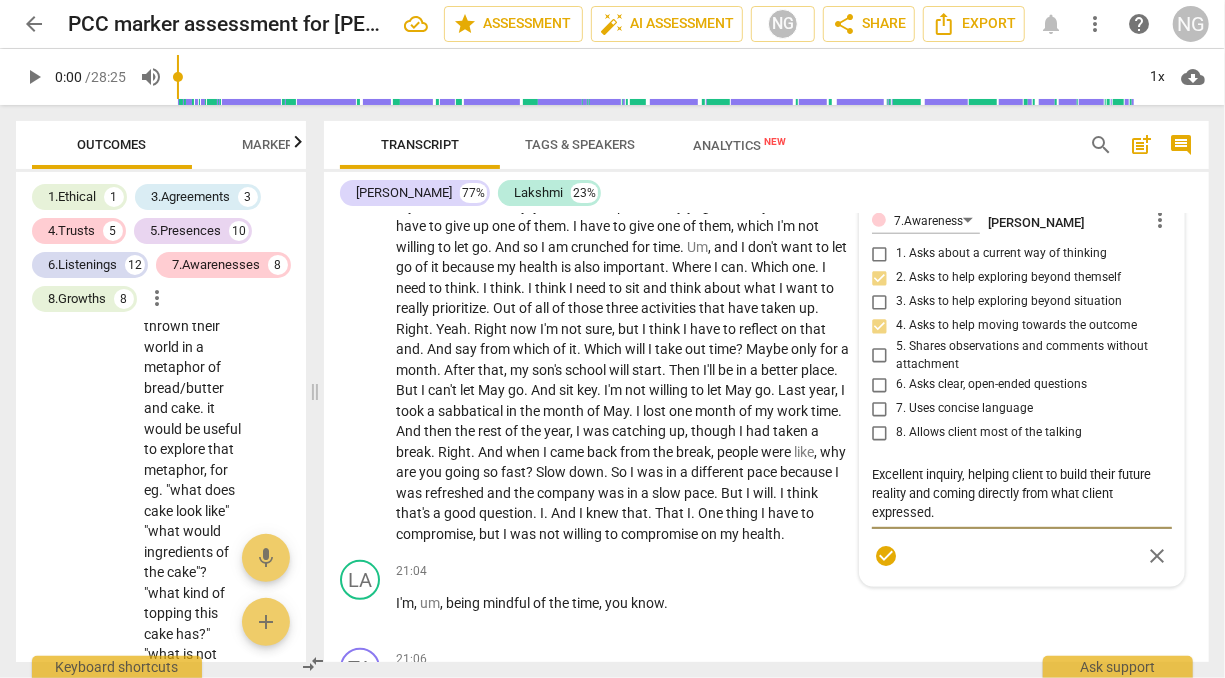 click on "Excellent inquiry, helping client to build their future reality and coming directly from what client expressed." at bounding box center [1022, 493] 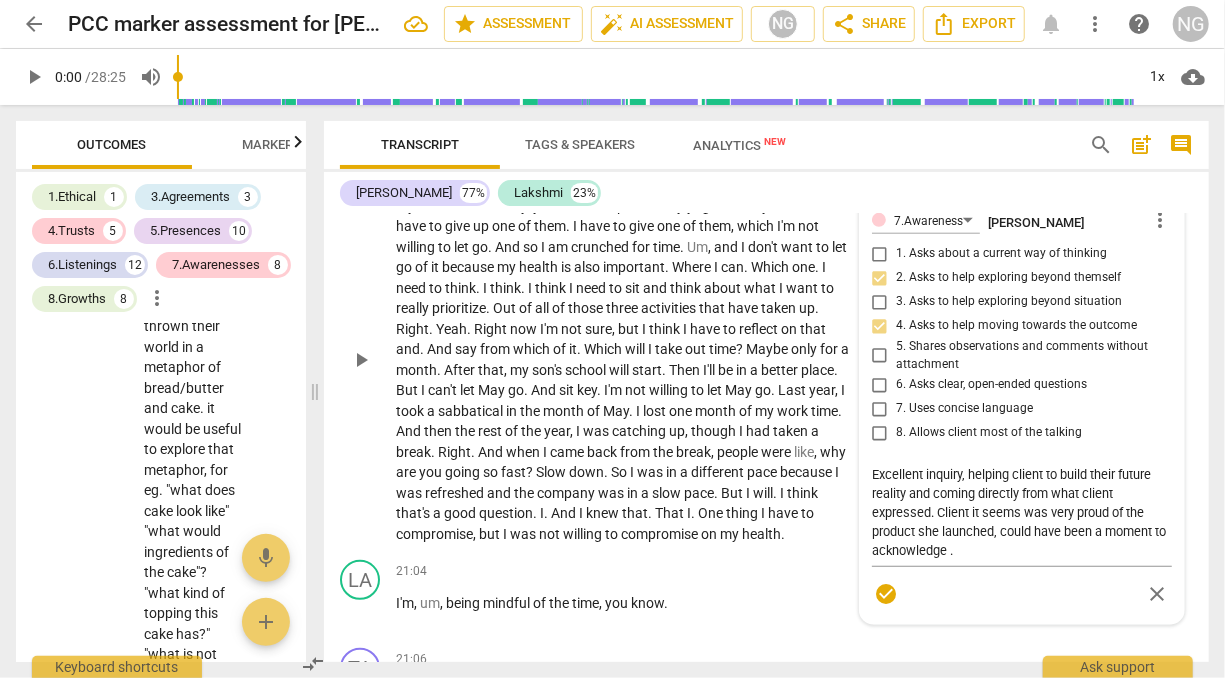 click on "That   is   where   the   problem   is .   Uh ,   because   I'm   focused ,   trying   to   focus   on   my   health .   So   I   do   my ,   you   know ,   steps .   I   do   my   yoga ,   I   do   my   exercise .   So   I   have   to   give   up   one   of   them .   I   have   to   give   one   of   them ,   which   I'm   not   willing   to   let   go .   And   so   I   am   crunched   for   time .   Um ,   and   I   don't   want   to   let   go   of   it   because   my   health   is   also   important .   Where   I   can .   Which   one .   I   need   to   think .   I   think .   I   think   I   need   to   sit   and   think   about   what   I   want   to   really   prioritize .   Out   of   all   of   those   three   activities   that   have   taken   up .   Right .   Yeah .   Right   now   I'm   not   sure ,   but   I   think   I   have   to   reflect   on   that   and .   And   say   from   which   of   it .   Which   will   I   take   out   time ?   Maybe   only   for   a   month .   After   that ," at bounding box center (624, 359) 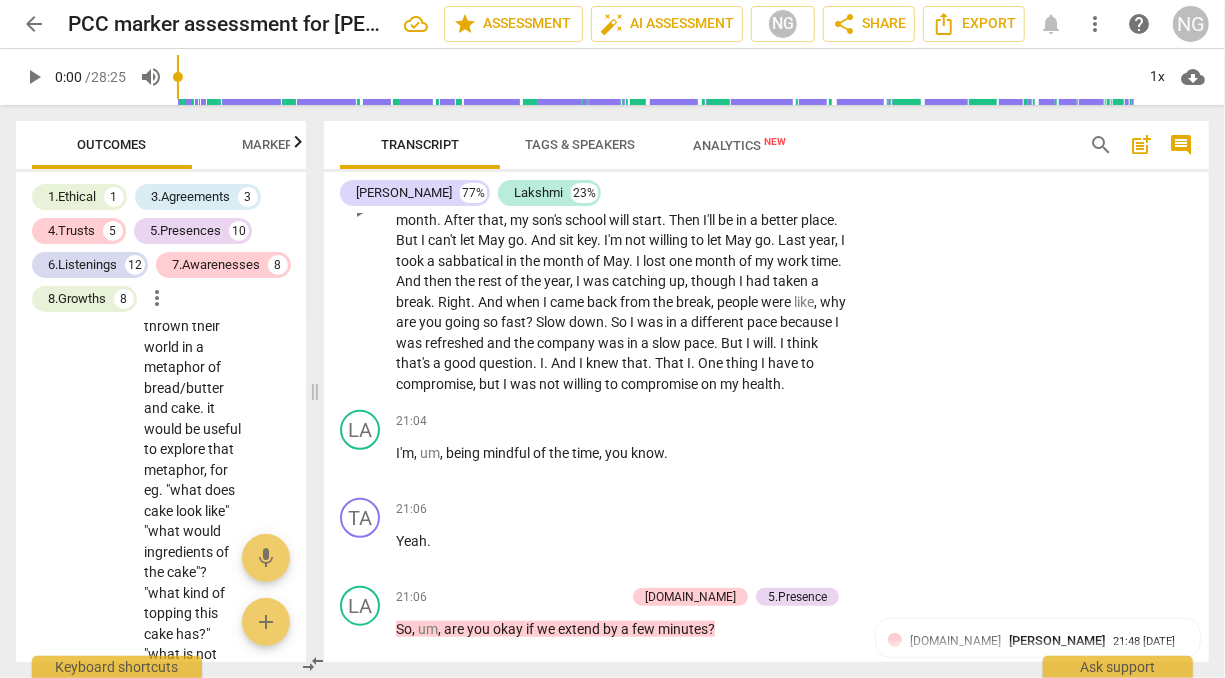 scroll, scrollTop: 7970, scrollLeft: 0, axis: vertical 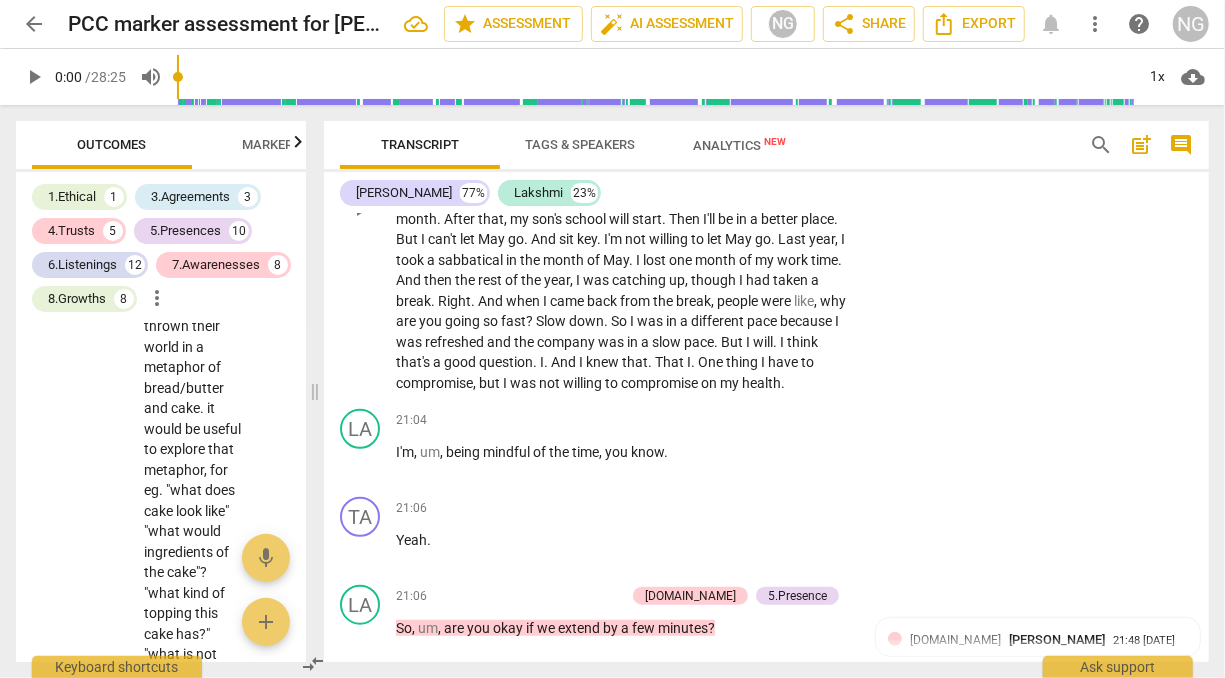 click on "key" at bounding box center (587, 239) 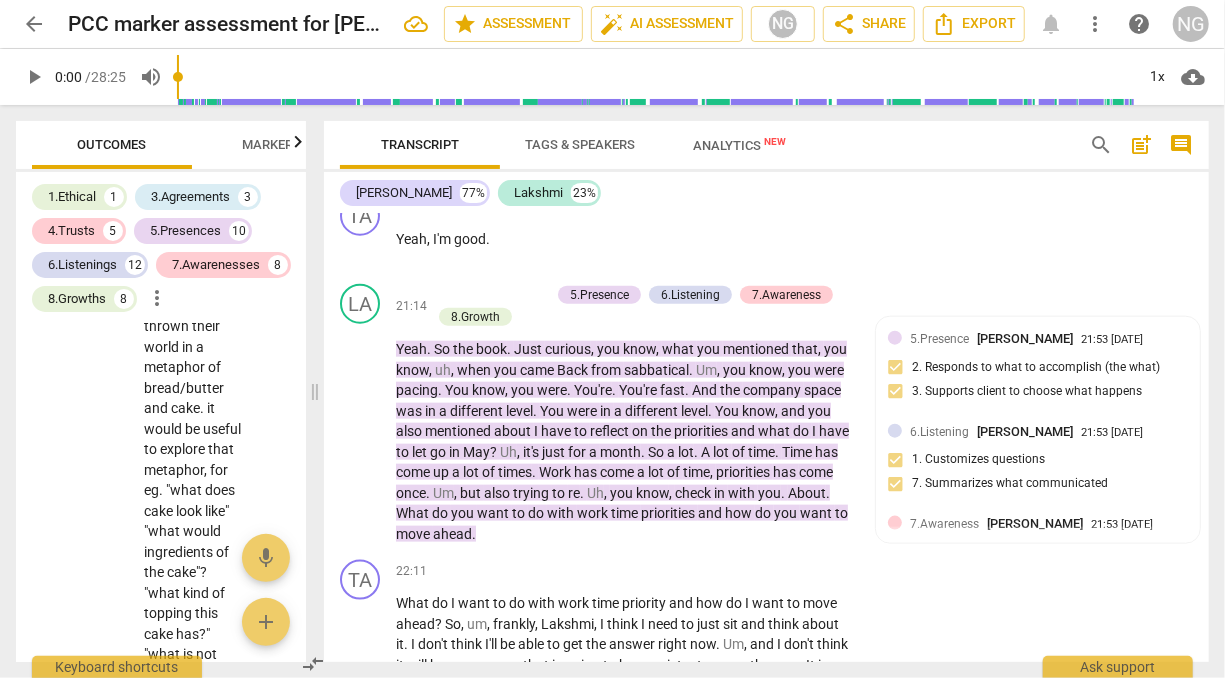 scroll, scrollTop: 8448, scrollLeft: 0, axis: vertical 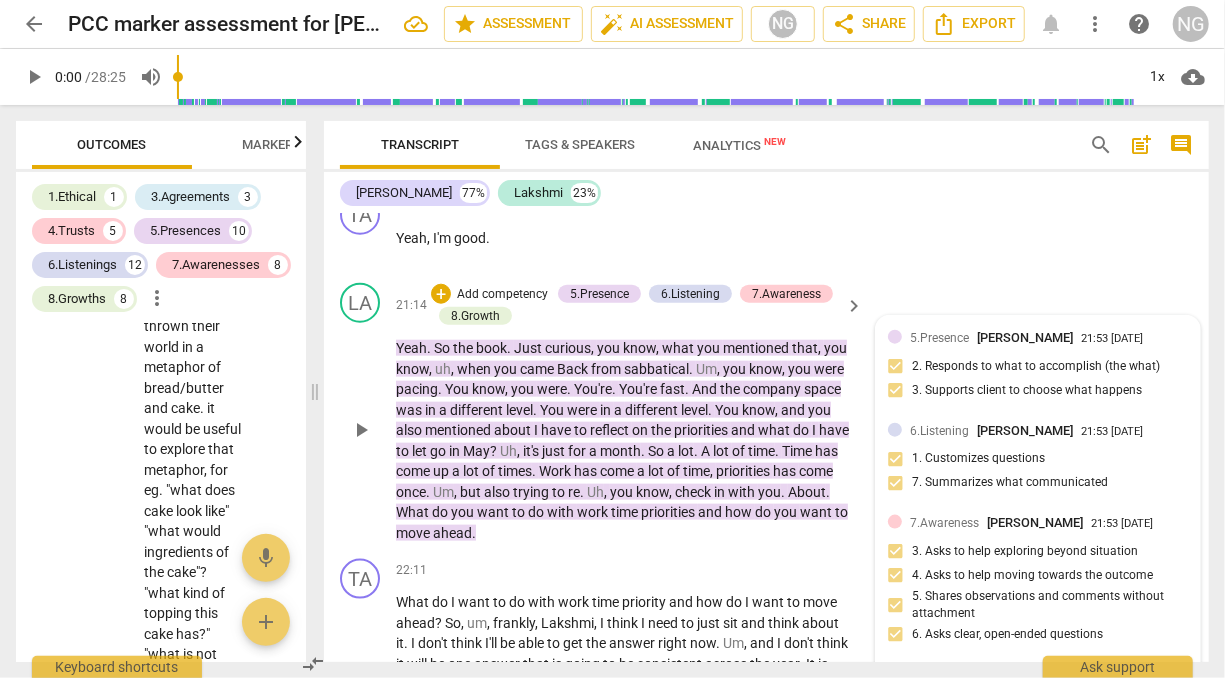 click on "6.Listening [PERSON_NAME] 21:53 [DATE] 1. Customizes questions 7. Summarizes what communicated" at bounding box center [1038, 463] 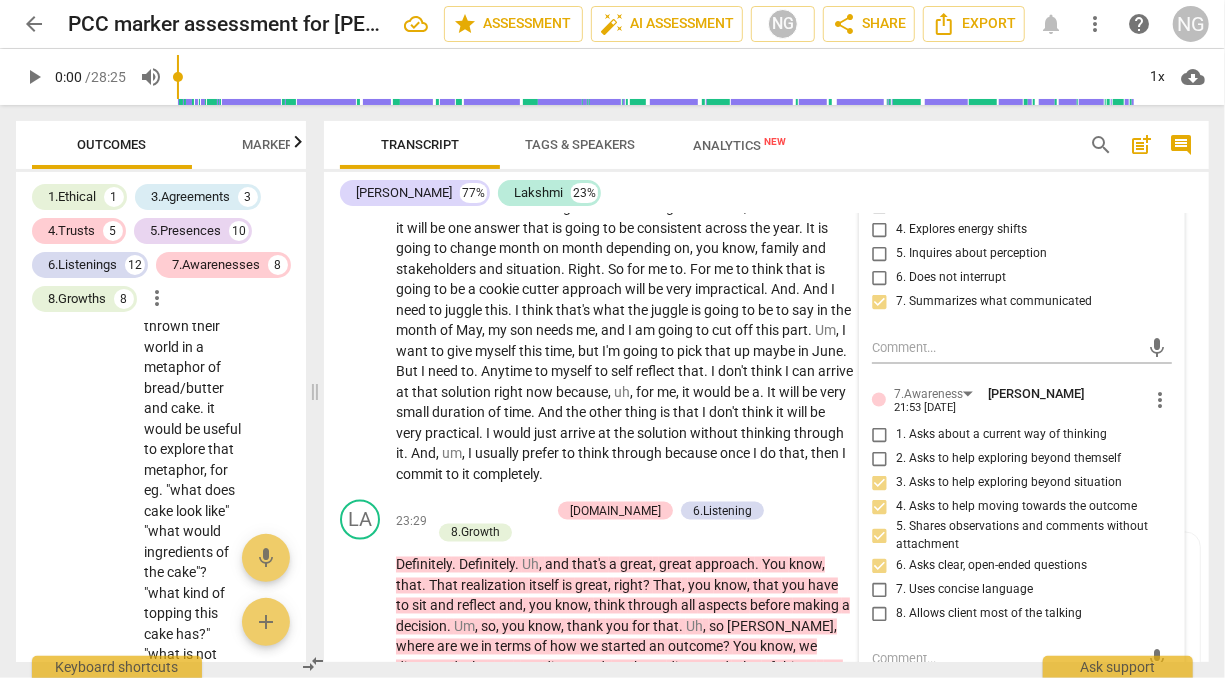 scroll, scrollTop: 8862, scrollLeft: 0, axis: vertical 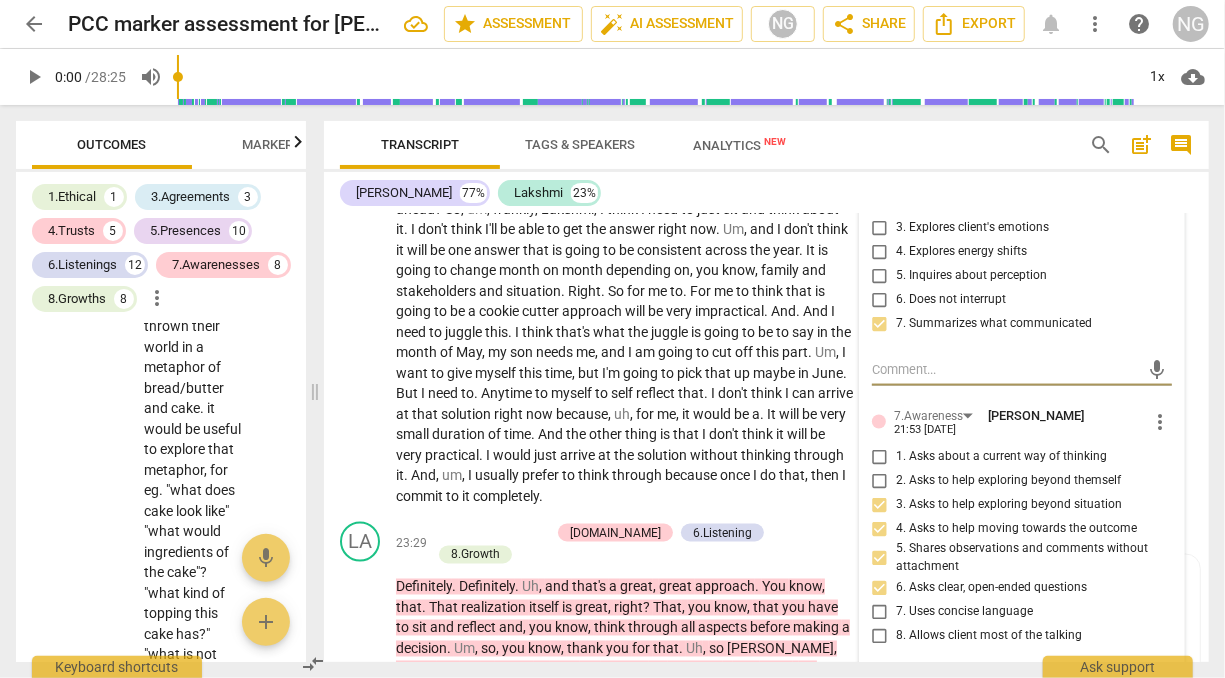 click at bounding box center (1006, 369) 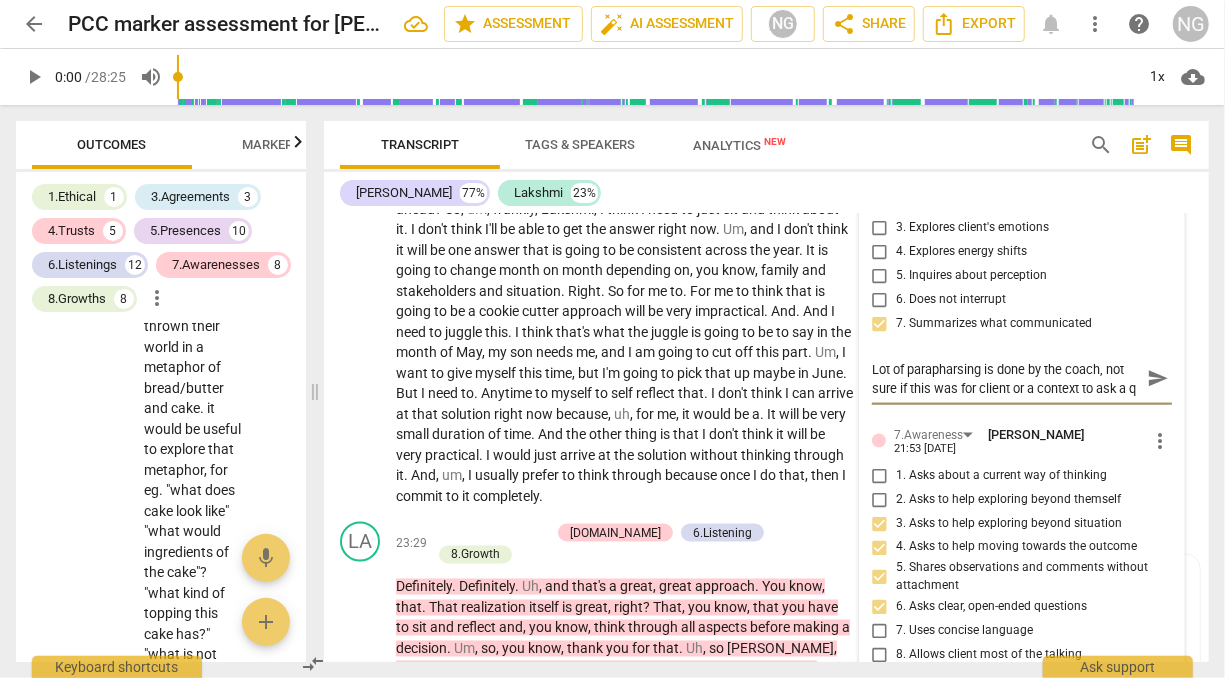 scroll, scrollTop: 17, scrollLeft: 0, axis: vertical 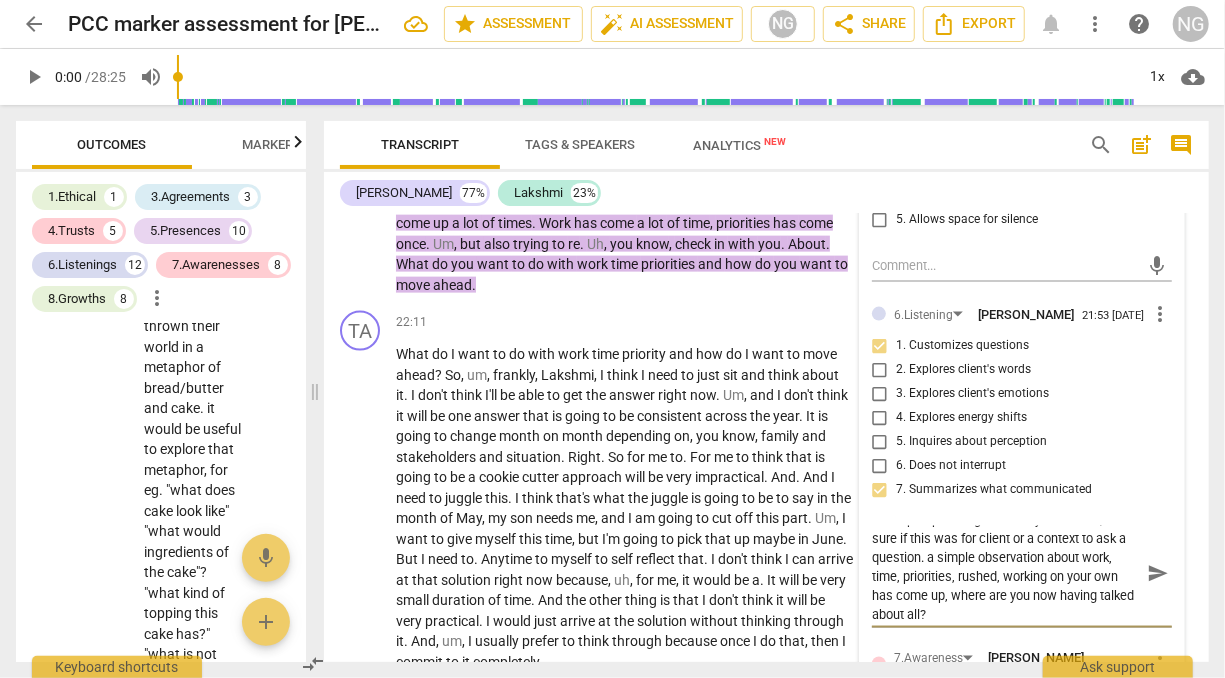 click on "Lot of parapharsing is done by the coach, not sure if this was for client or a context to ask a question. a simple observation about work, time, priorities, rushed, working on your own has come up, where are you now having talked about all?" at bounding box center (1006, 573) 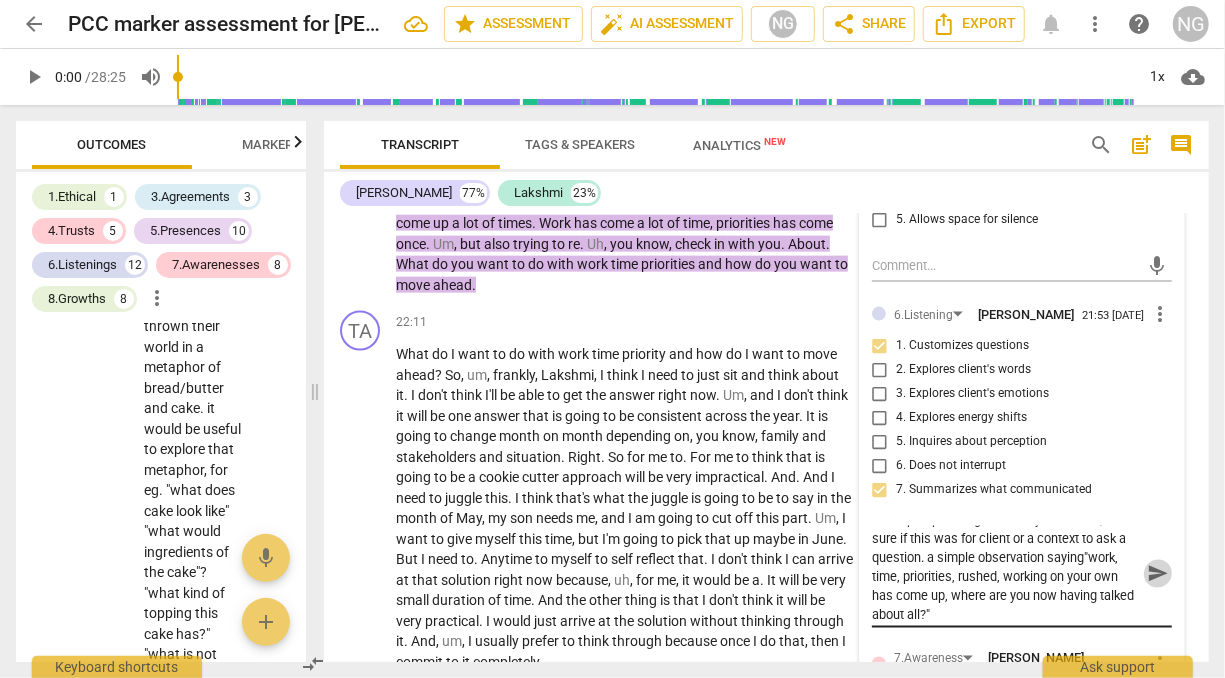 click on "send" at bounding box center [1158, 574] 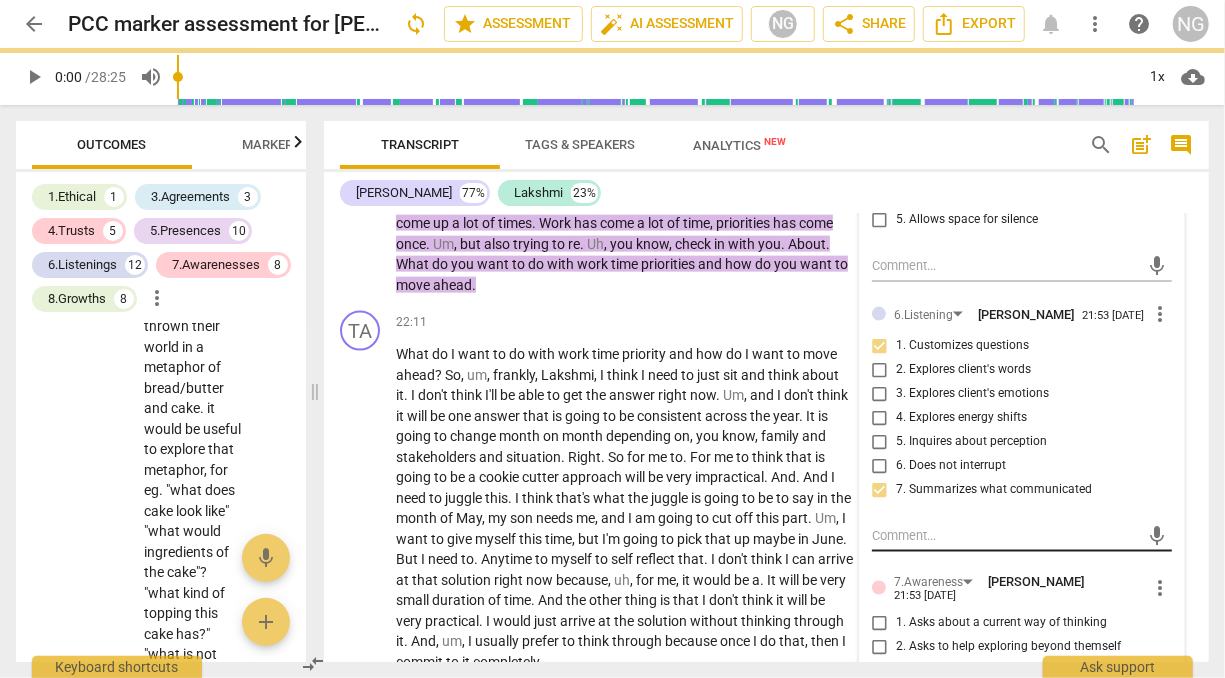scroll, scrollTop: 0, scrollLeft: 0, axis: both 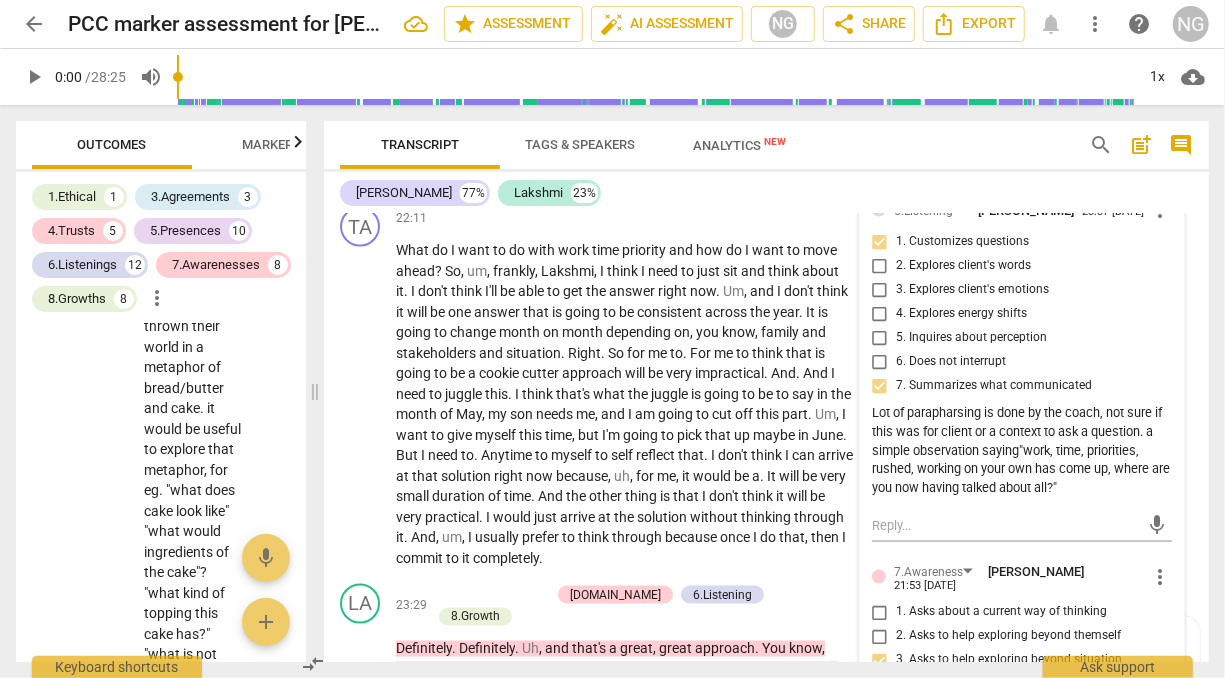 click on "Lot of parapharsing is done by the coach, not sure if this was for client or a context to ask a question. a simple observation saying"work, time, priorities, rushed, working on your own has come up, where are you now having talked about all?"" at bounding box center (1022, 451) 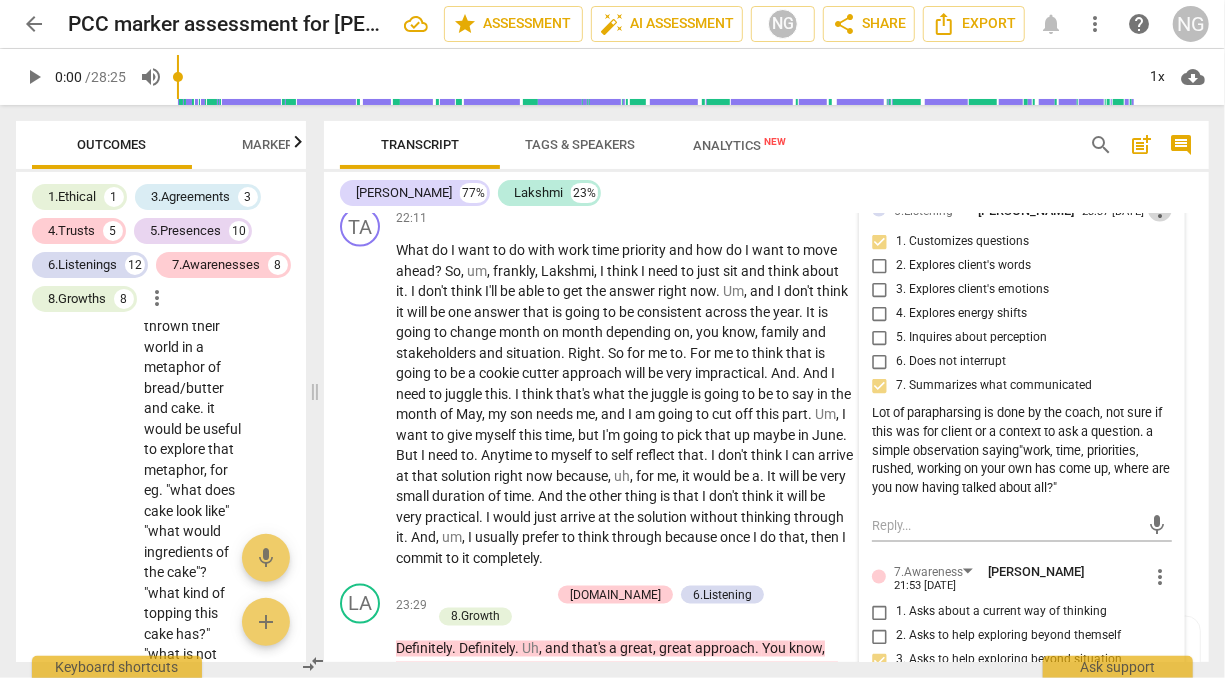 click on "more_vert" at bounding box center [1160, 210] 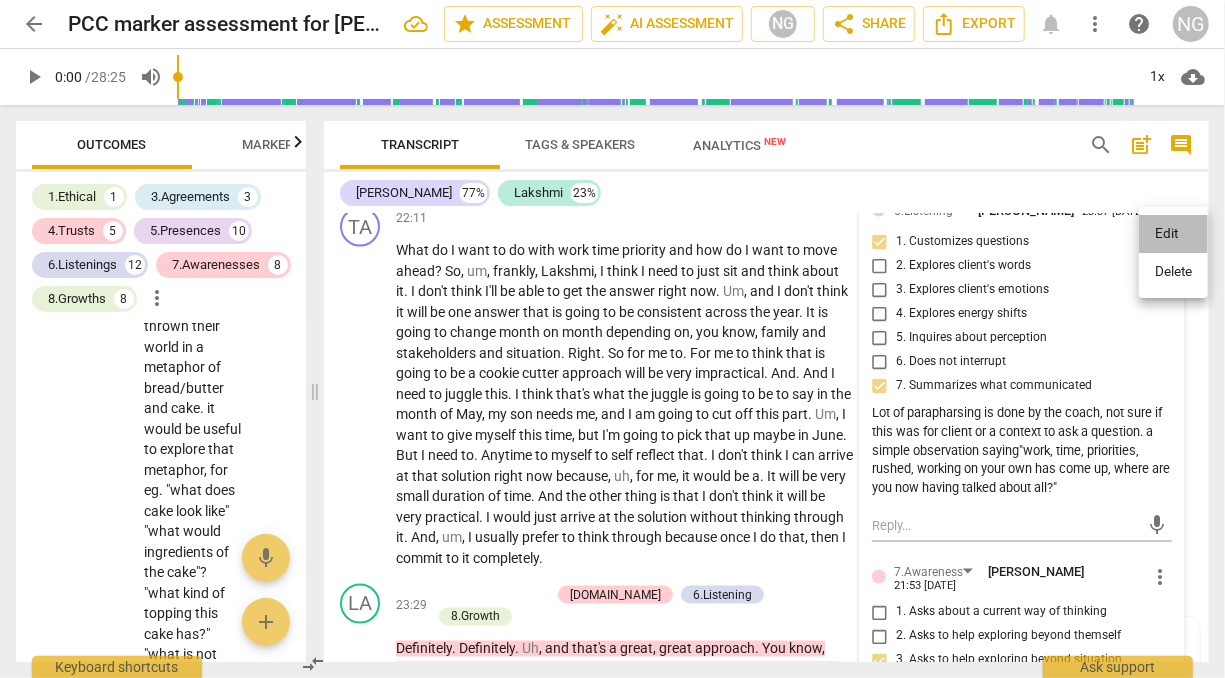 click on "Edit" at bounding box center (1173, 234) 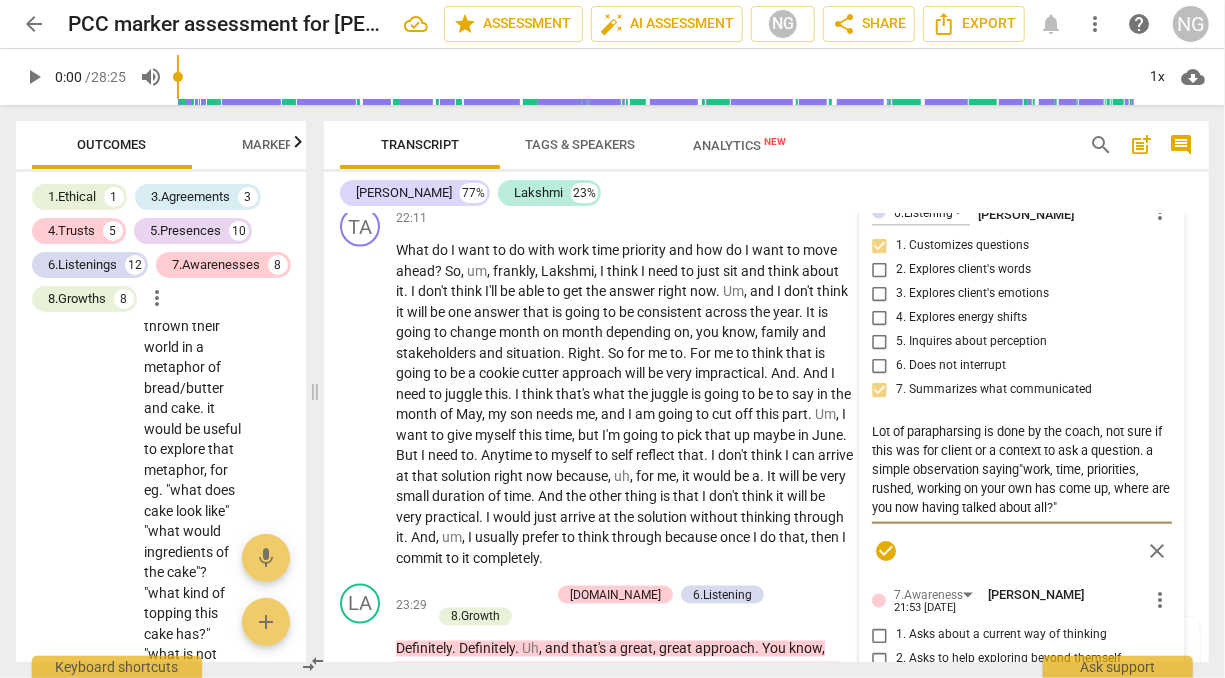 click on "Lot of parapharsing is done by the coach, not sure if this was for client or a context to ask a question. a simple observation saying"work, time, priorities, rushed, working on your own has come up, where are you now having talked about all?"" at bounding box center [1022, 469] 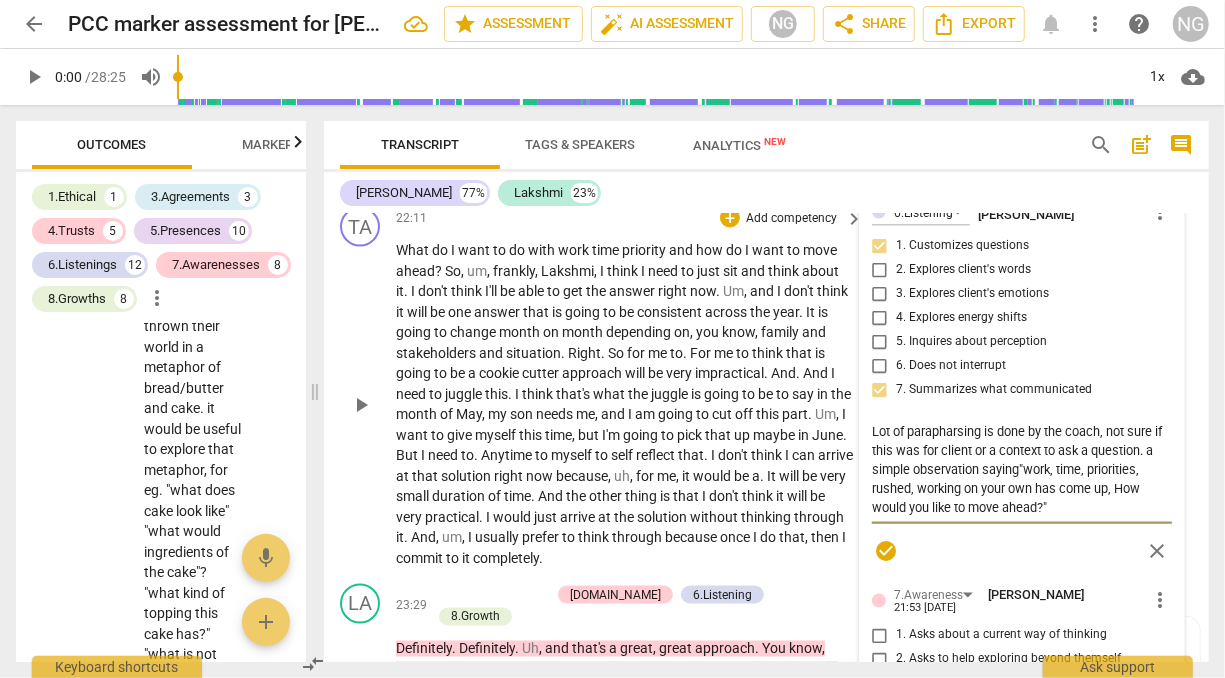 click on "What   do   I   want   to   do   with   work   time   priority   and   how   do   I   want   to   move   ahead ?   So ,   um ,   frankly ,   [PERSON_NAME] ,   I   think   I   need   to   just   sit   and   think   about   it .   I   don't   think   I'll   be   able   to   get   the   answer   right   now .   Um ,   and   I   don't   think   it   will   be   one   answer   that   is   going   to   be   consistent   across   the   year .   It   is   going   to   change   month   on   month   depending   on ,   you   know ,   family   and   stakeholders   and   situation .   Right .   So   for   me   to .   For   me   to   think   that   is   going   to   be   a   cookie   cutter   approach   will   be   very   impractical .   And .   And   I   need   to   juggle   this .   I   think   that's   what   the   juggle   is   going   to   be   to   say   in   the   month   of   May ,   my   son   needs   me ,   and   I   am   going   to   cut   off   this   part .   Um ,   I   want   to   give   myself   this   time ," at bounding box center (624, 404) 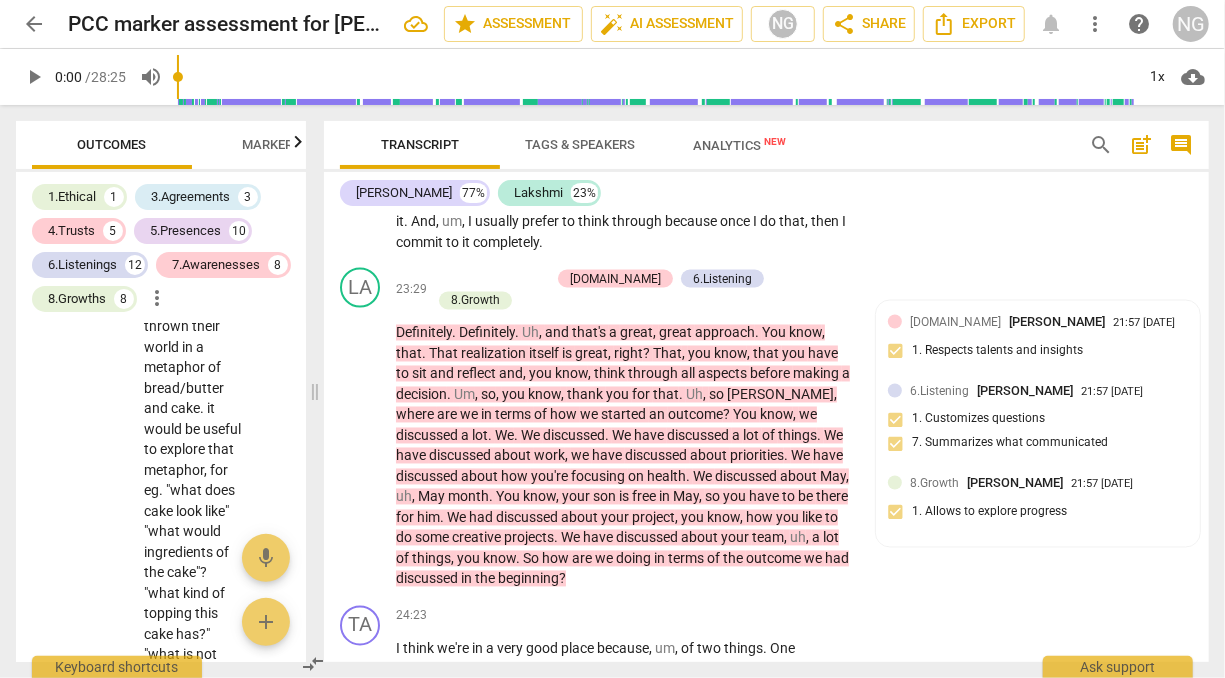 scroll, scrollTop: 9118, scrollLeft: 0, axis: vertical 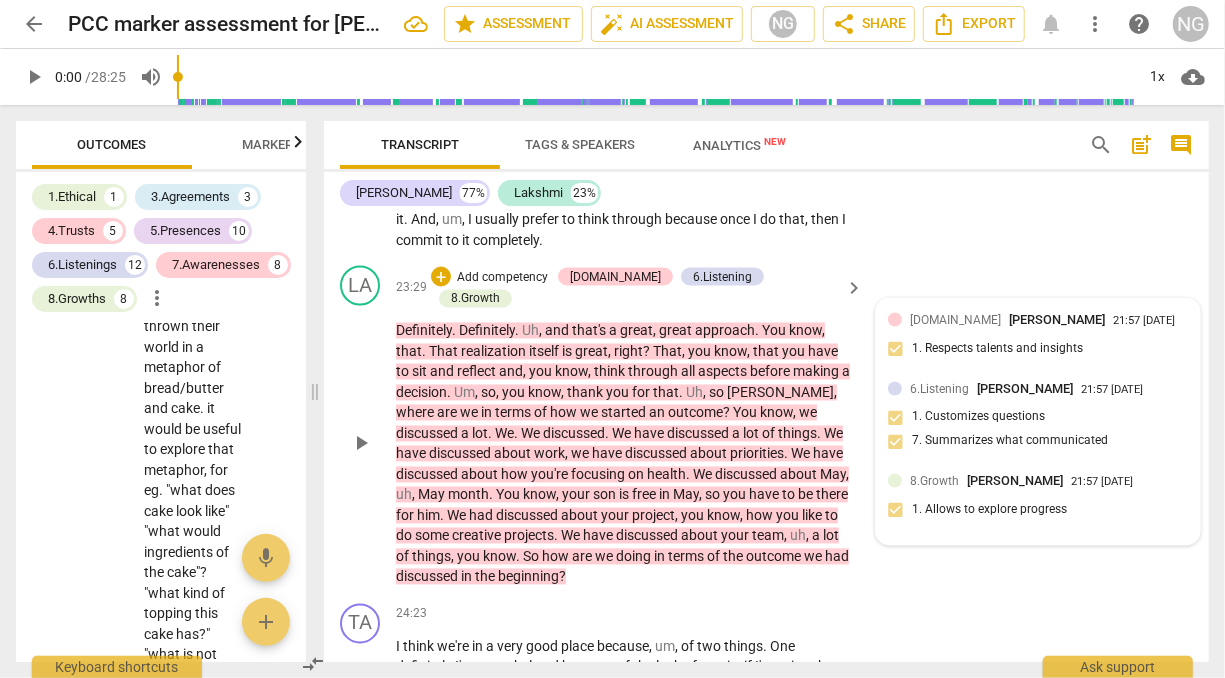 click on "[DOMAIN_NAME] [PERSON_NAME] 21:57 [DATE] 1. Respects talents and insights" at bounding box center [1038, 341] 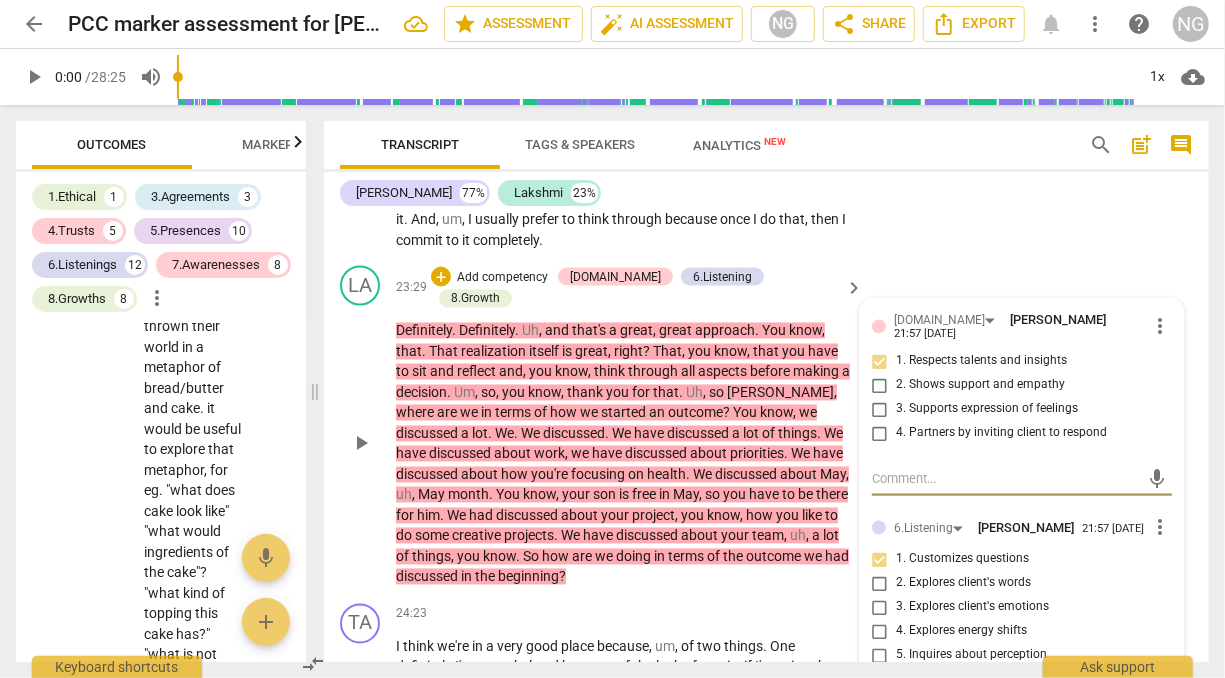 click at bounding box center (1006, 479) 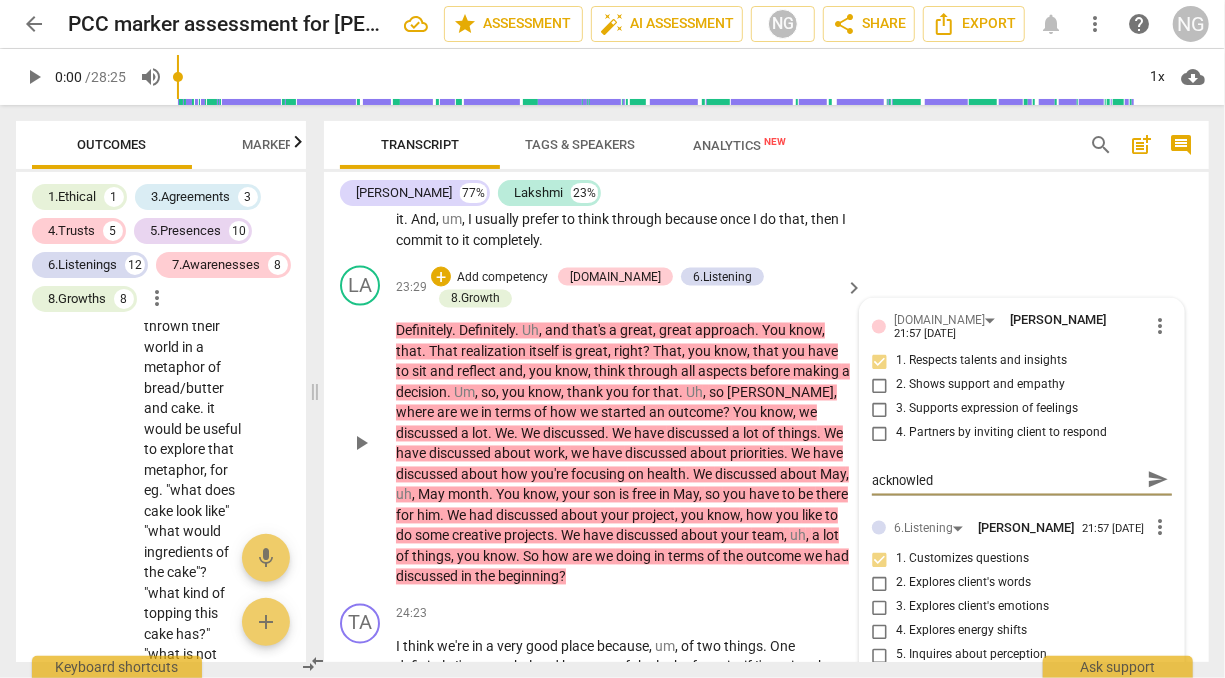 scroll, scrollTop: 0, scrollLeft: 0, axis: both 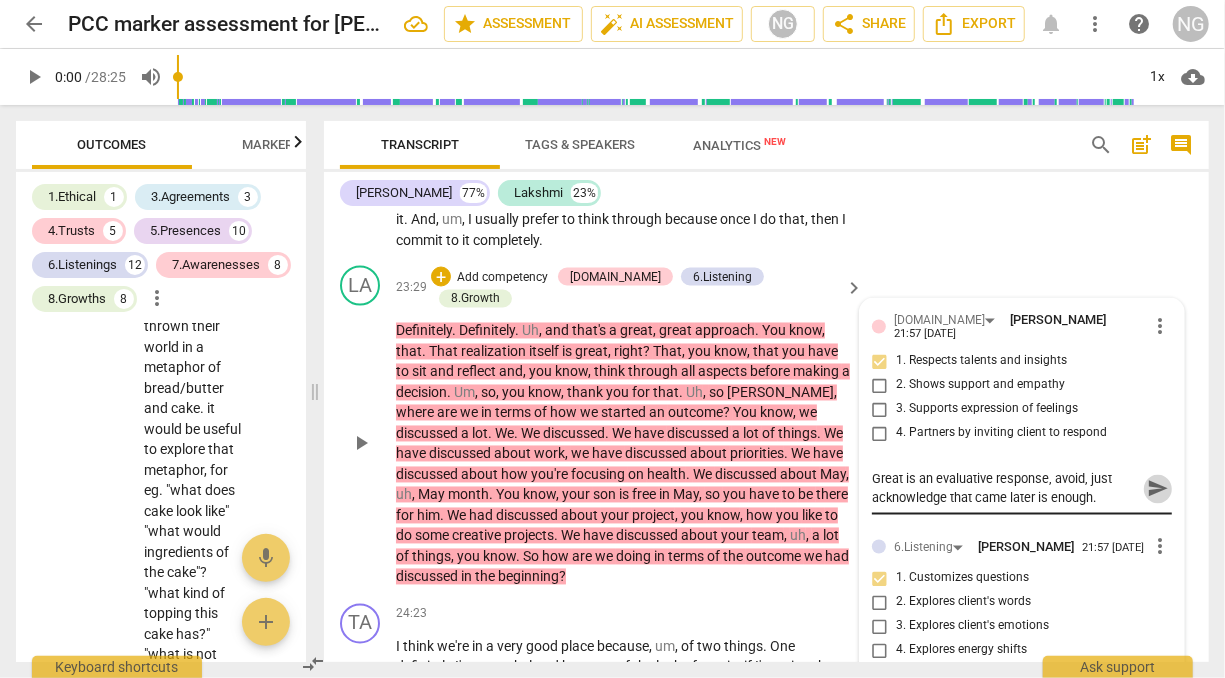 click on "send" at bounding box center [1158, 489] 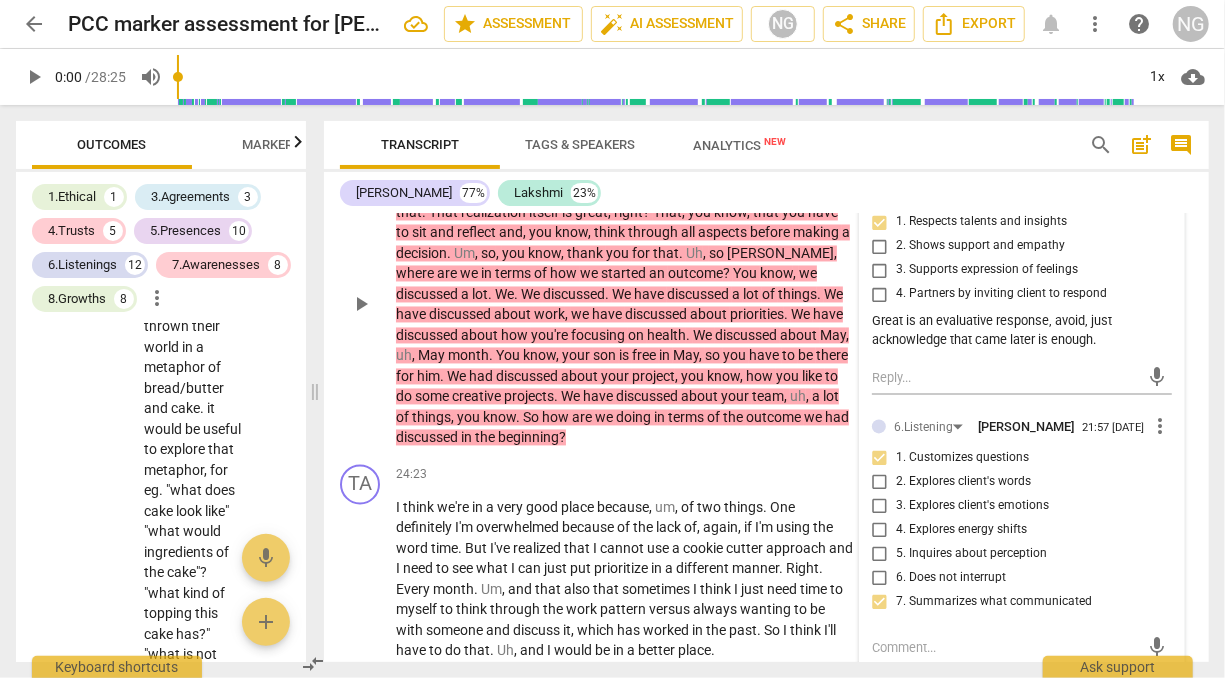 scroll, scrollTop: 9262, scrollLeft: 0, axis: vertical 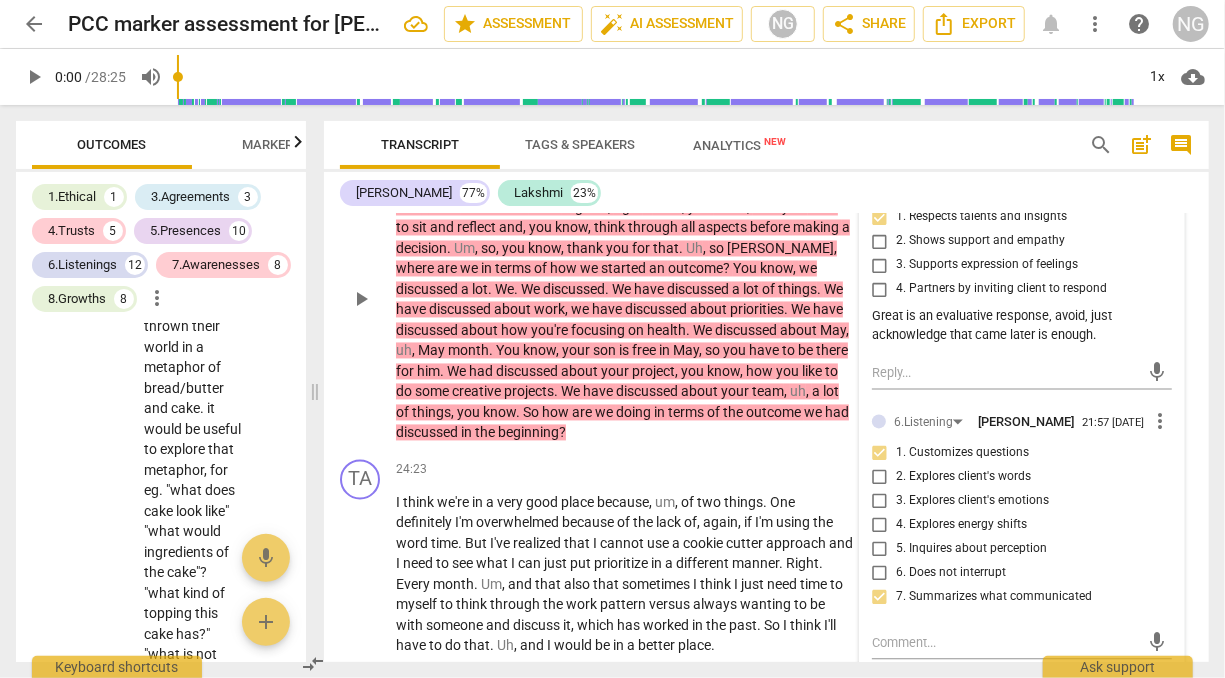 click on "Definitely .   Definitely .   Uh ,   and   that's   a   great ,   great   approach .   You   know ,   that .   That   realization   itself   is   great ,   right ?   That ,   you   know ,   that   you   have   to   sit   and   reflect   and ,   you   know ,   think   through   all   aspects   before   making   a   decision .   Um ,   so ,   you   know ,   thank   you   for   that .   Uh ,   so   [PERSON_NAME] ,   where   are   we   in   terms   of   how   we   started   an   outcome ?   You   know ,   we   discussed   a   lot .   We .   We   discussed .   We   have   discussed   a   lot   of   things .   We   have   discussed   about   work ,   we   have   discussed   about   priorities .   We   have   discussed   about   how   you're   focusing   on   health .   We   discussed   about   May ,   uh ,   May   month .   You   know ,   your   son   is   free   in   May ,   so   you   have   to   be   there   for   him .   We   had   discussed   about   your   project ,   you   know ,   how   you   like   to   do   some" at bounding box center (624, 310) 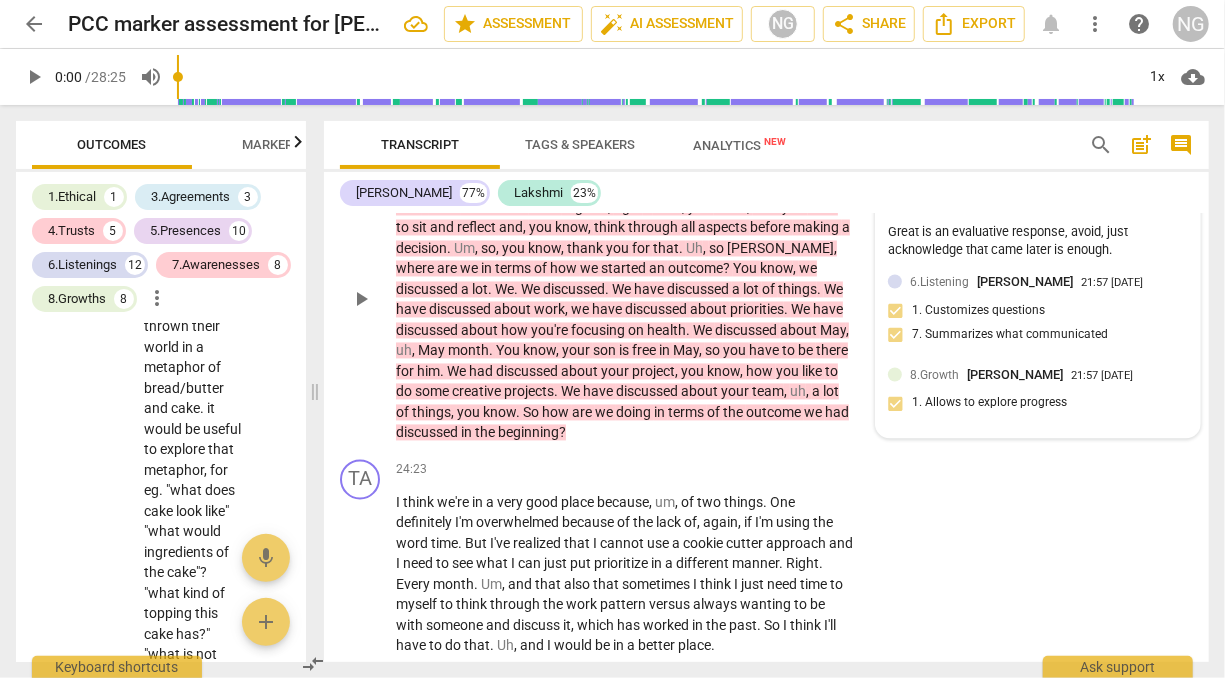 click on "8.Growth [PERSON_NAME] 21:57 [DATE] 1. Allows to explore progress" at bounding box center [1038, 396] 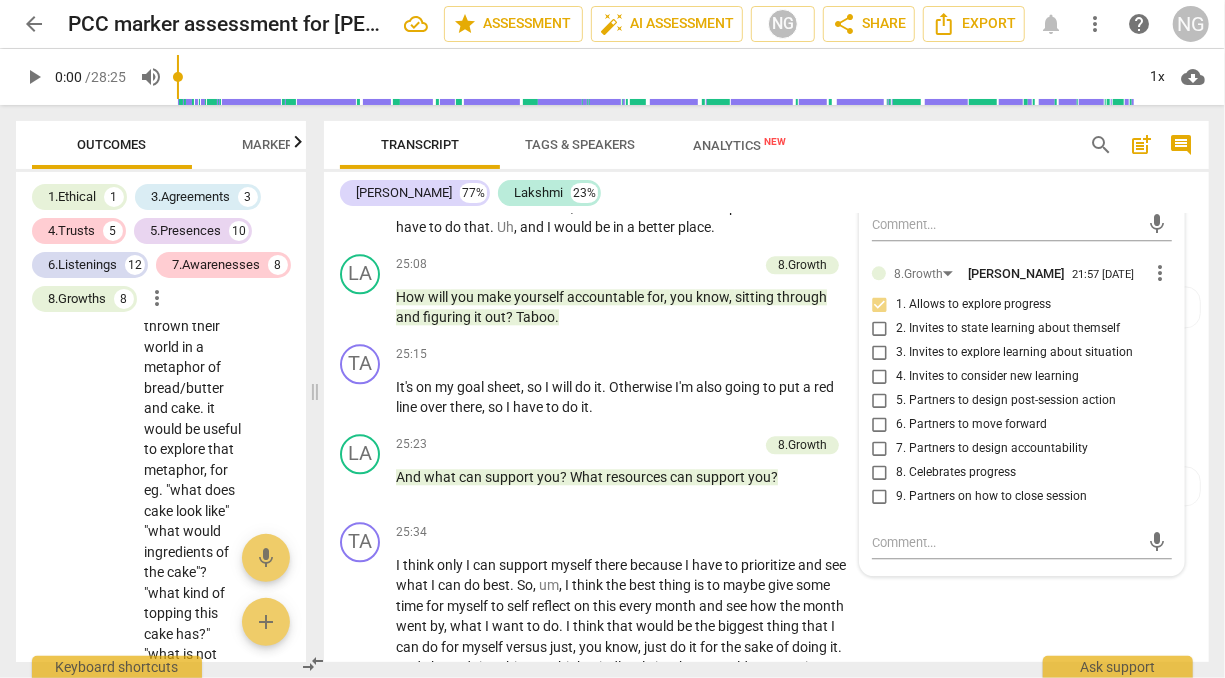 scroll, scrollTop: 9694, scrollLeft: 0, axis: vertical 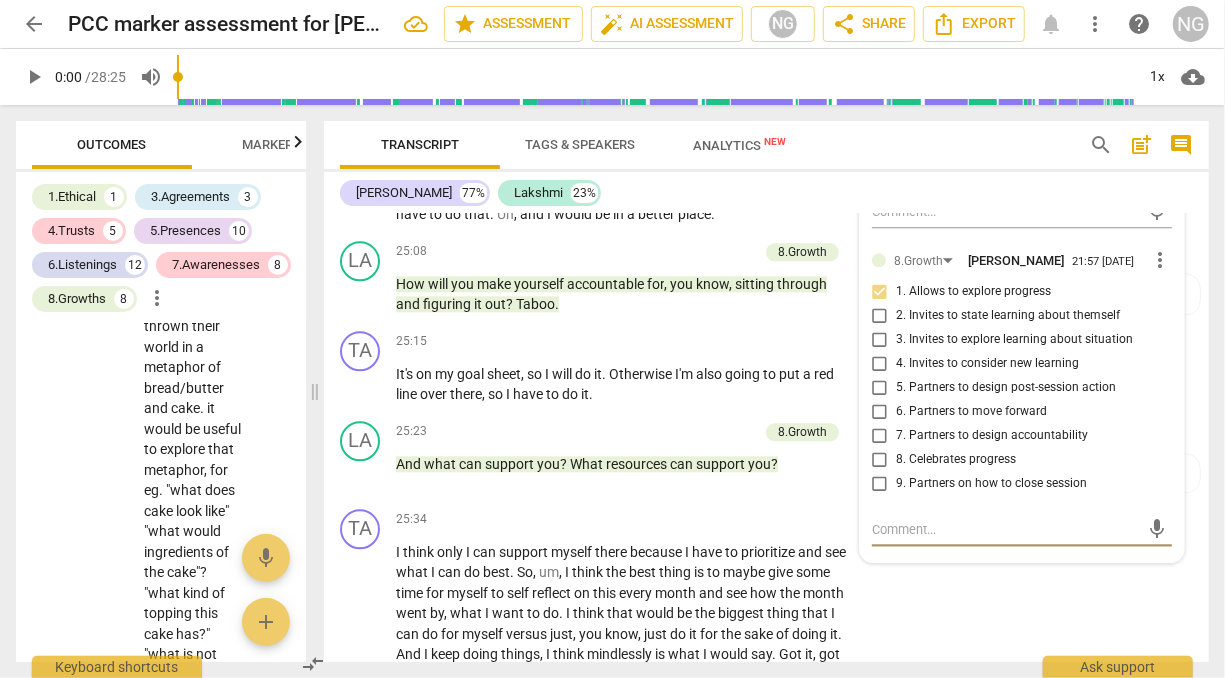 click at bounding box center [1006, 529] 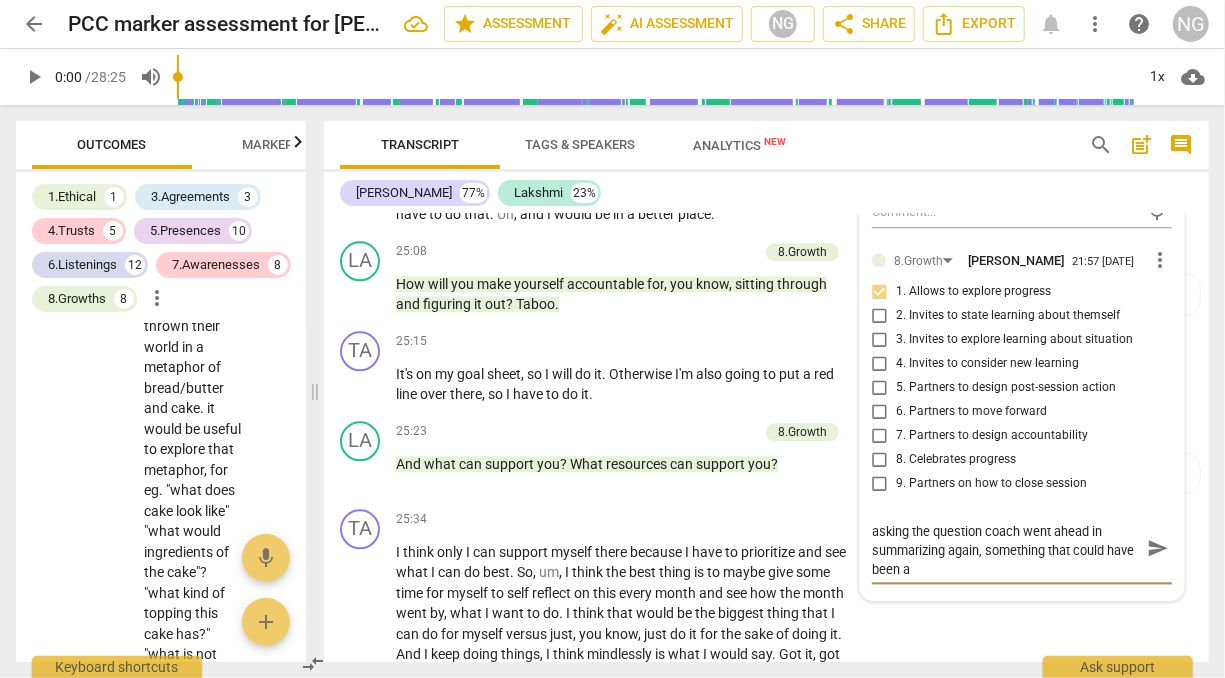 scroll, scrollTop: 0, scrollLeft: 0, axis: both 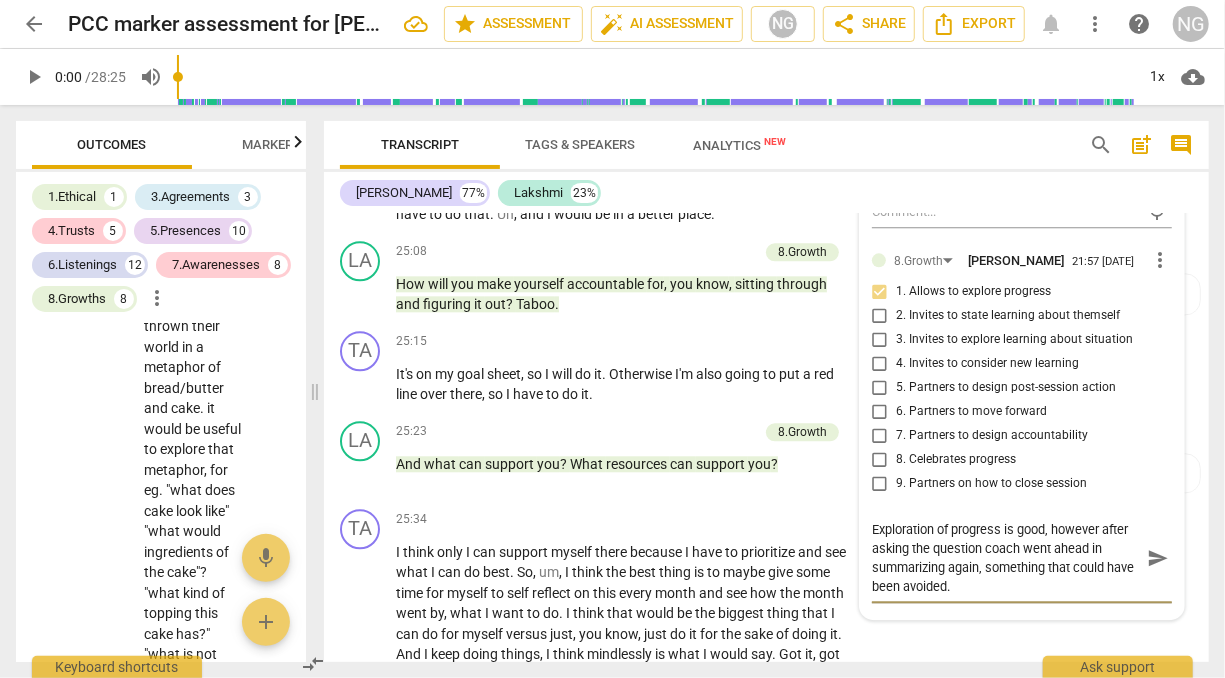 click on "send" at bounding box center [1158, 558] 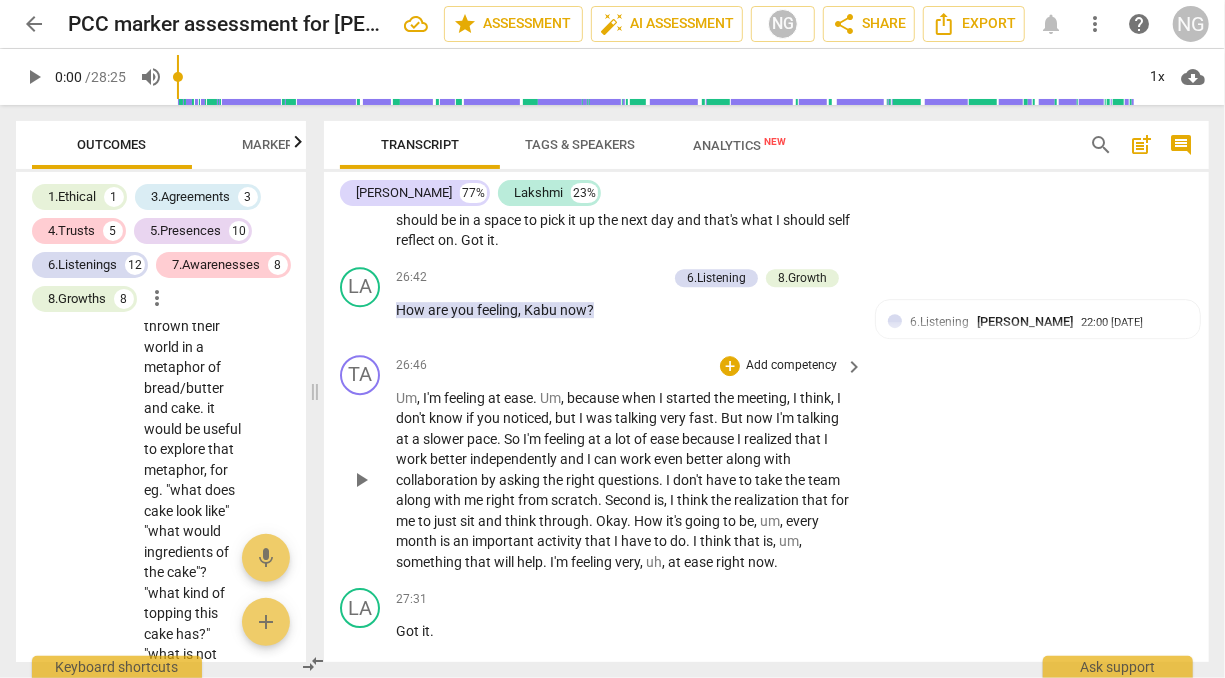 scroll, scrollTop: 10378, scrollLeft: 0, axis: vertical 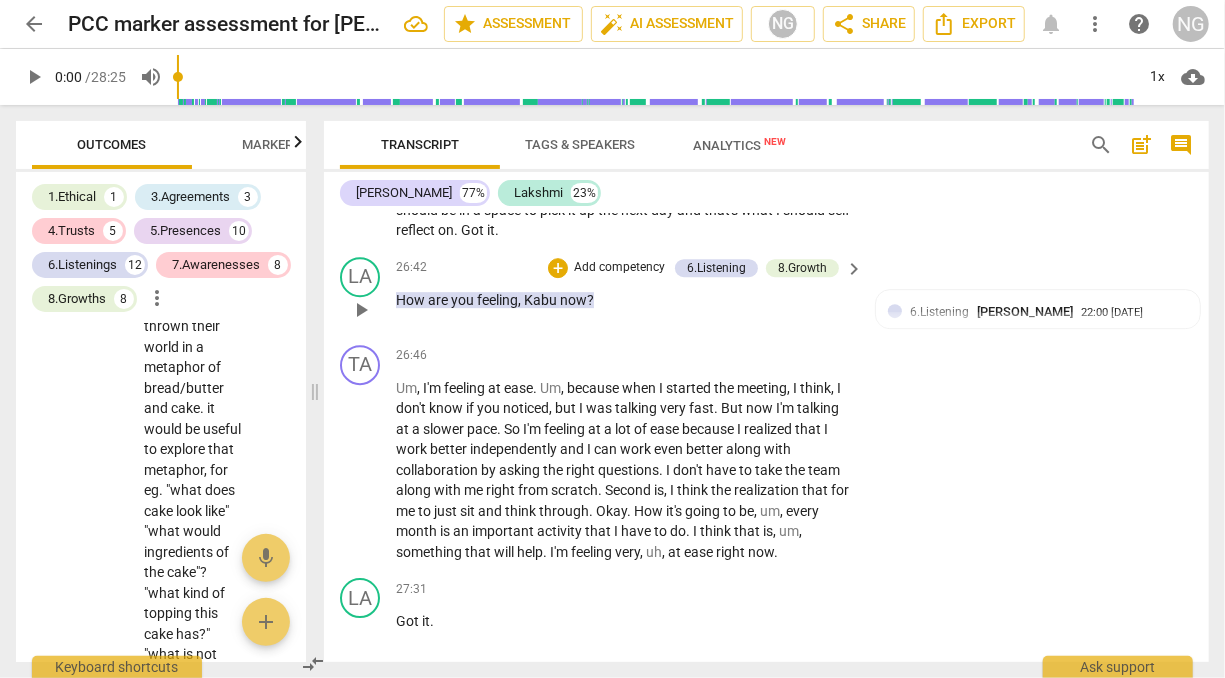 click on "Kabu" at bounding box center [542, 300] 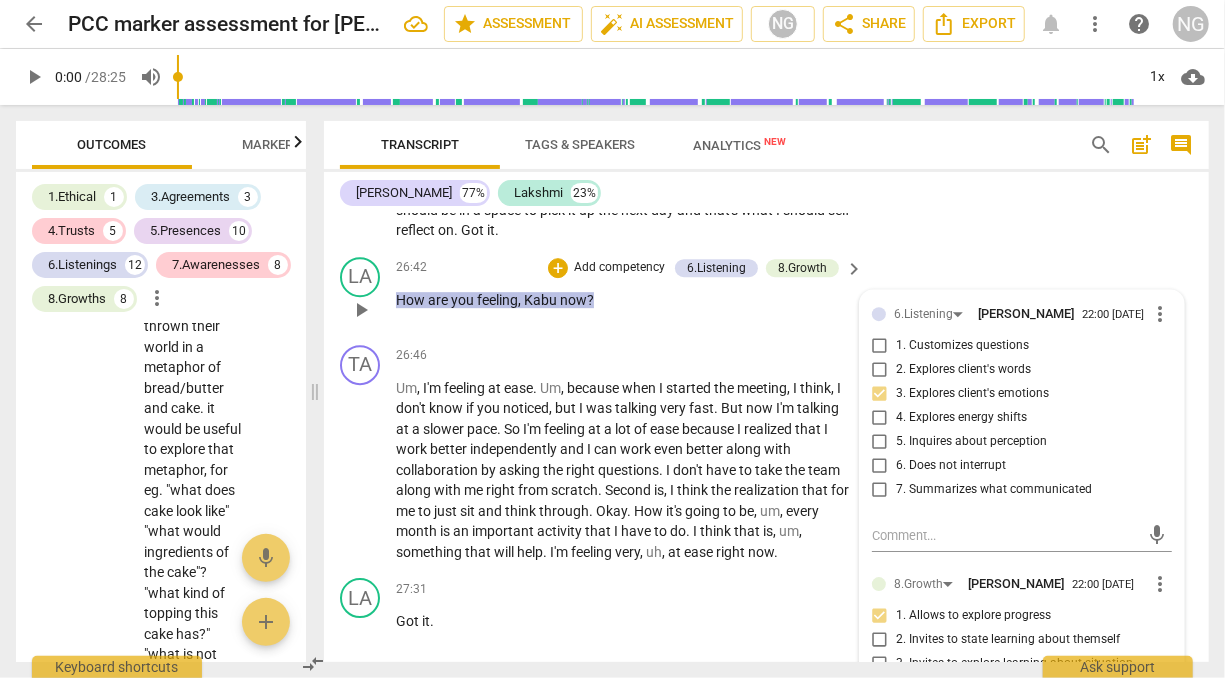 click on "Kabu" at bounding box center (542, 300) 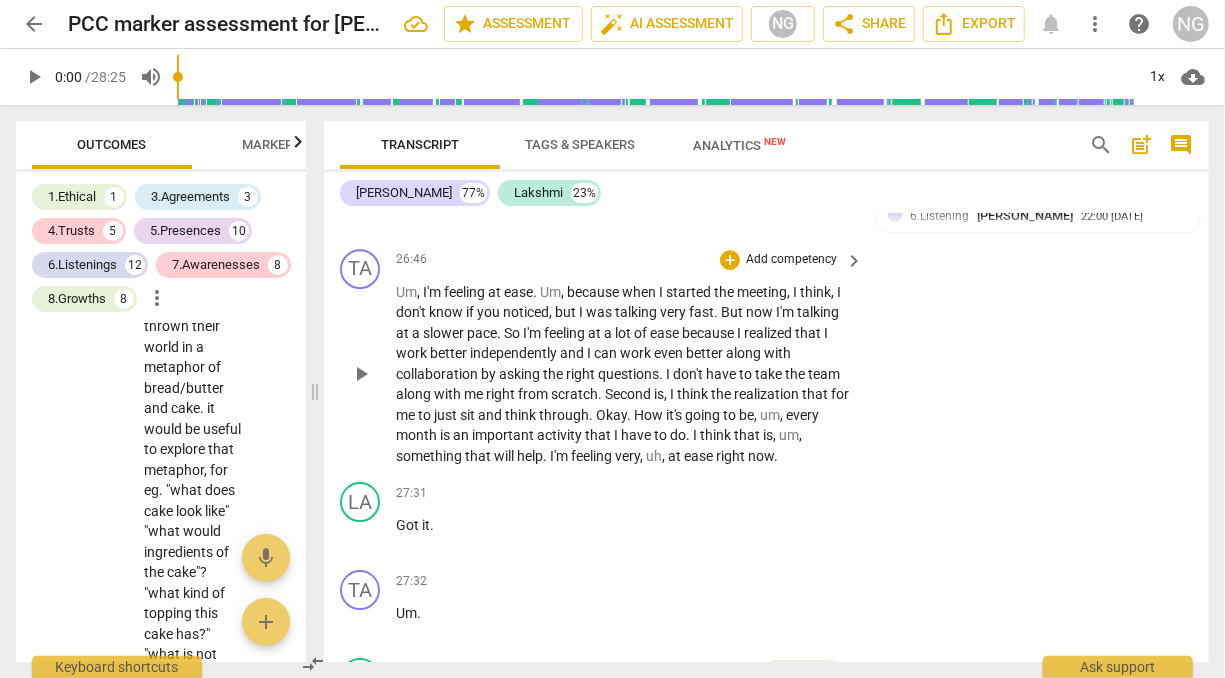 scroll, scrollTop: 10475, scrollLeft: 0, axis: vertical 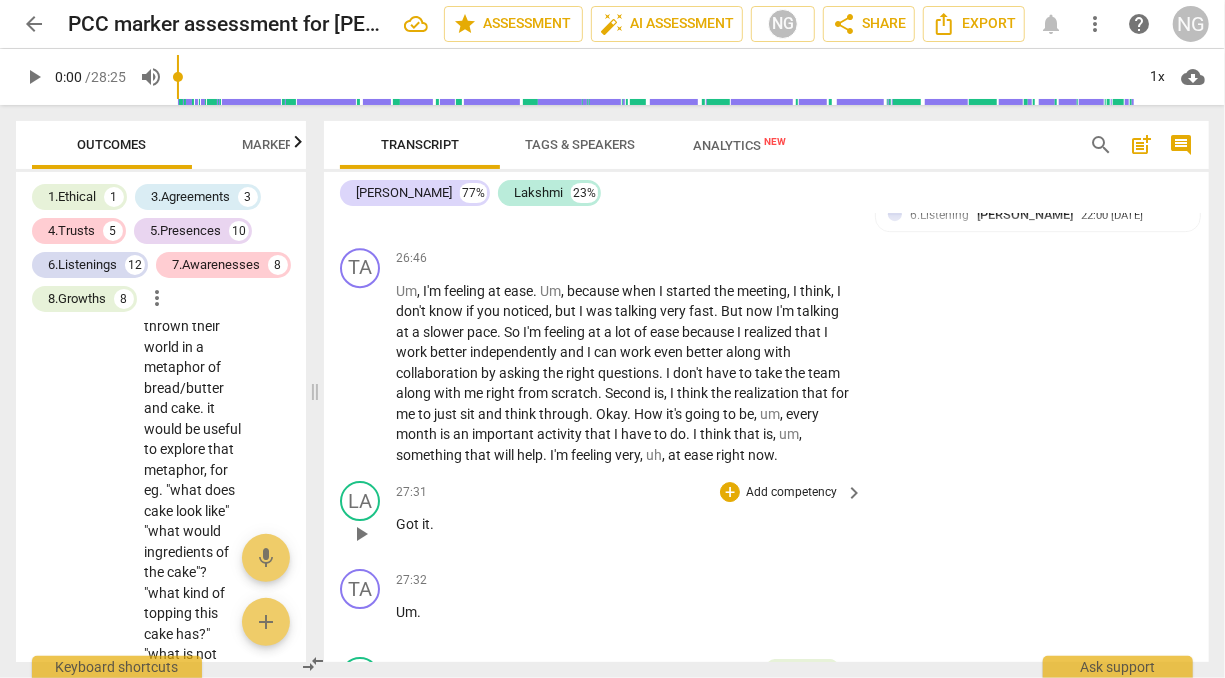 click on "Got   it ." at bounding box center [624, 524] 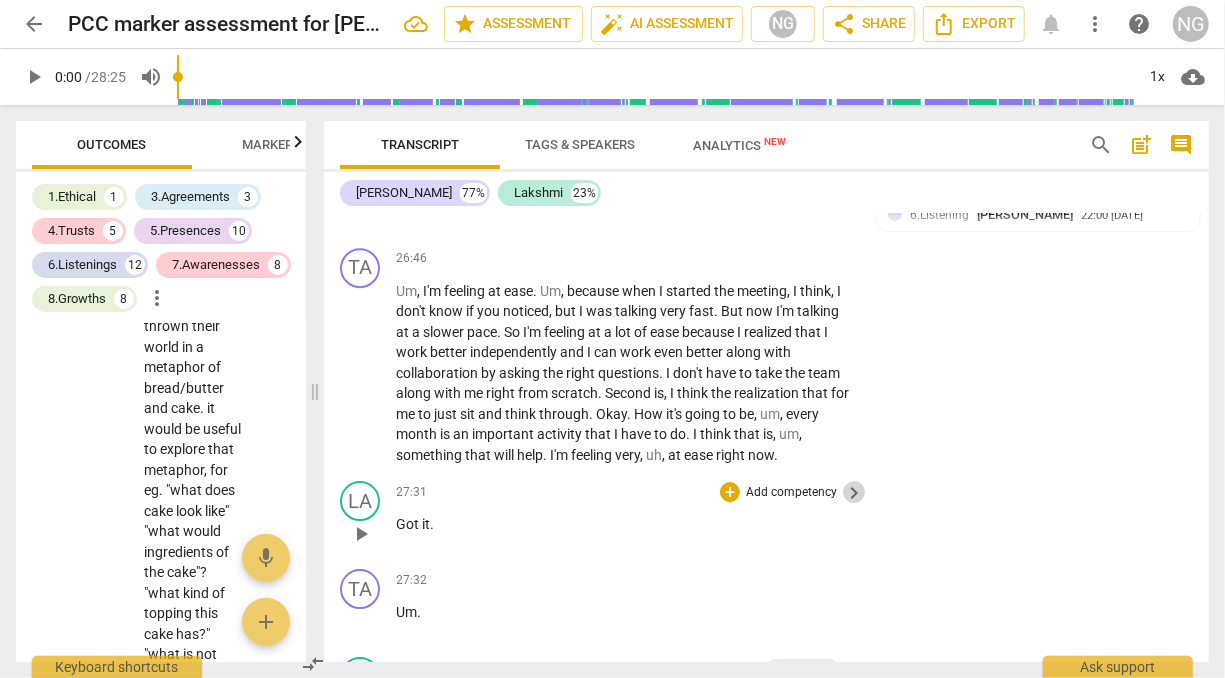 click on "keyboard_arrow_right" at bounding box center [854, 493] 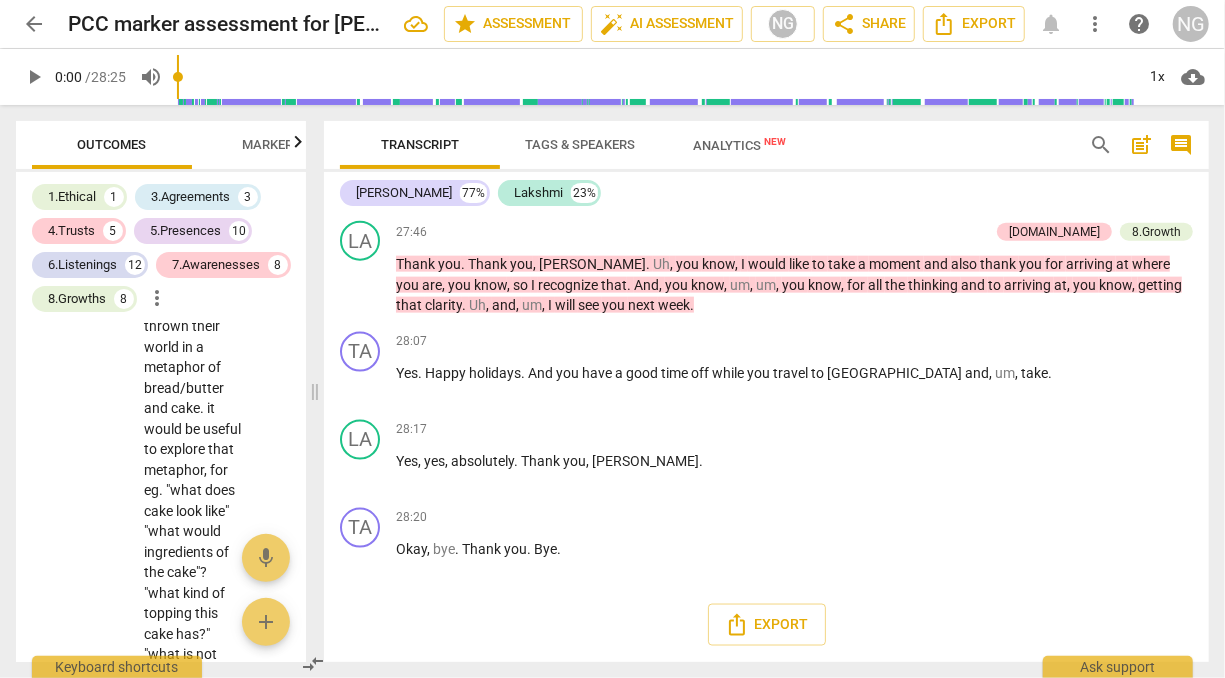 scroll, scrollTop: 9972, scrollLeft: 0, axis: vertical 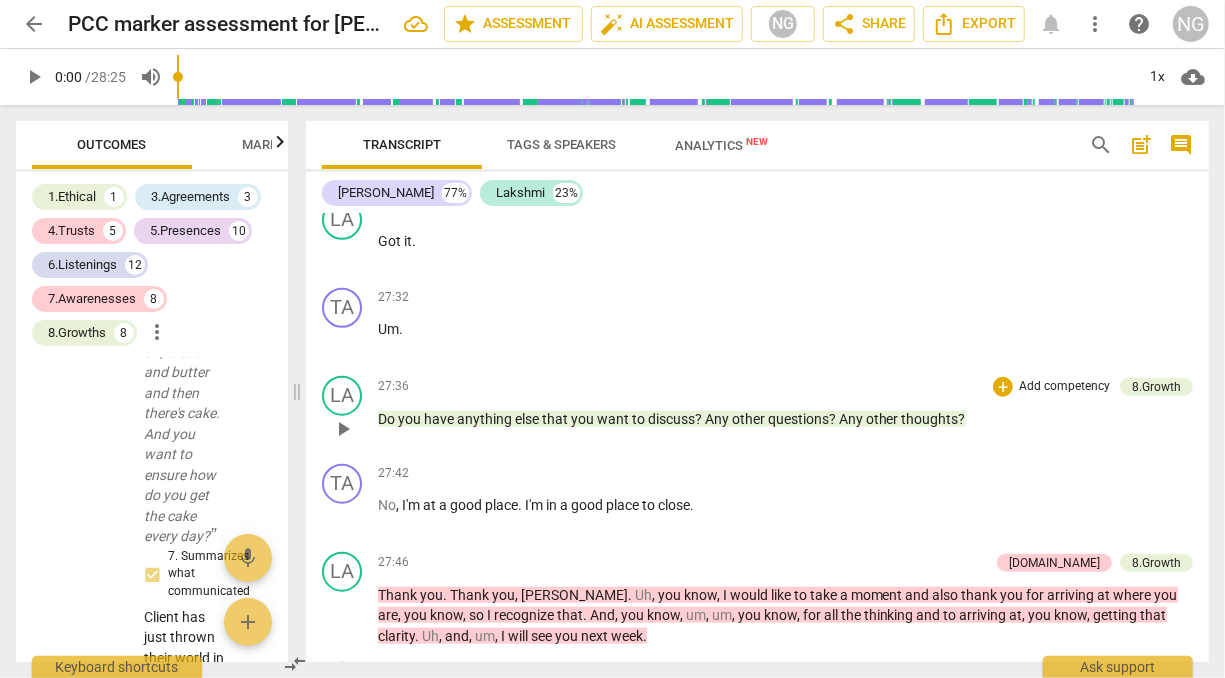 drag, startPoint x: 617, startPoint y: 394, endPoint x: 747, endPoint y: 446, distance: 140.01428 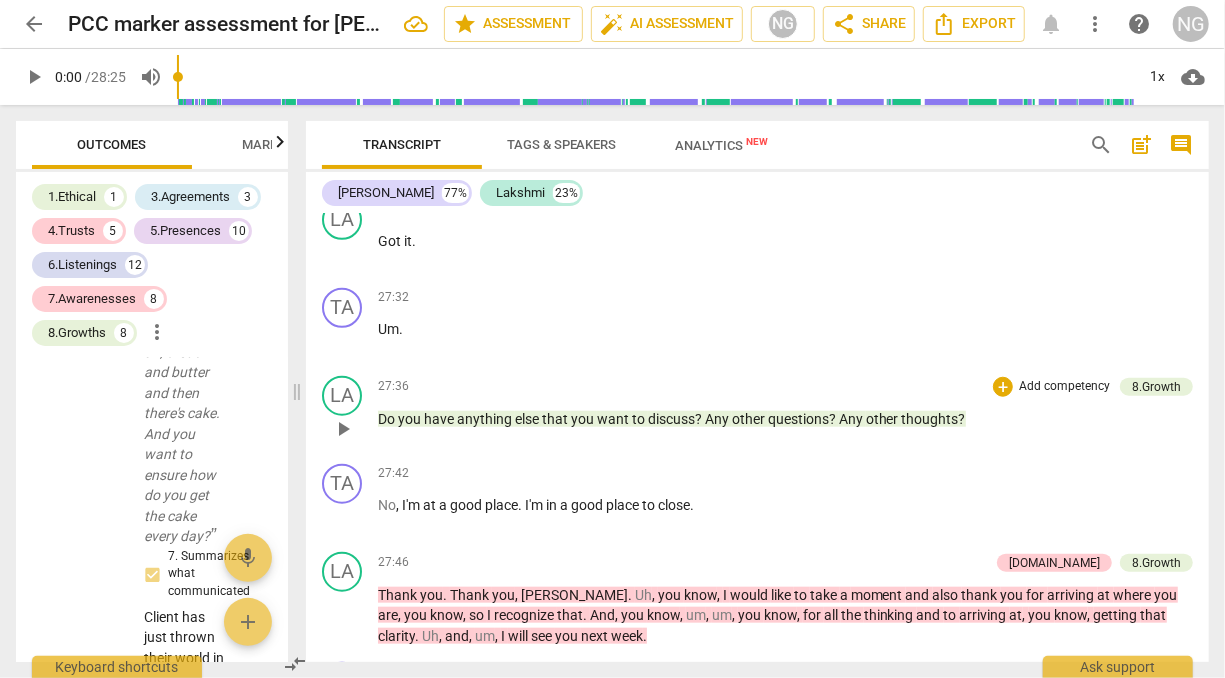 click at bounding box center [297, 391] 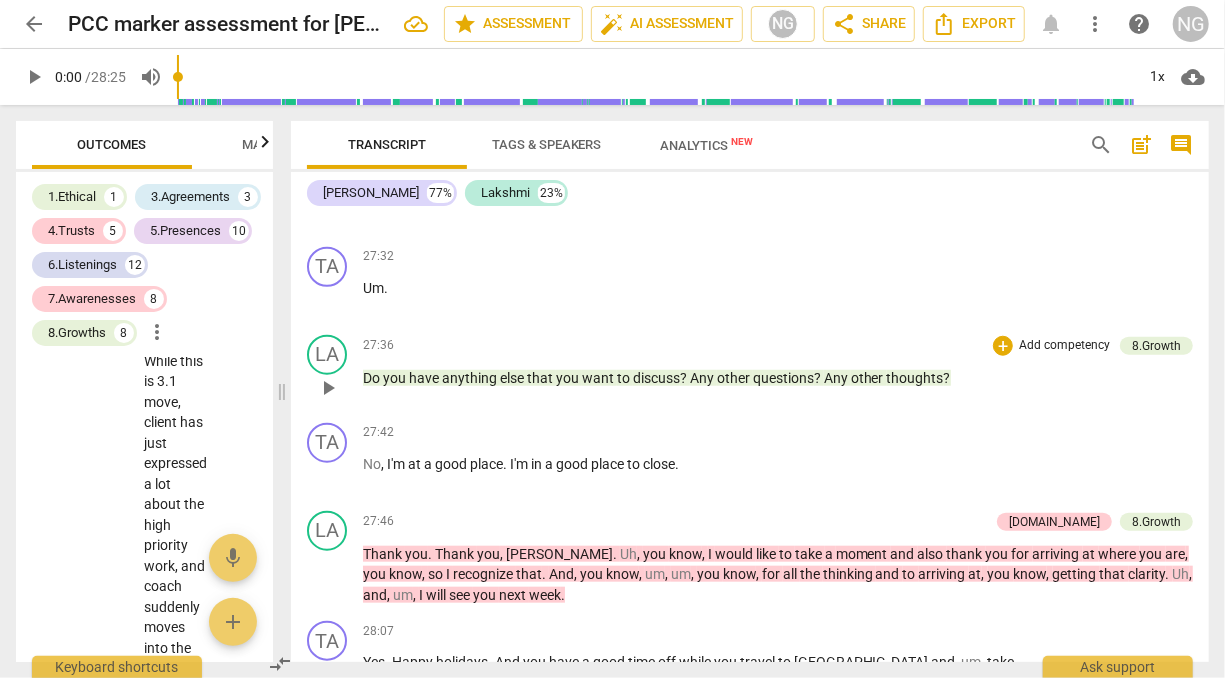 scroll, scrollTop: 7150, scrollLeft: 0, axis: vertical 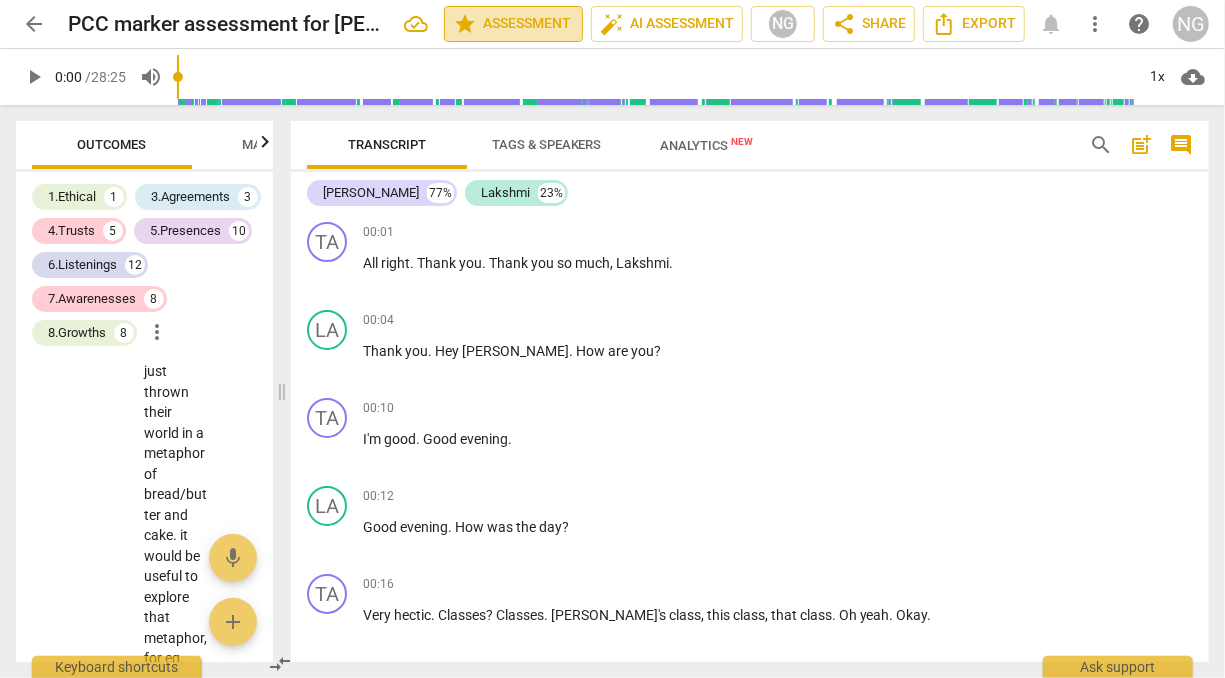 click on "star    Assessment" at bounding box center (513, 24) 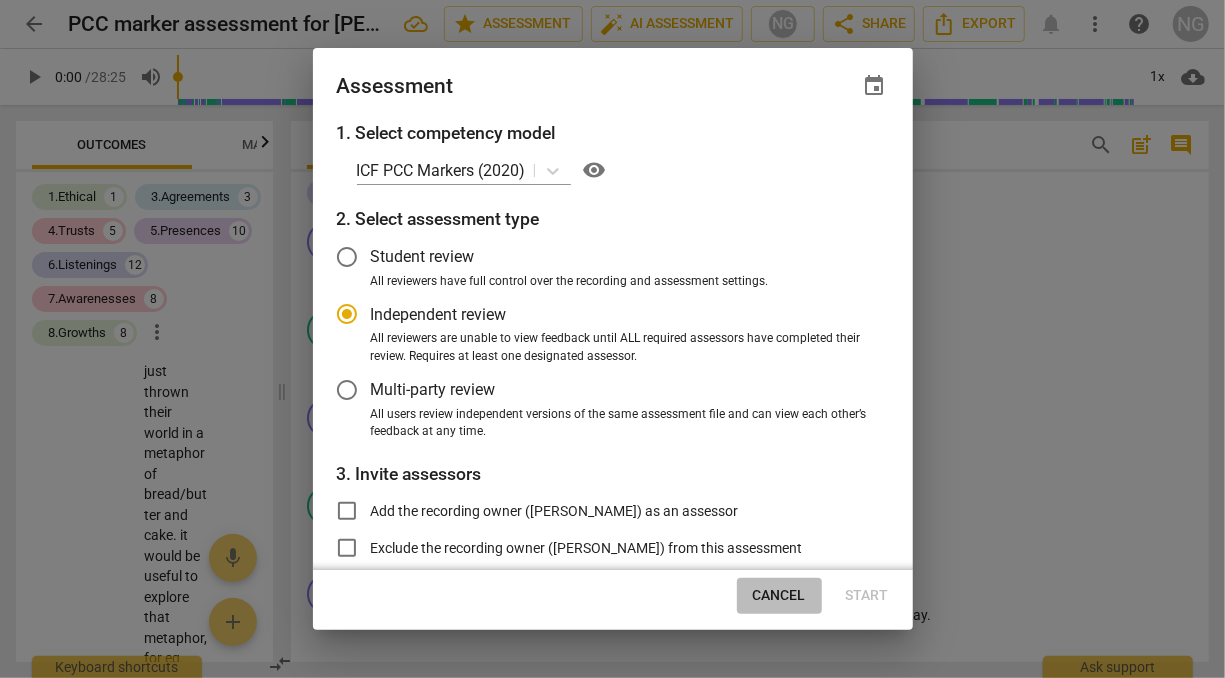 click on "Cancel" at bounding box center [779, 596] 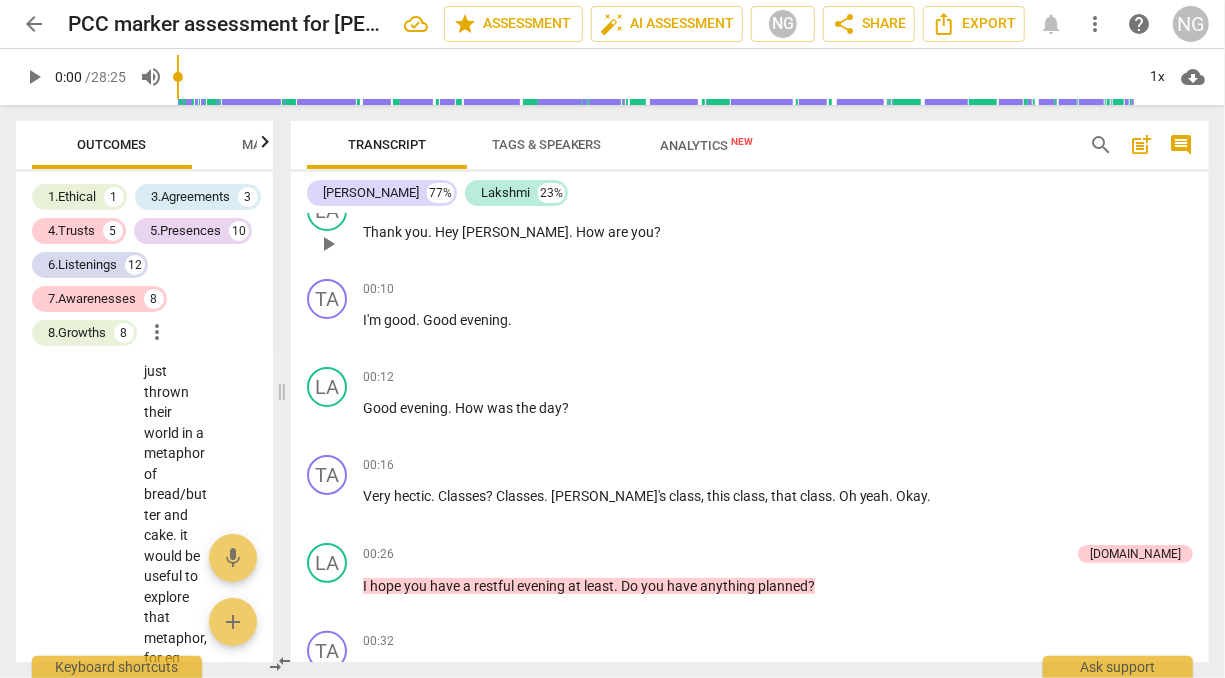 scroll, scrollTop: 0, scrollLeft: 0, axis: both 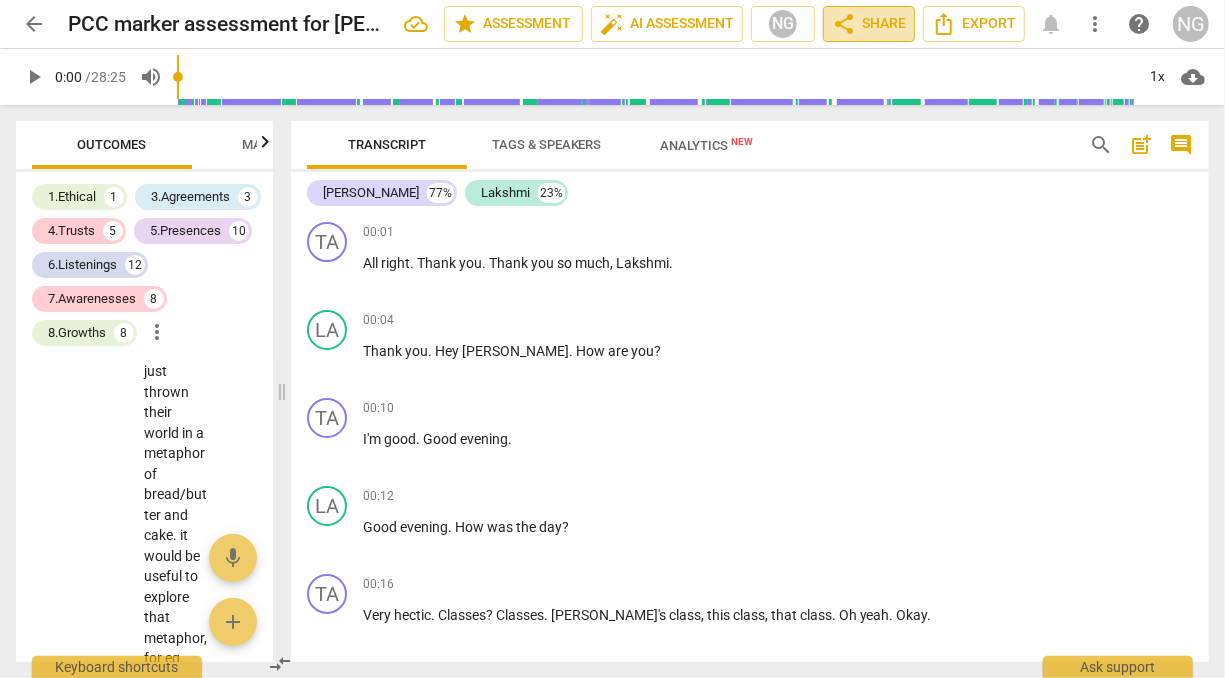 click on "share    Share" at bounding box center (869, 24) 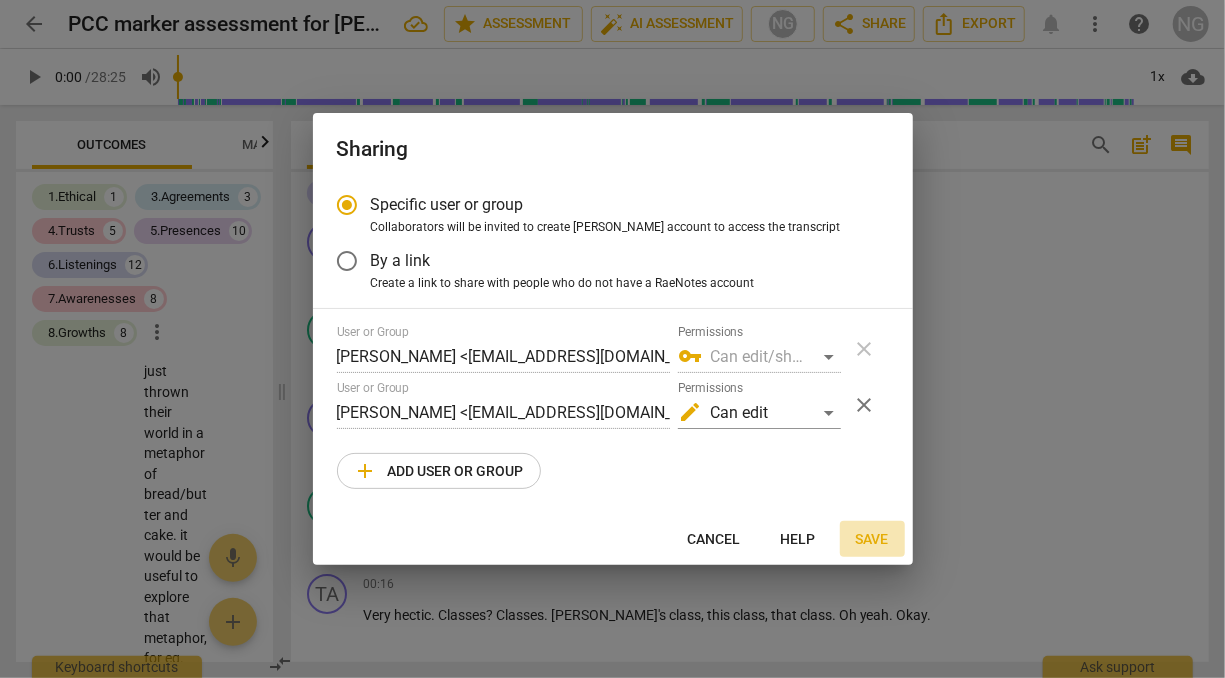 click on "Save" at bounding box center (872, 540) 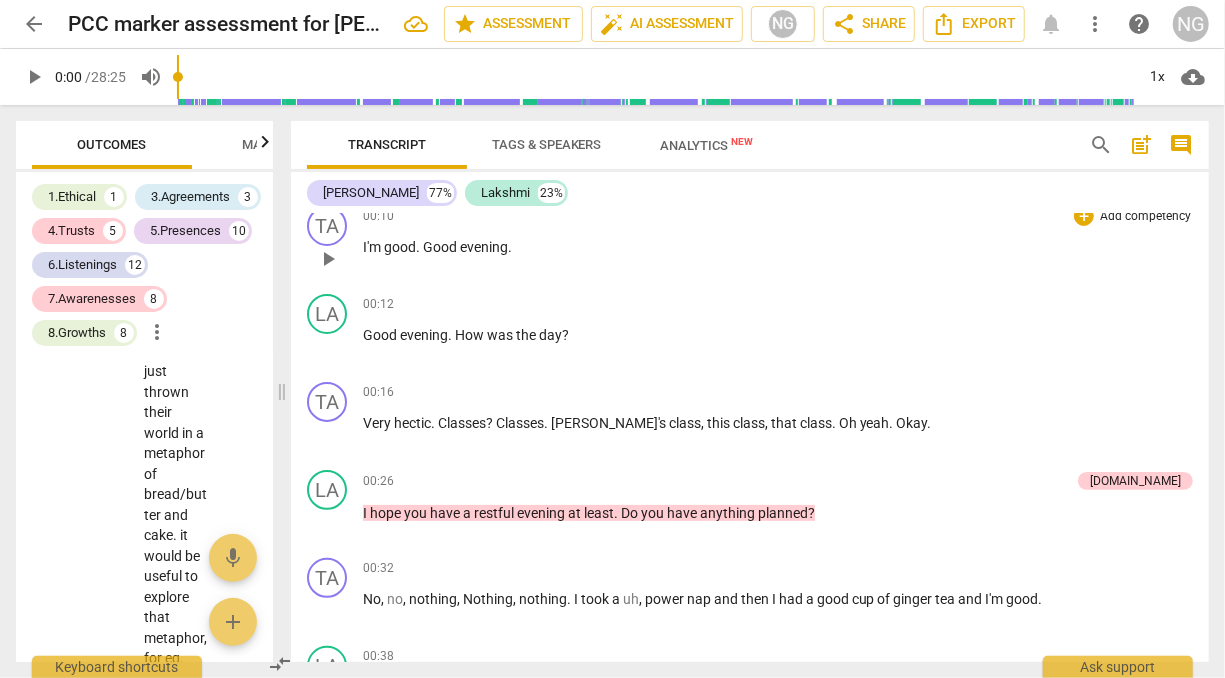 scroll, scrollTop: 0, scrollLeft: 0, axis: both 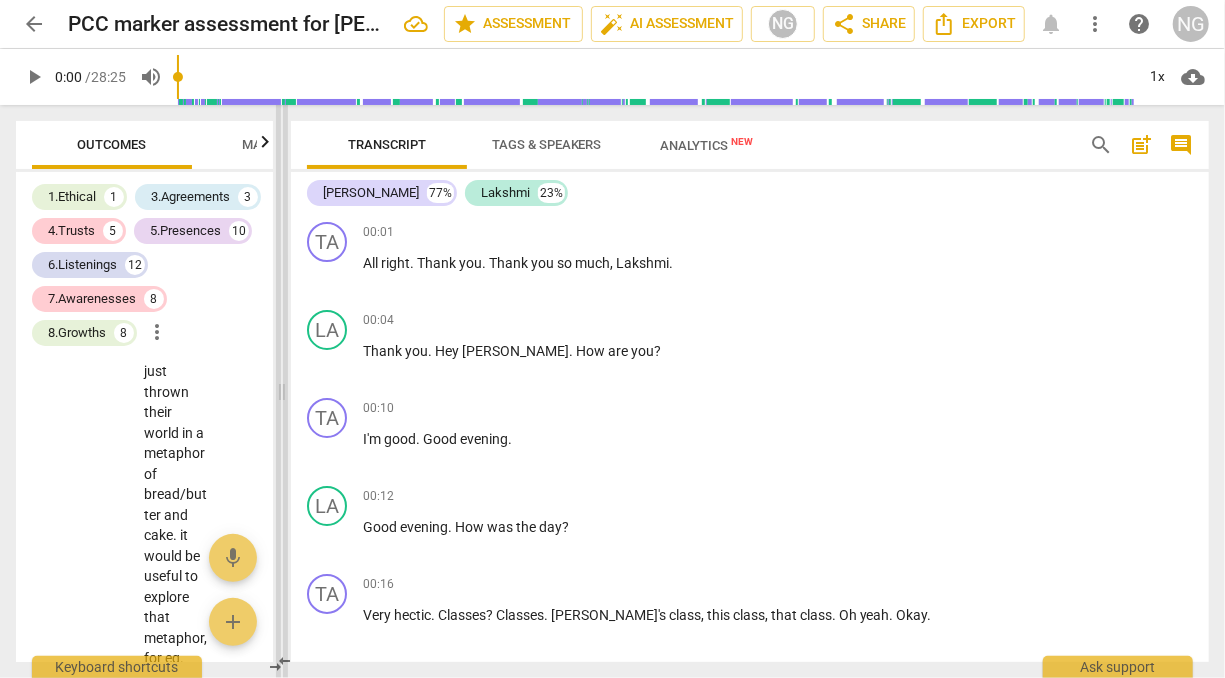 click at bounding box center [282, 391] 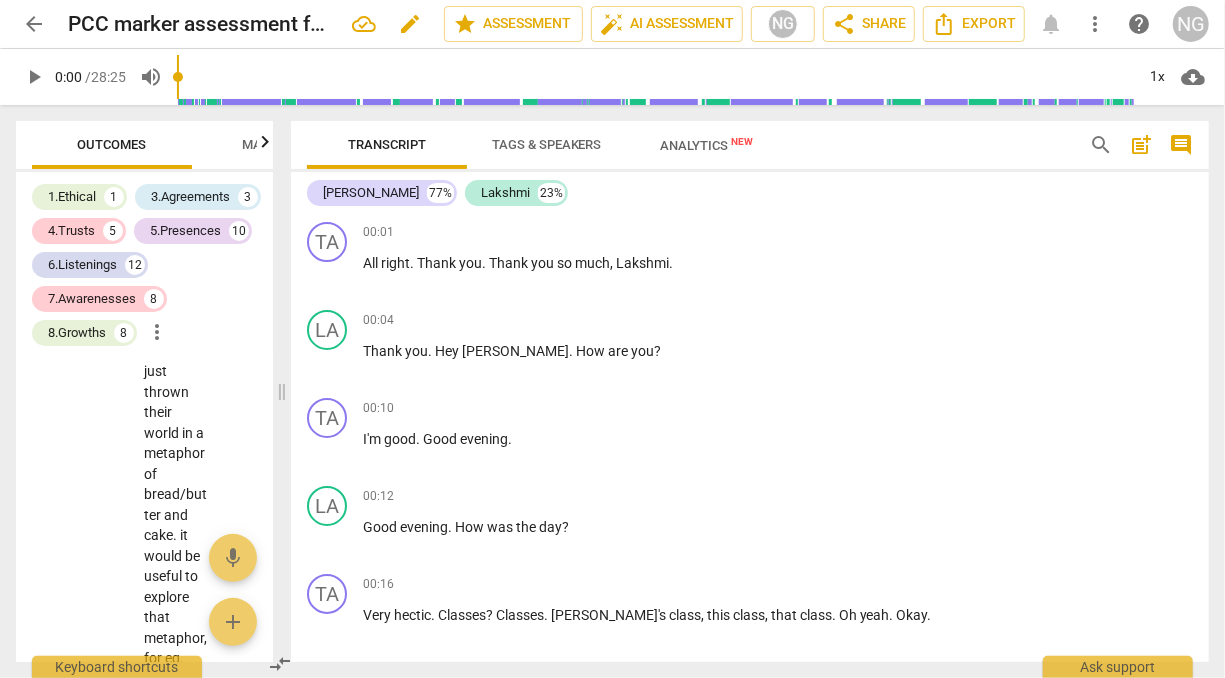 click on "PCC marker assessment for [PERSON_NAME] coaching [PERSON_NAME]" at bounding box center (202, 24) 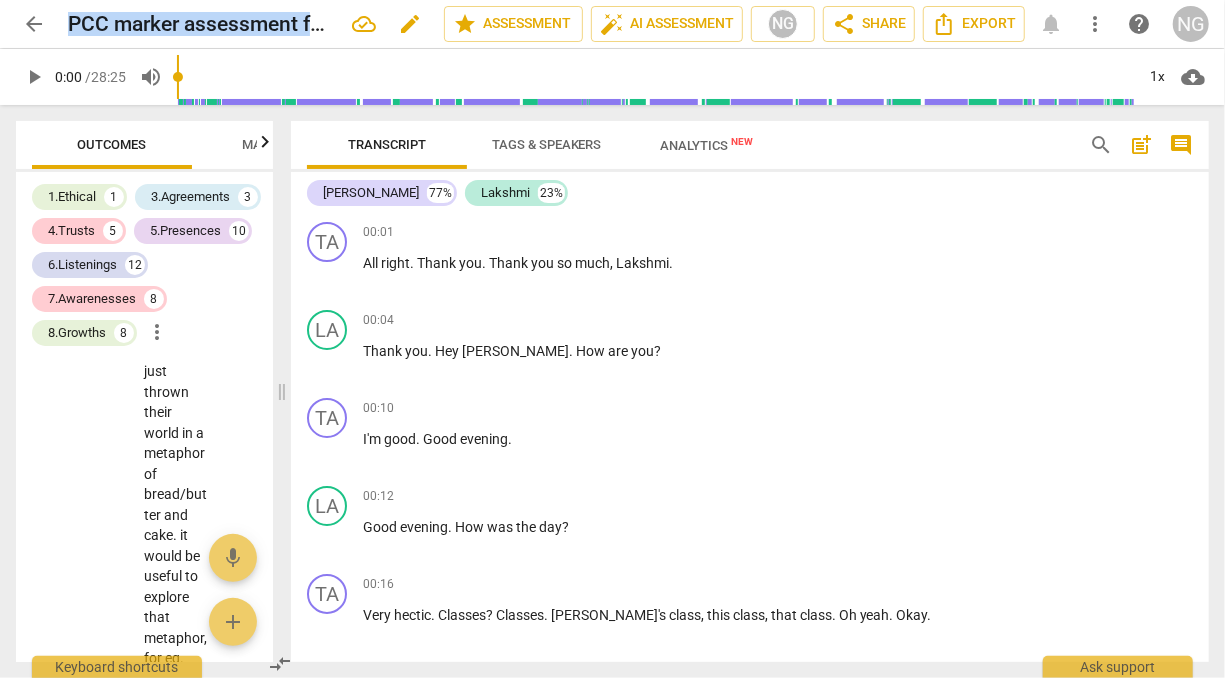 drag, startPoint x: 67, startPoint y: 24, endPoint x: 409, endPoint y: 27, distance: 342.01315 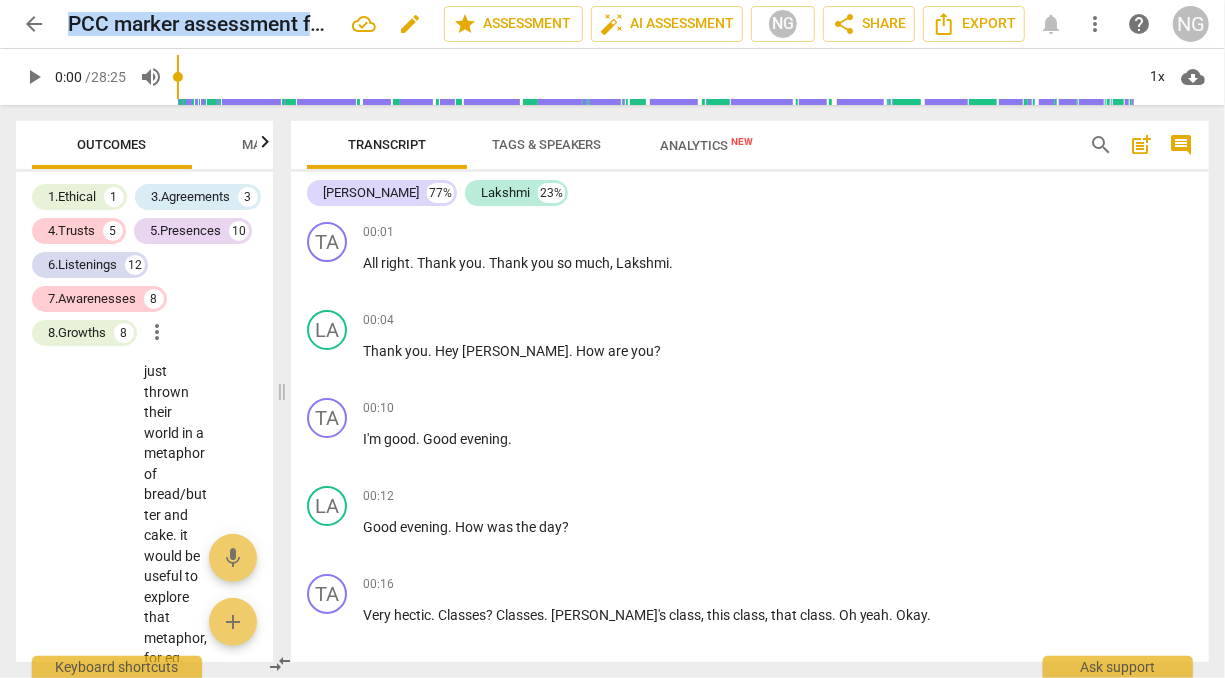 click on "PCC marker assessment for [PERSON_NAME] coaching [PERSON_NAME] edit" at bounding box center (248, 24) 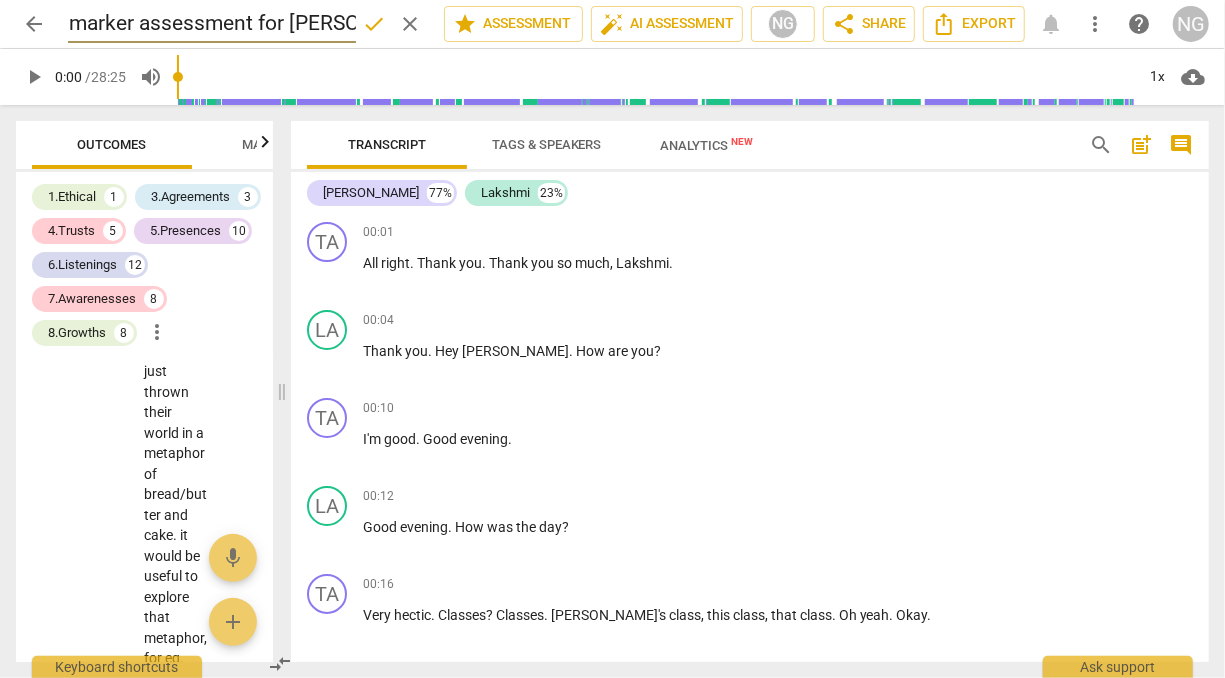 scroll, scrollTop: 0, scrollLeft: 0, axis: both 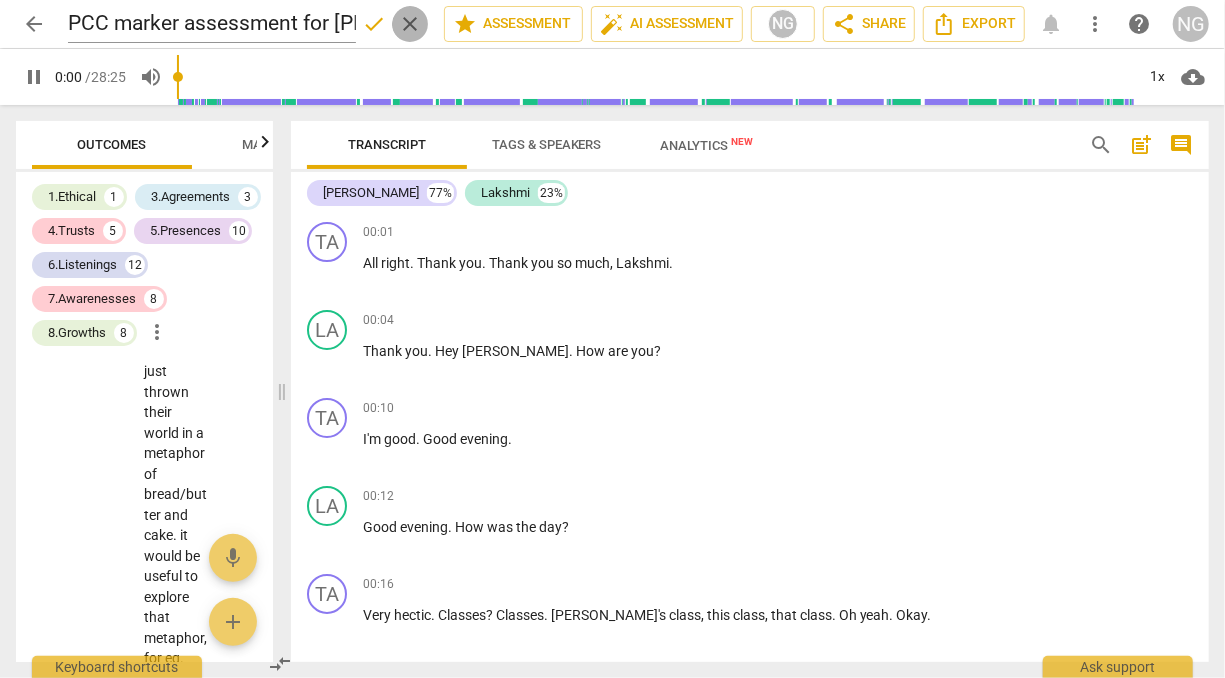 click on "clear" at bounding box center [410, 24] 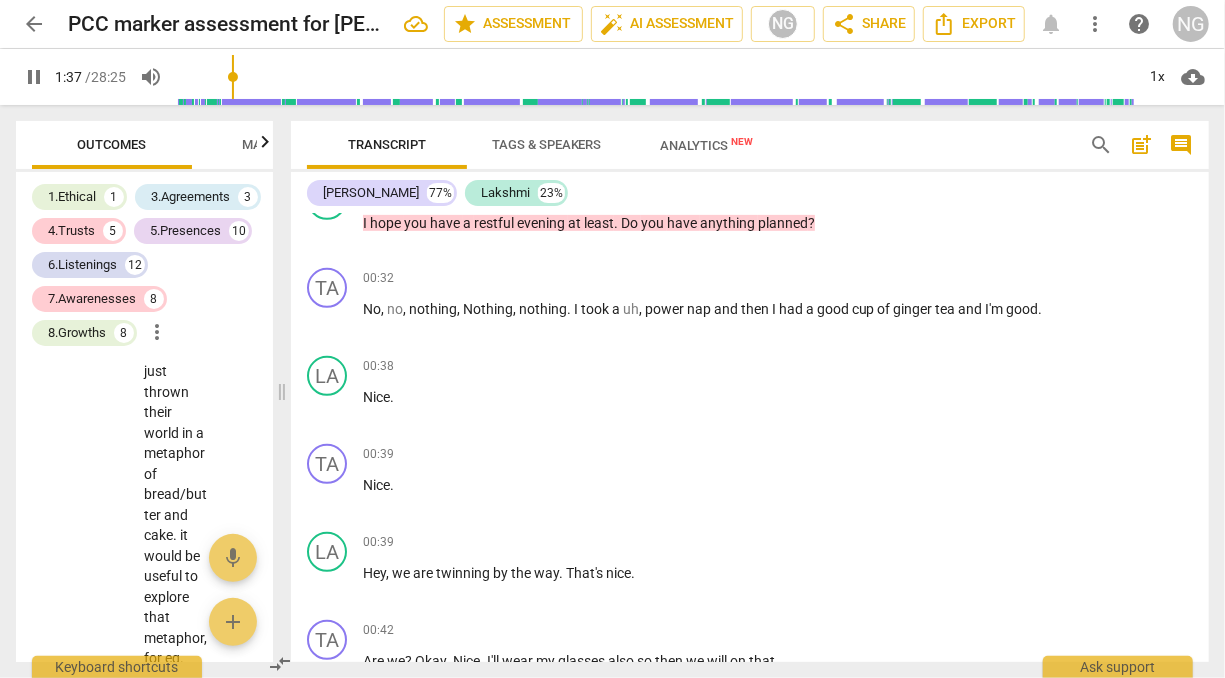 scroll, scrollTop: 1540, scrollLeft: 0, axis: vertical 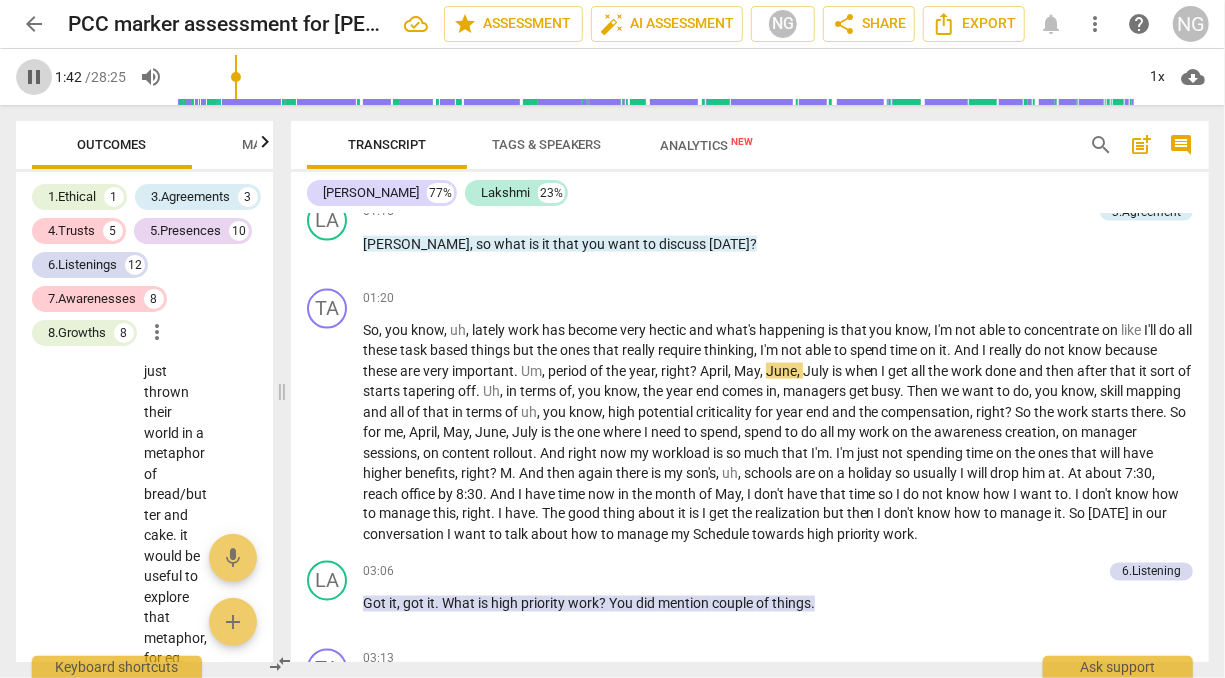 click on "pause" at bounding box center (34, 77) 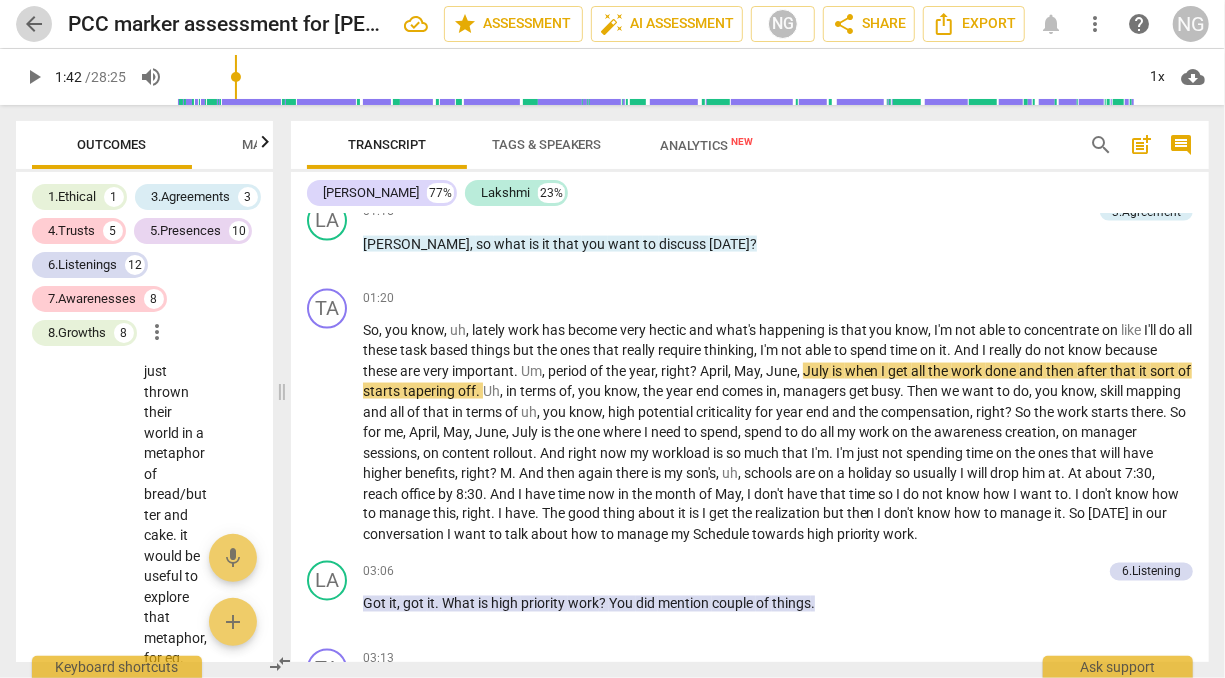 click on "arrow_back" at bounding box center [34, 24] 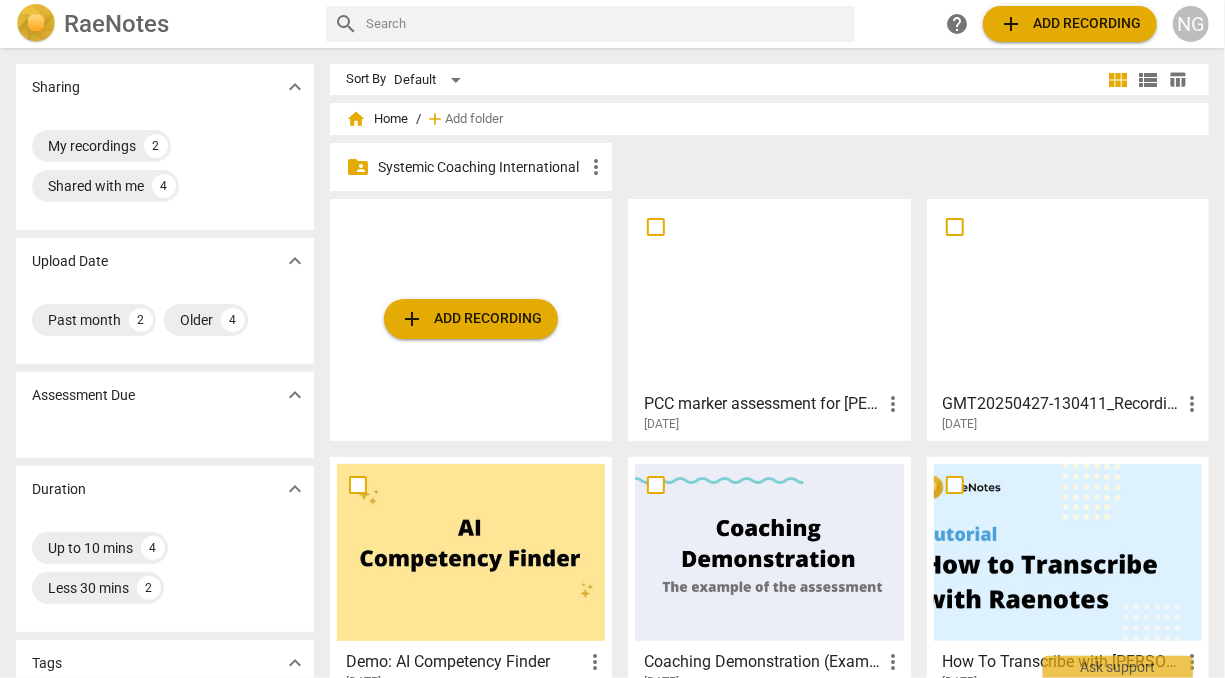 click on "folder_shared Systemic Coaching International more_vert" at bounding box center (777, 171) 